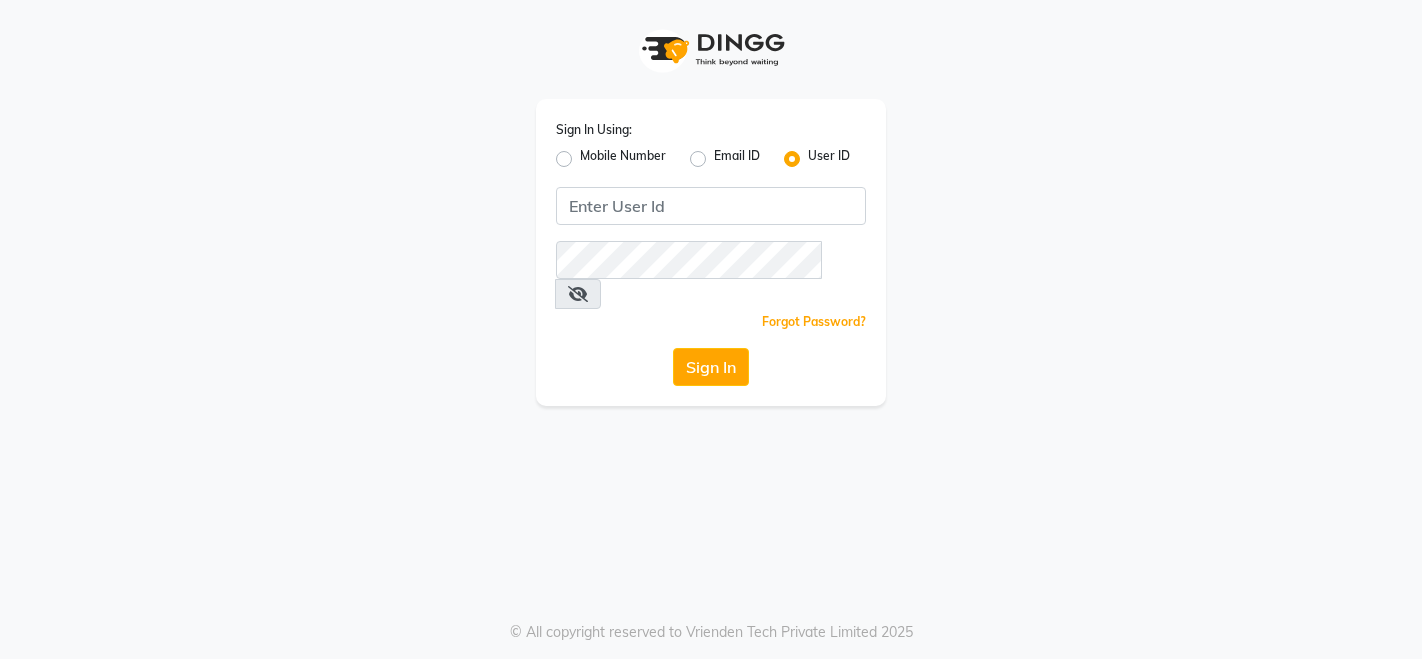 scroll, scrollTop: 0, scrollLeft: 0, axis: both 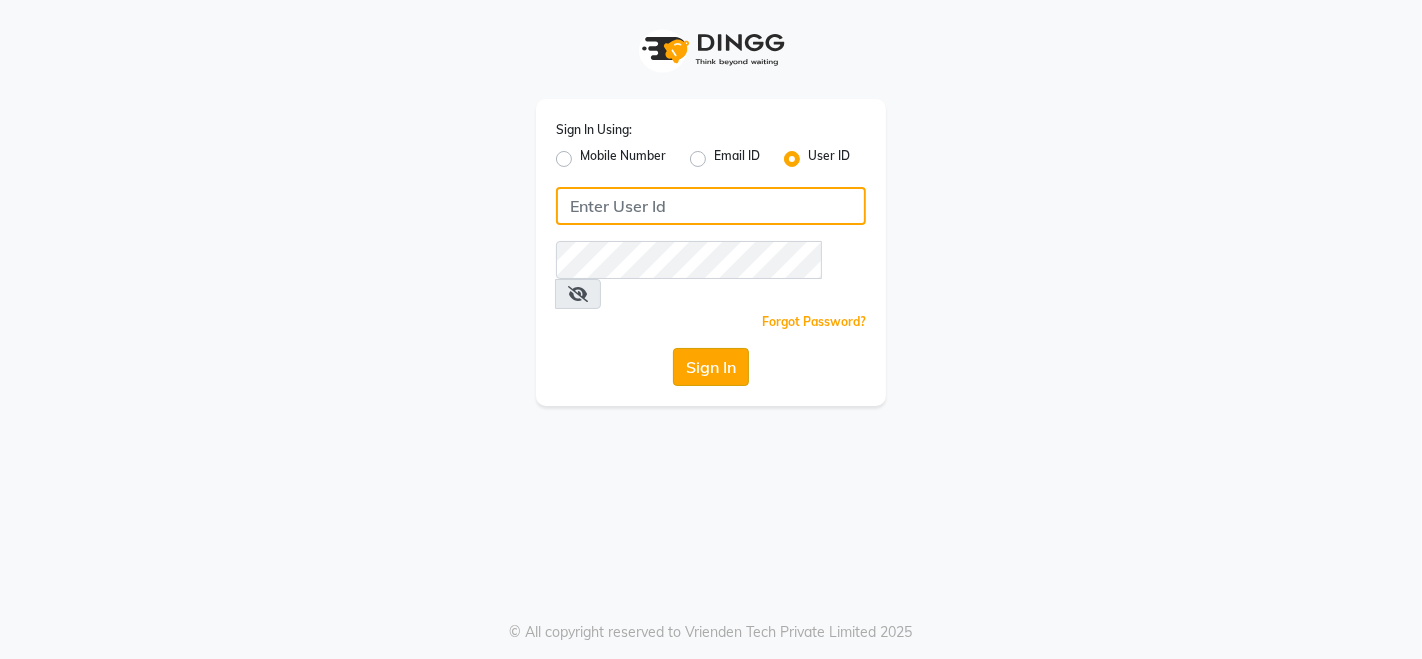 type on "peacocksalon" 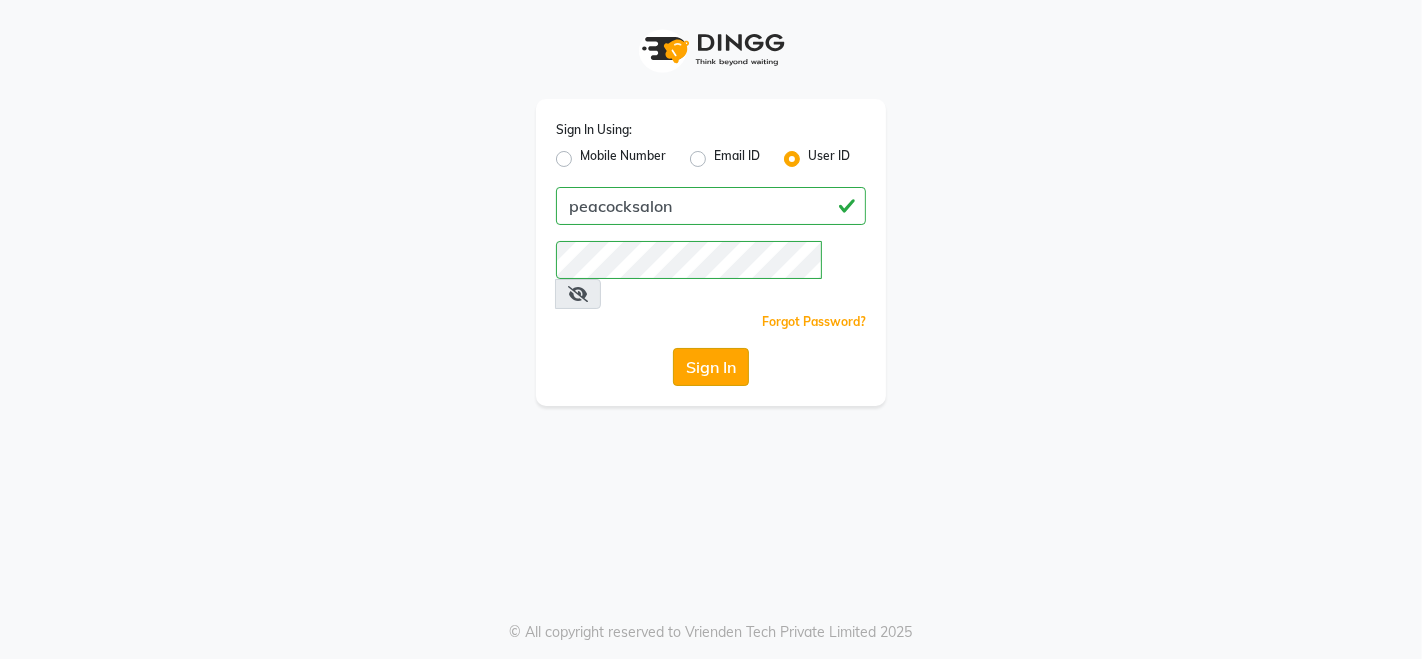 click on "Sign In" 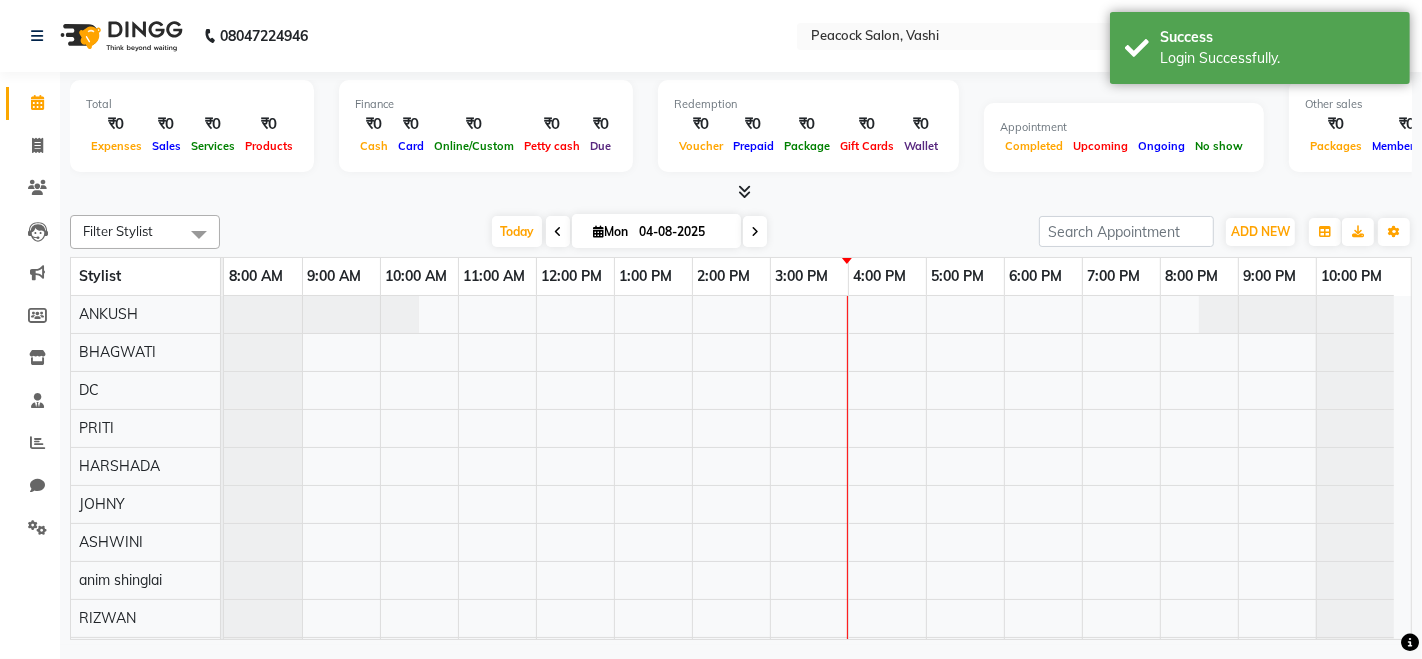 scroll, scrollTop: 26, scrollLeft: 0, axis: vertical 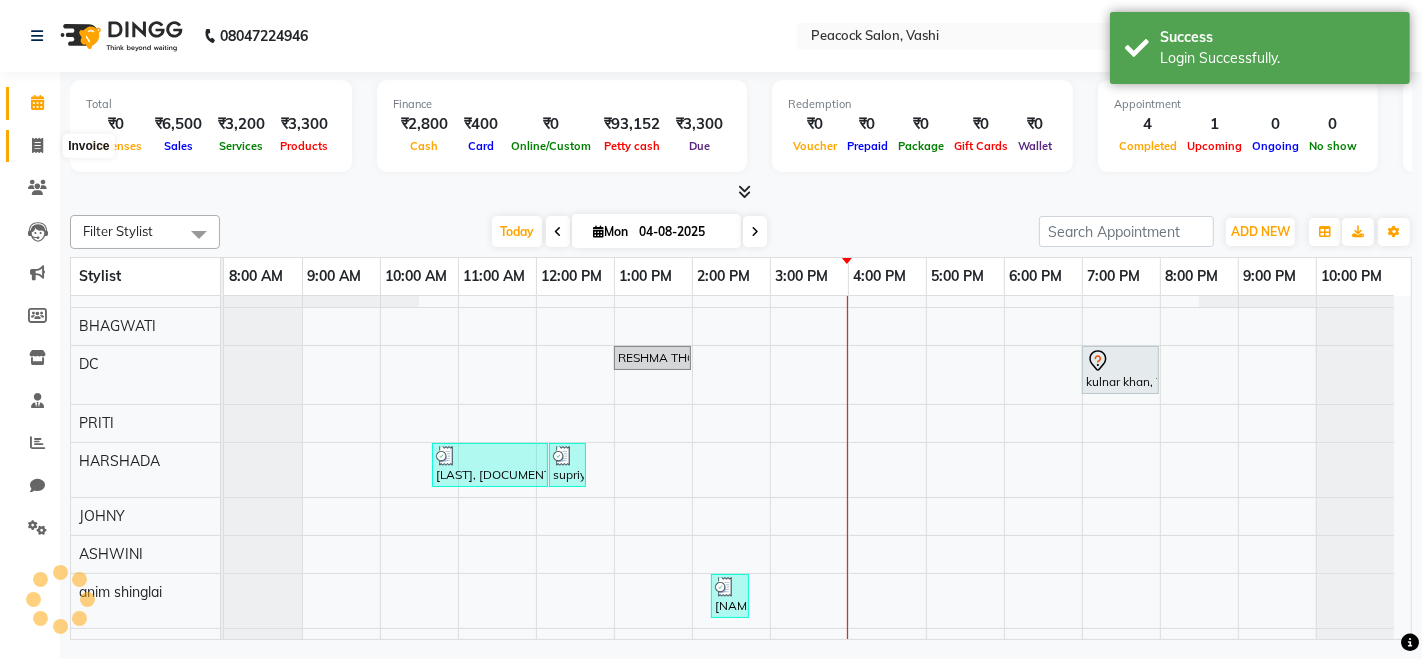 click 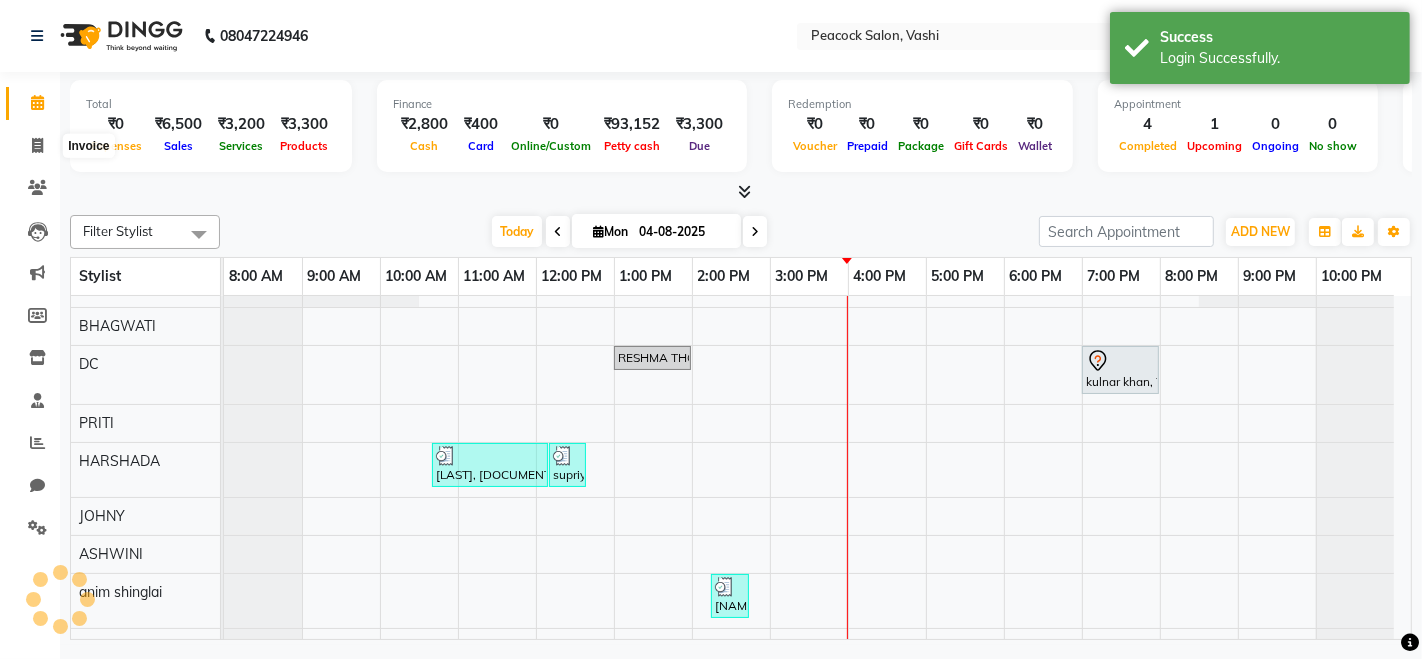 select on "service" 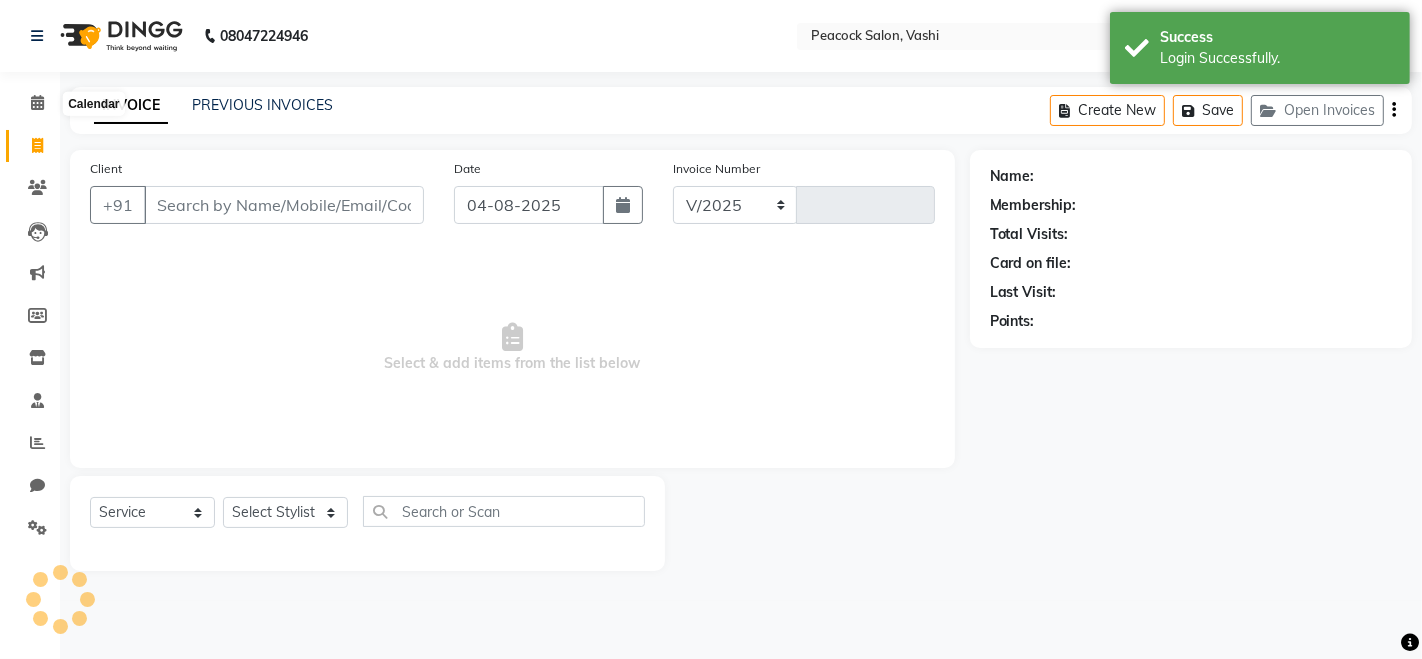 select on "619" 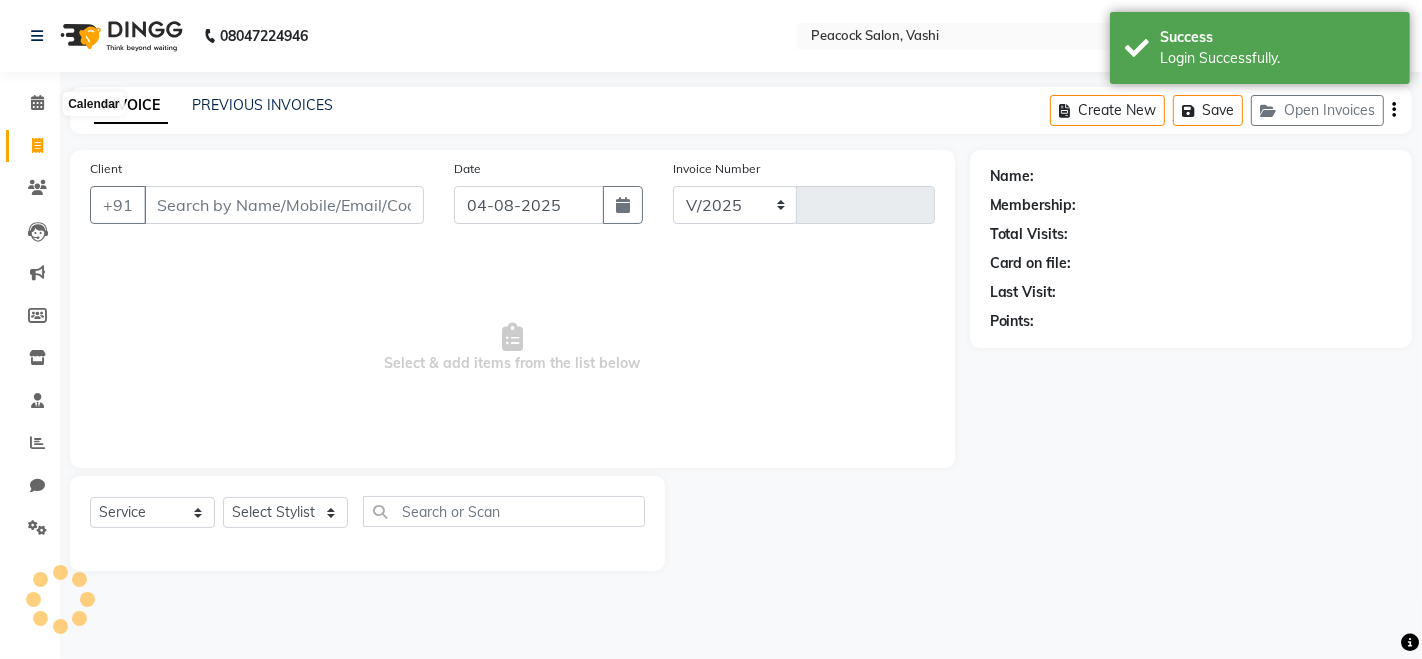 type on "2229" 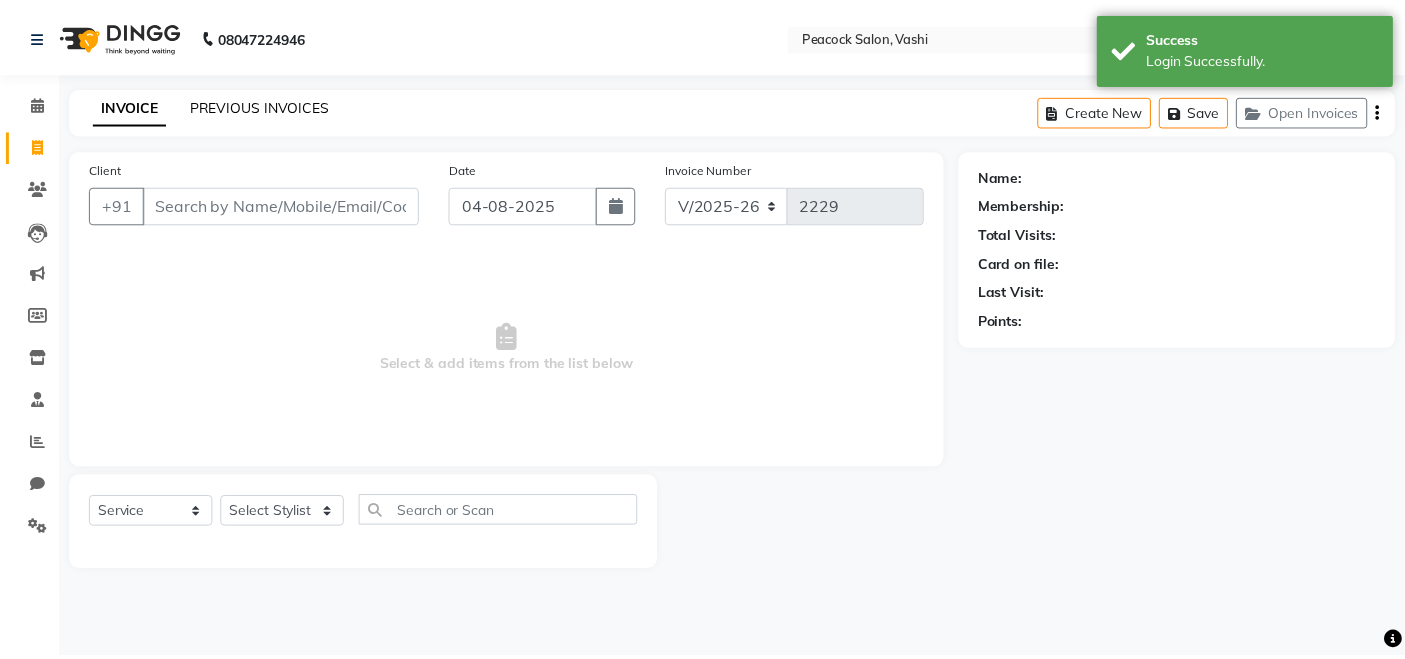 scroll, scrollTop: 0, scrollLeft: 0, axis: both 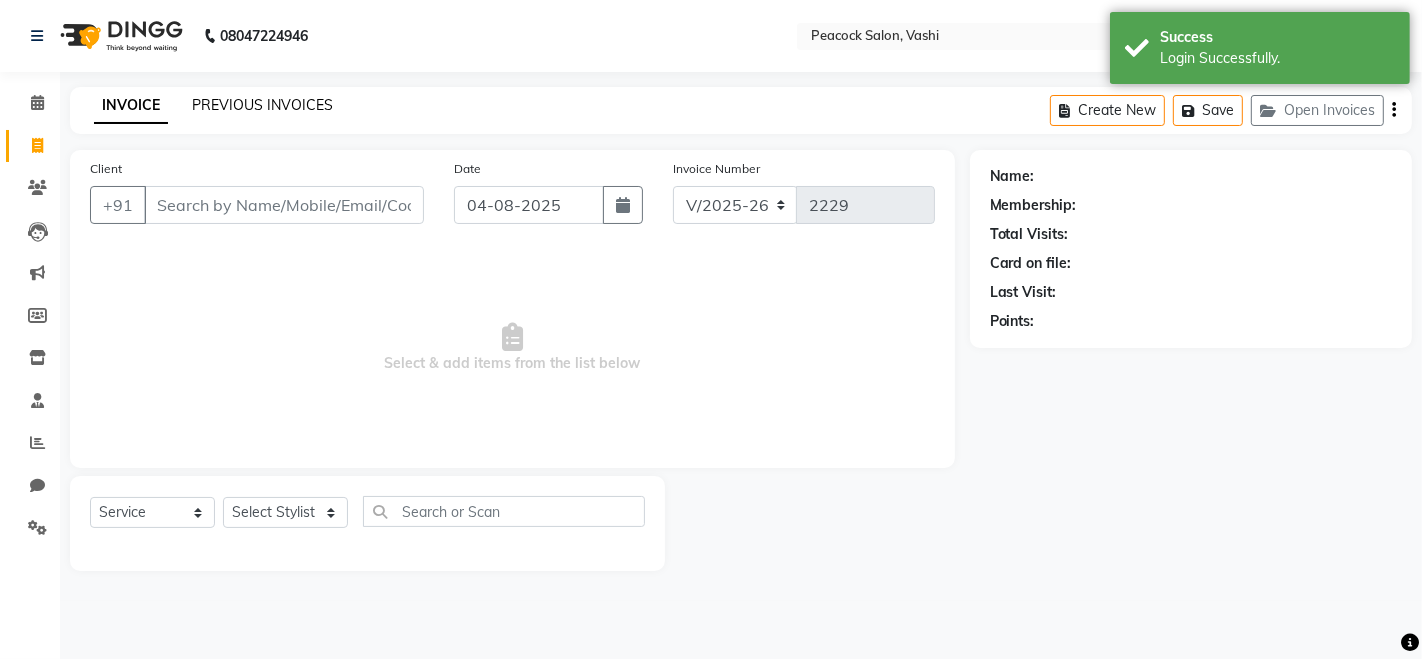 click on "PREVIOUS INVOICES" 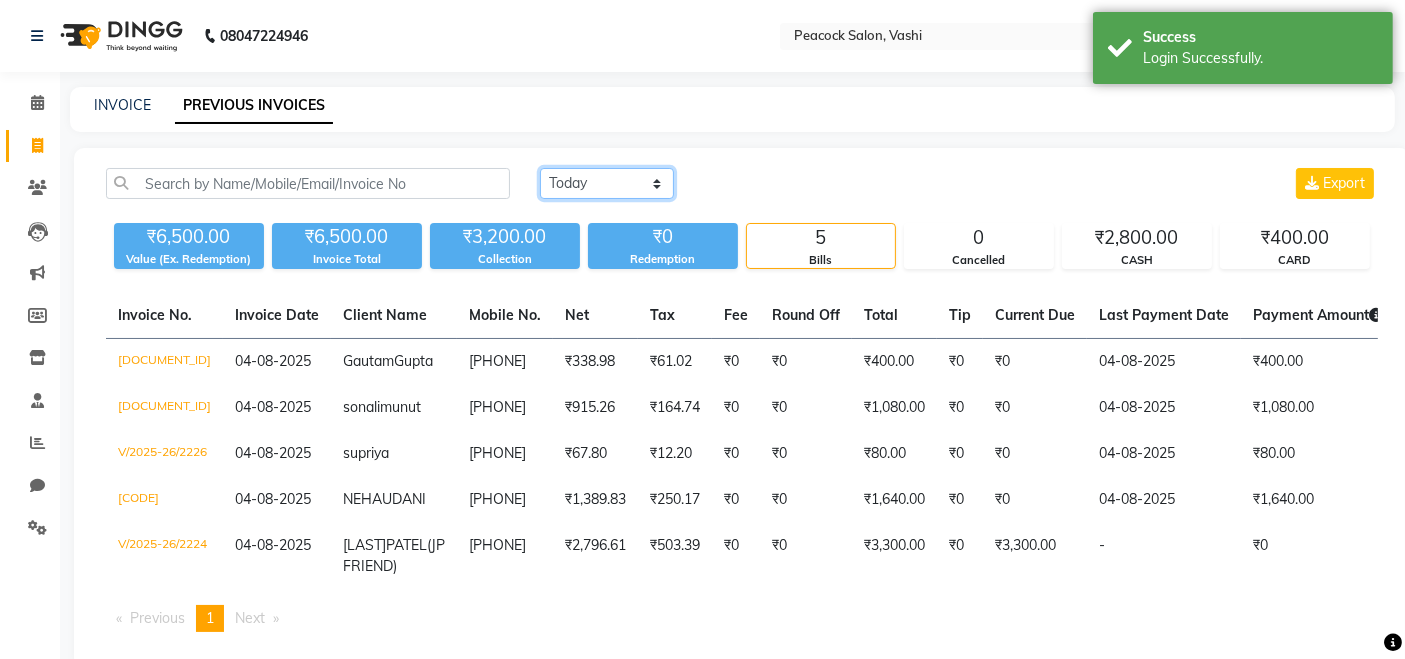 click on "Today Yesterday Custom Range" 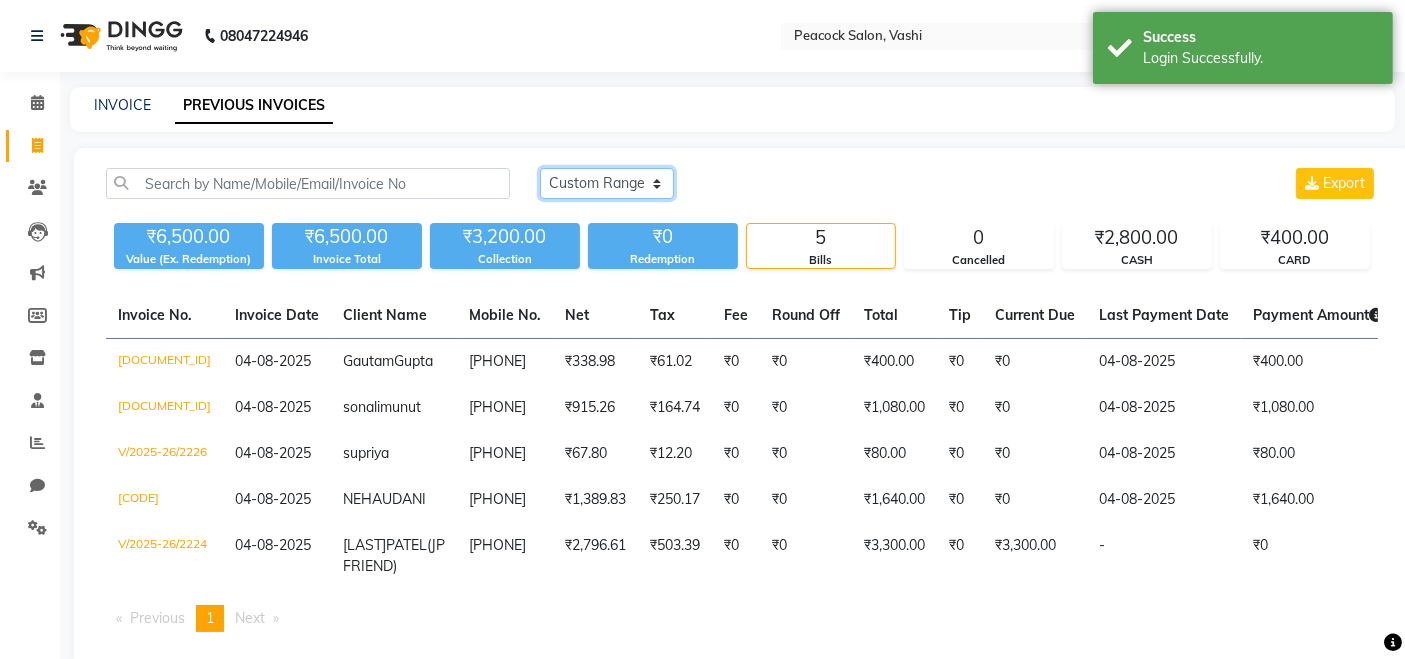 click on "Today Yesterday Custom Range" 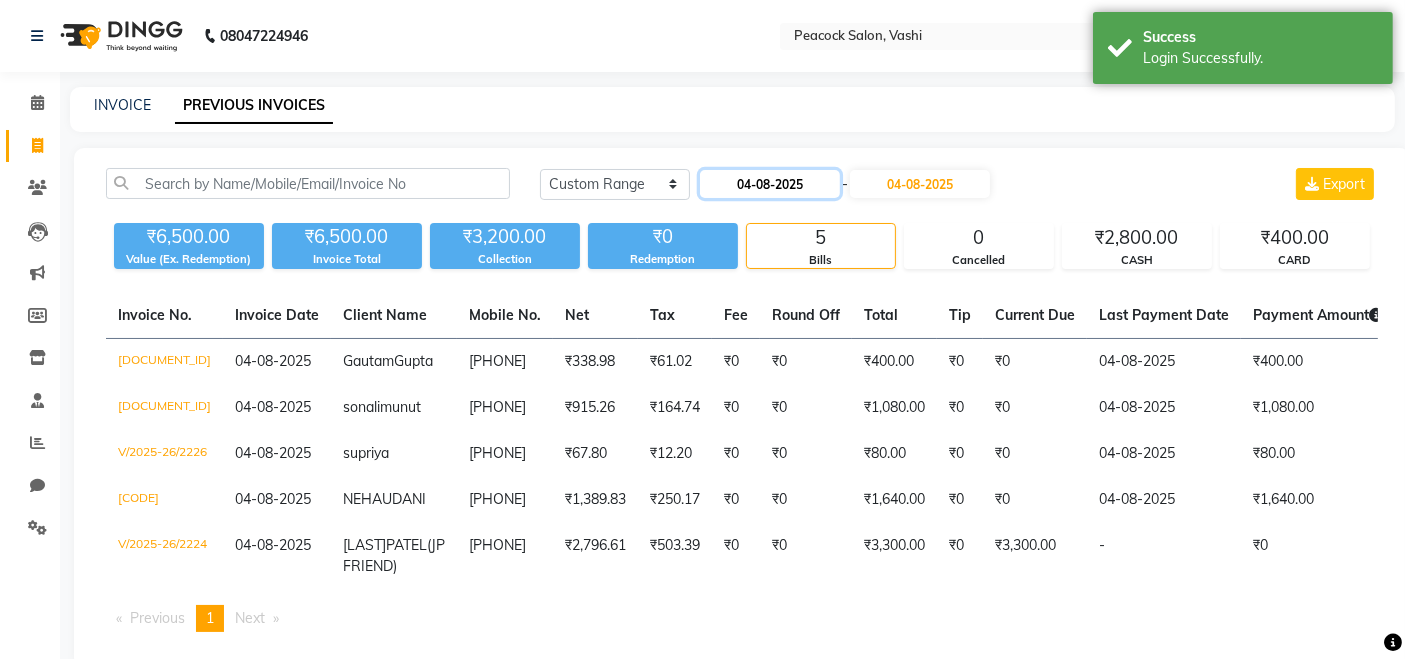 click on "04-08-2025" 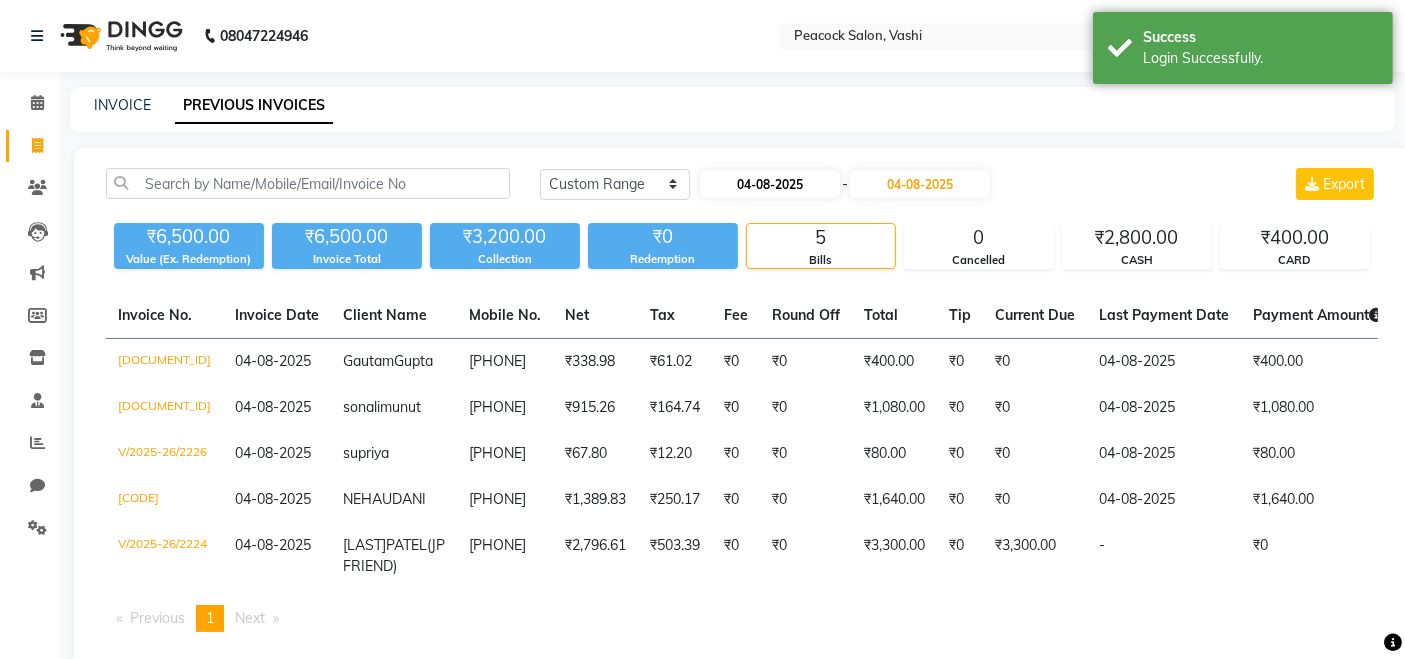 select on "8" 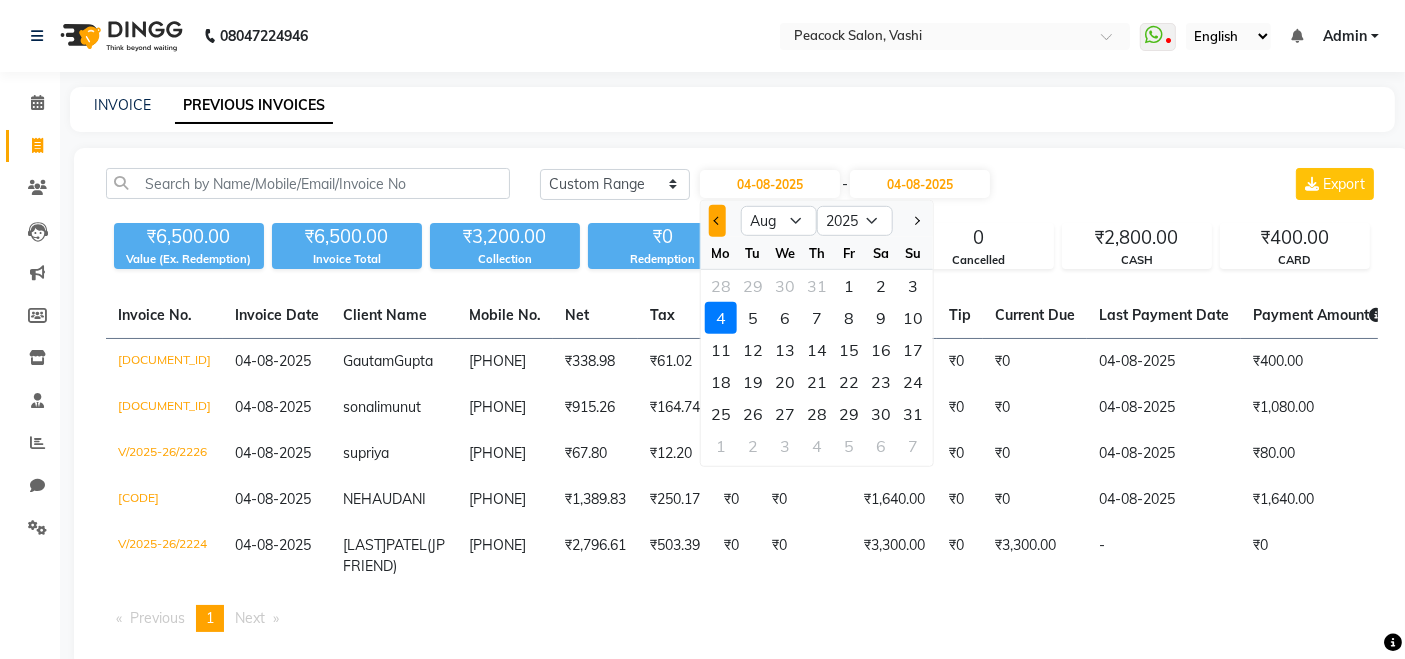 click 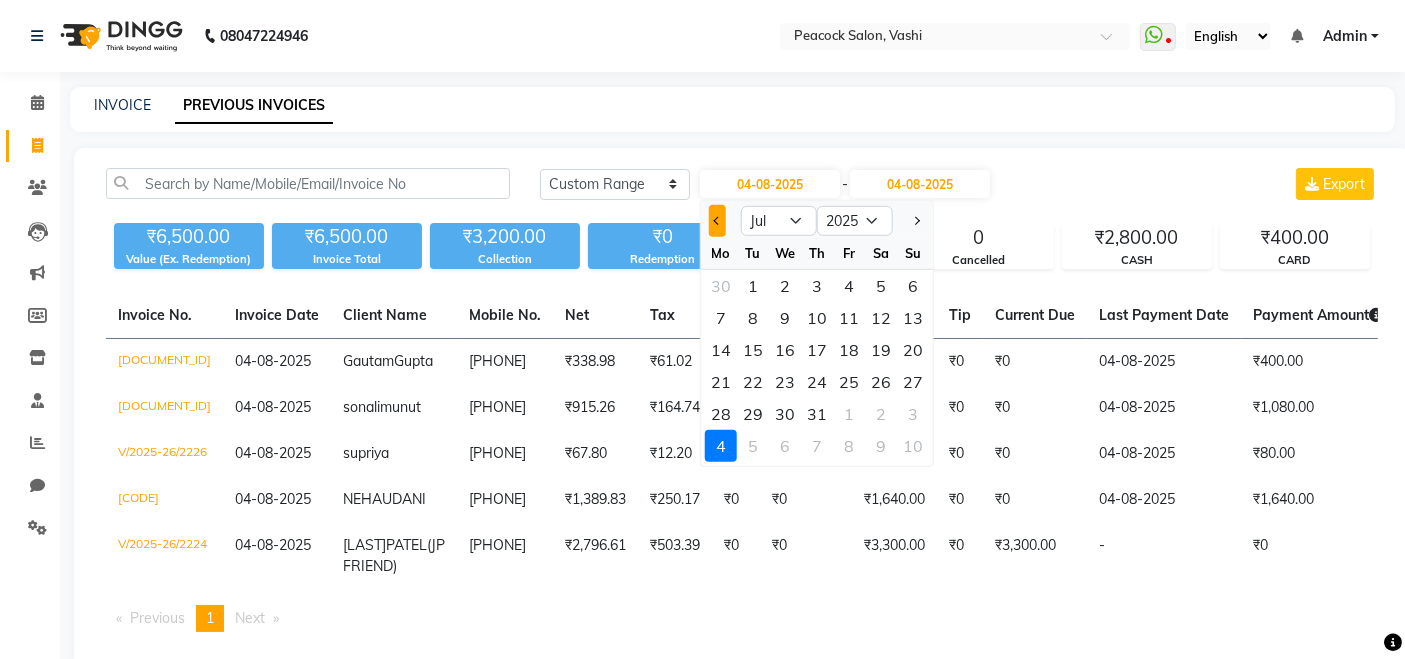 click 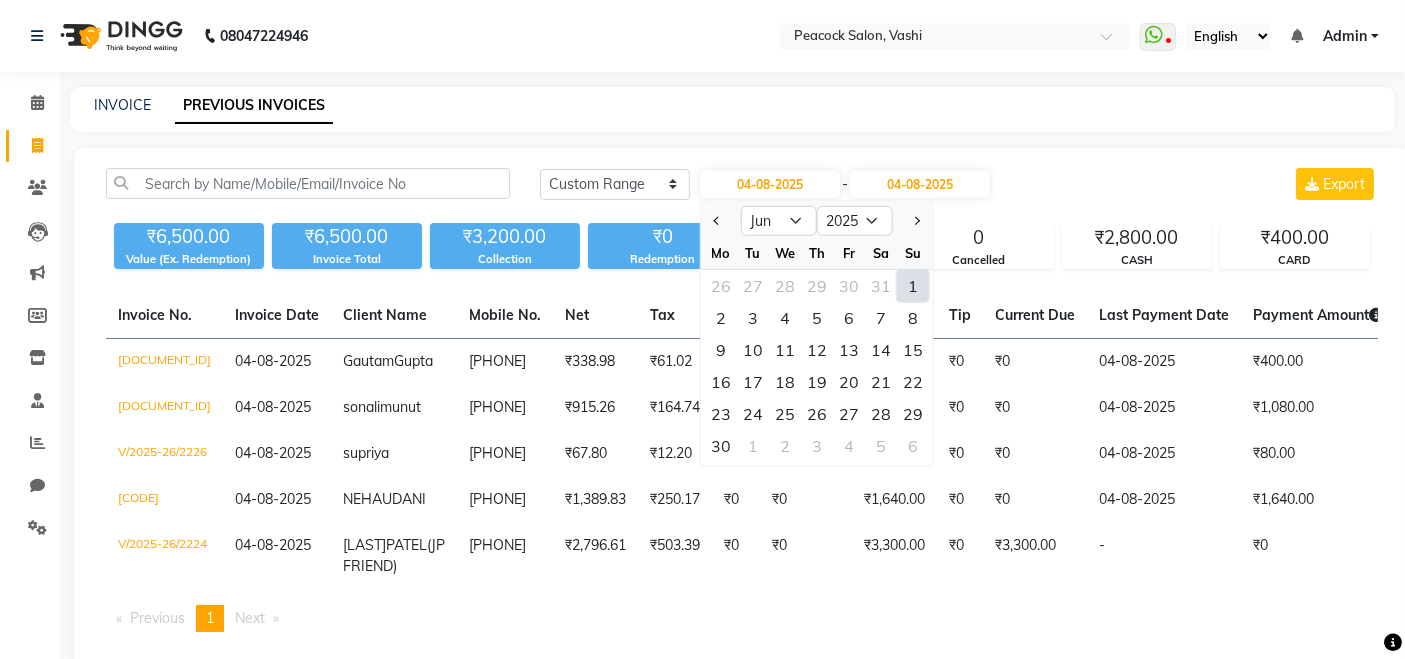 click on "1" 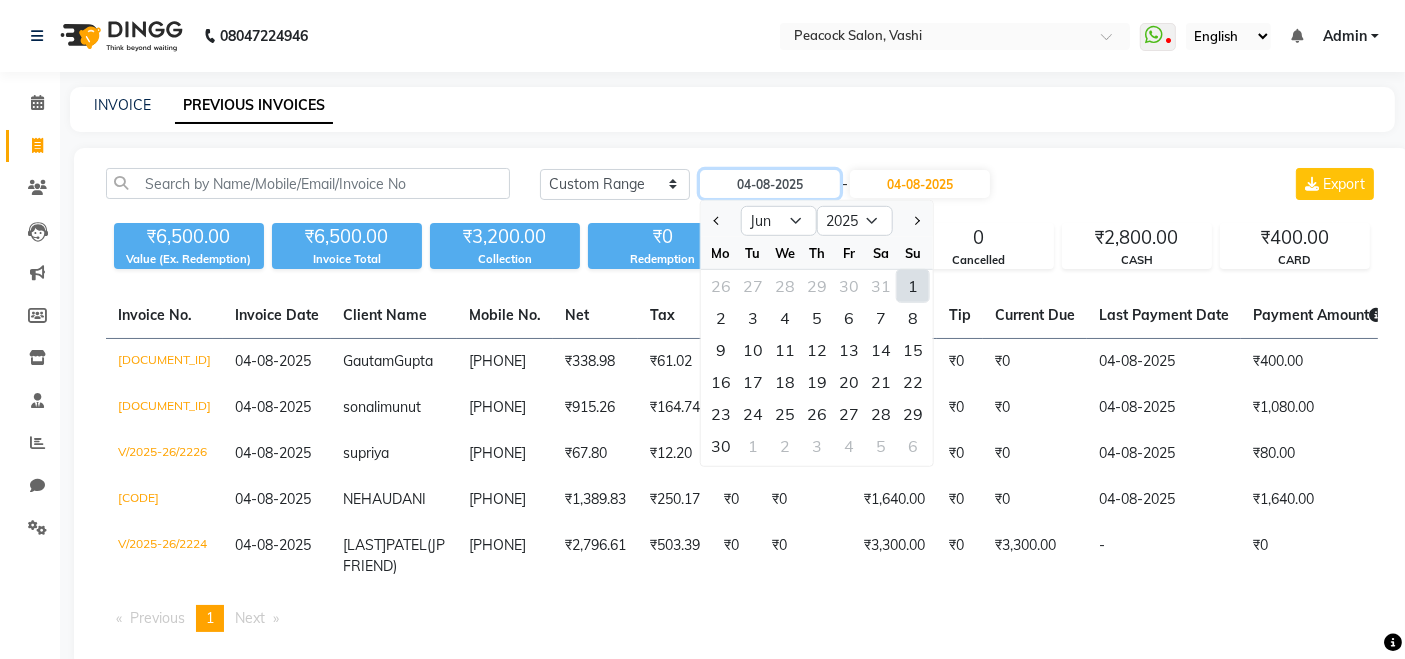 type on "01-06-2025" 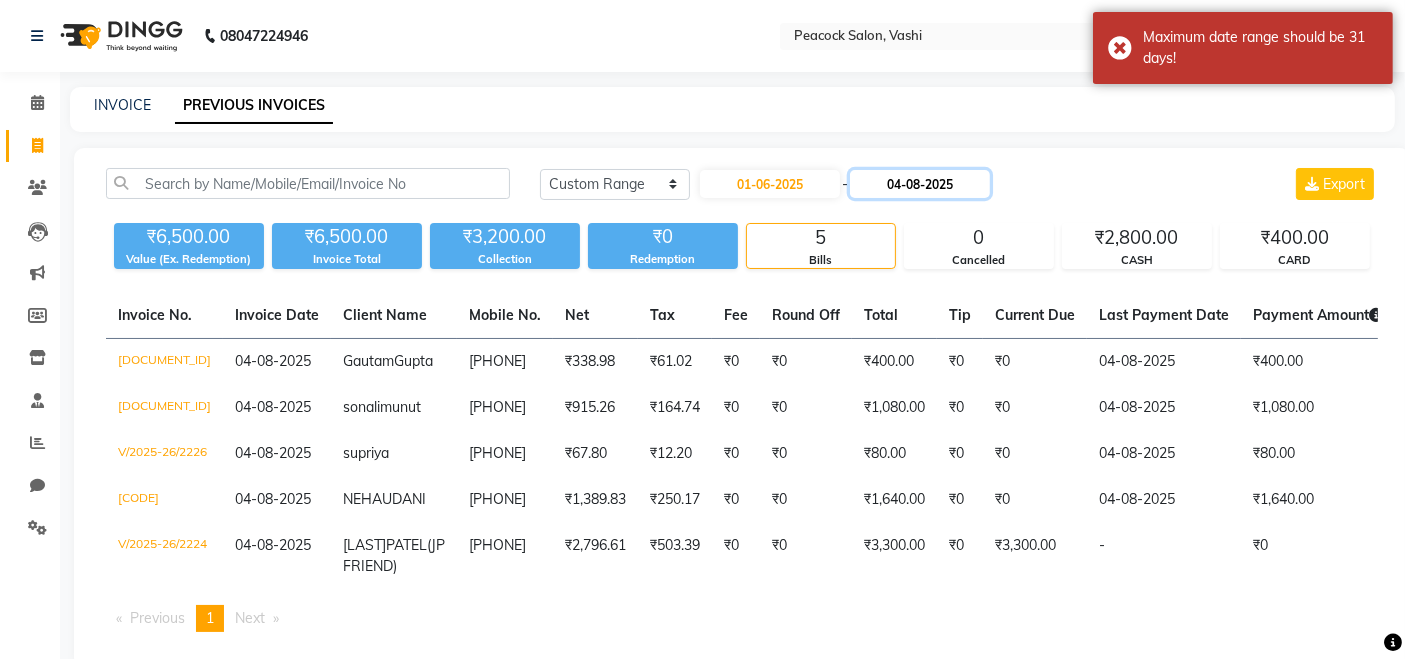 click on "04-08-2025" 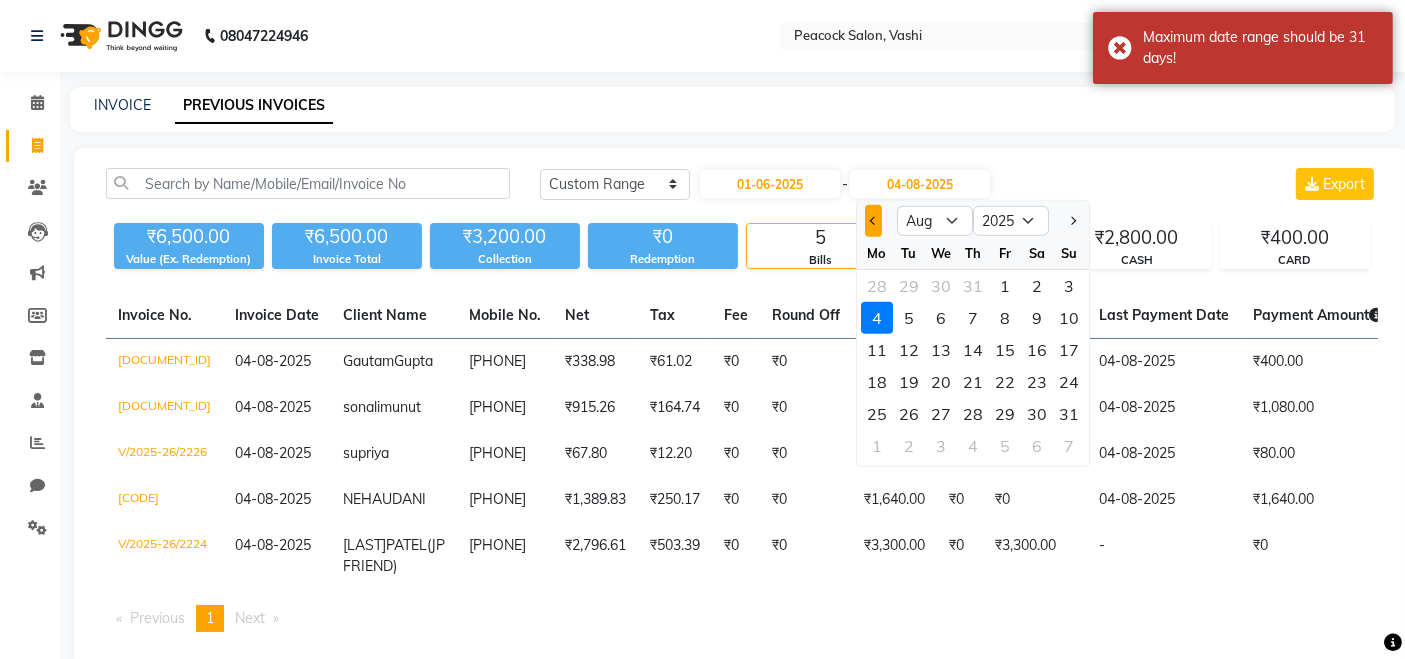 click 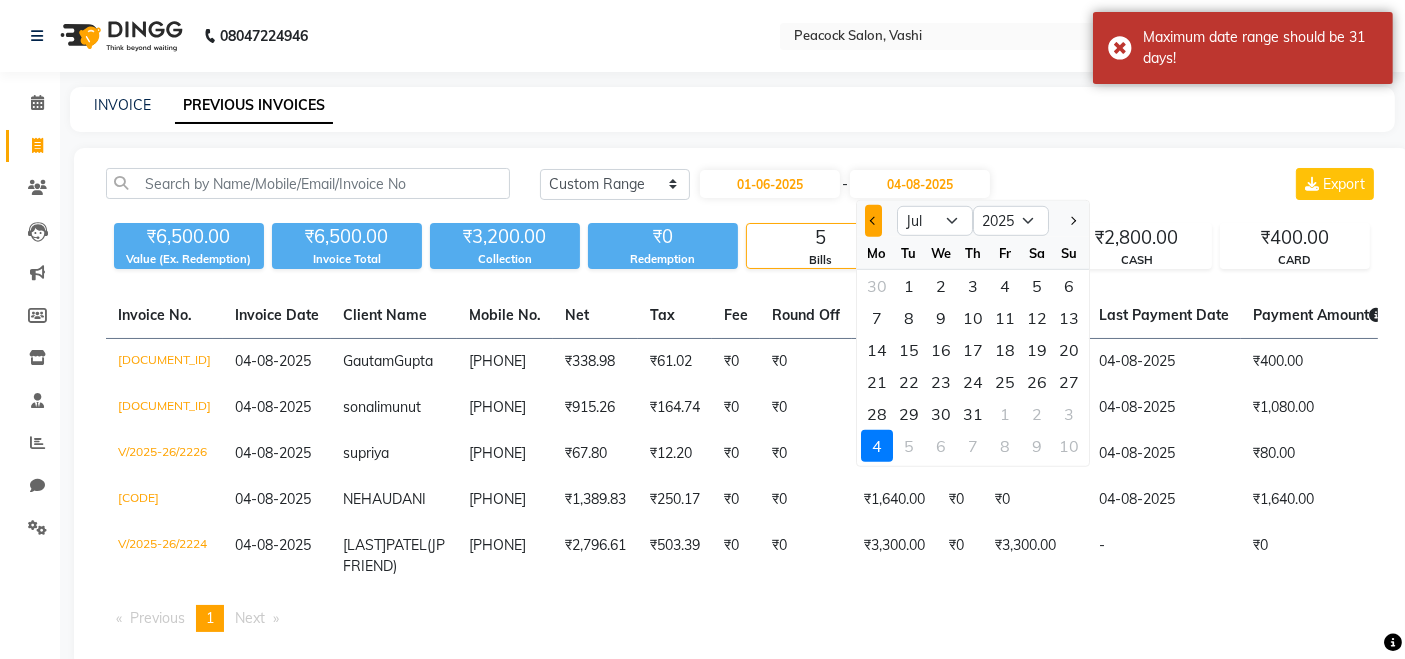 click 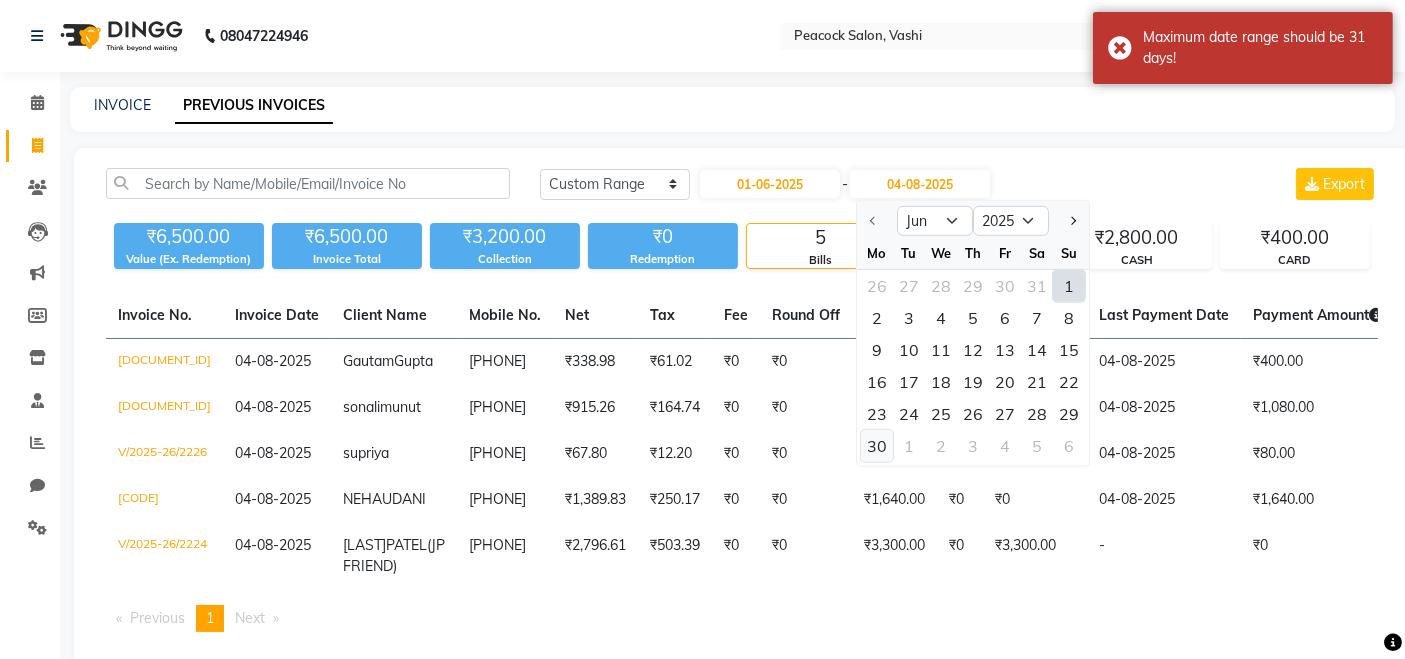 click on "30" 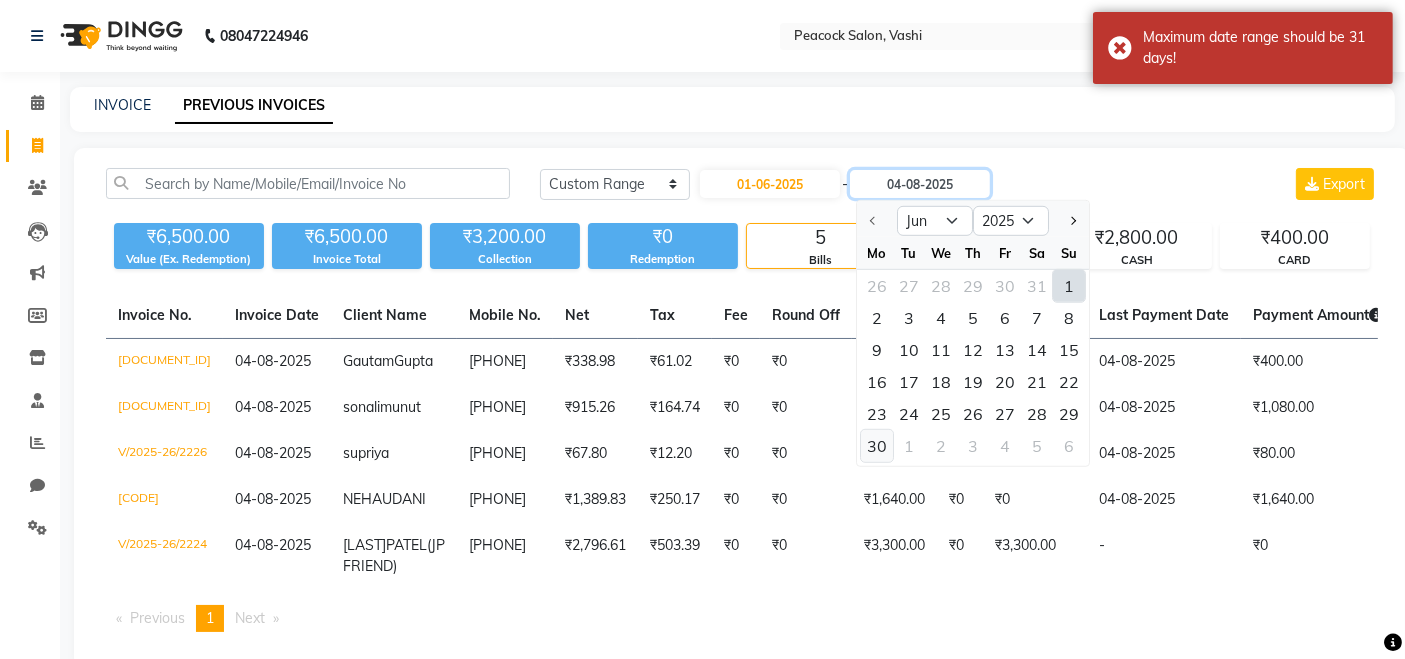 type on "30-06-2025" 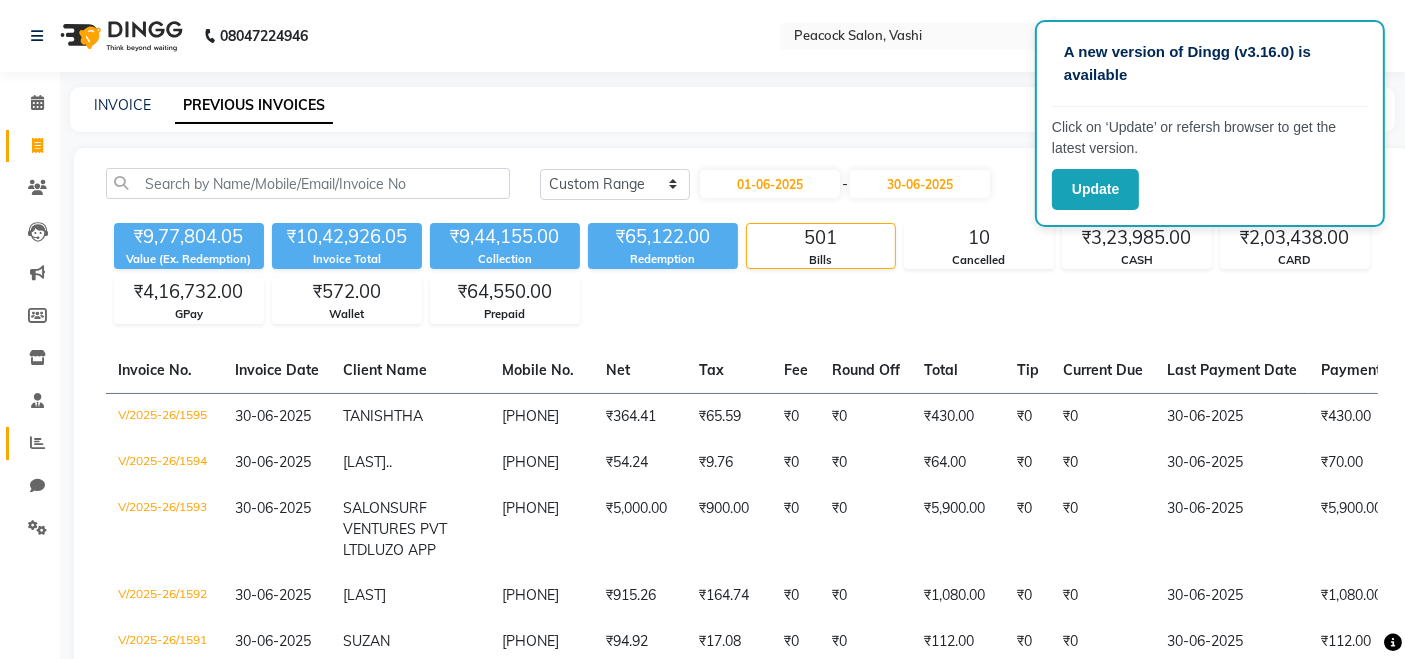 click 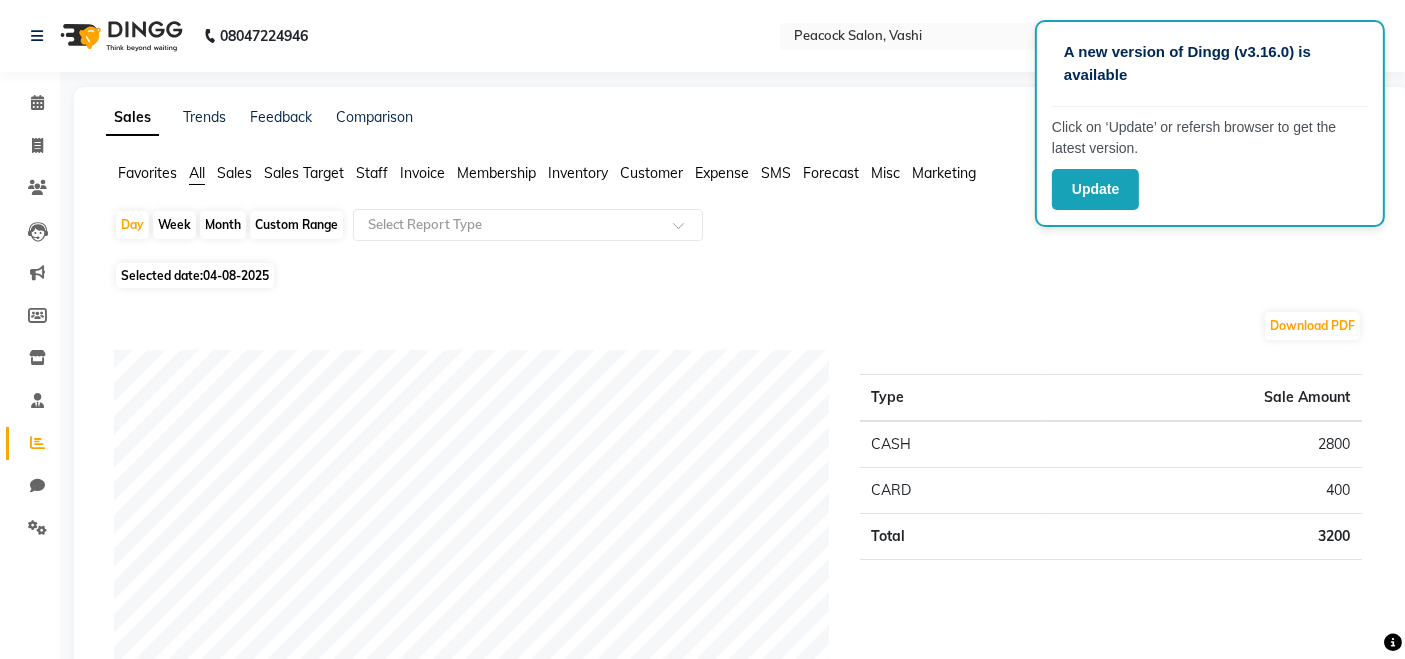 click on "Month" 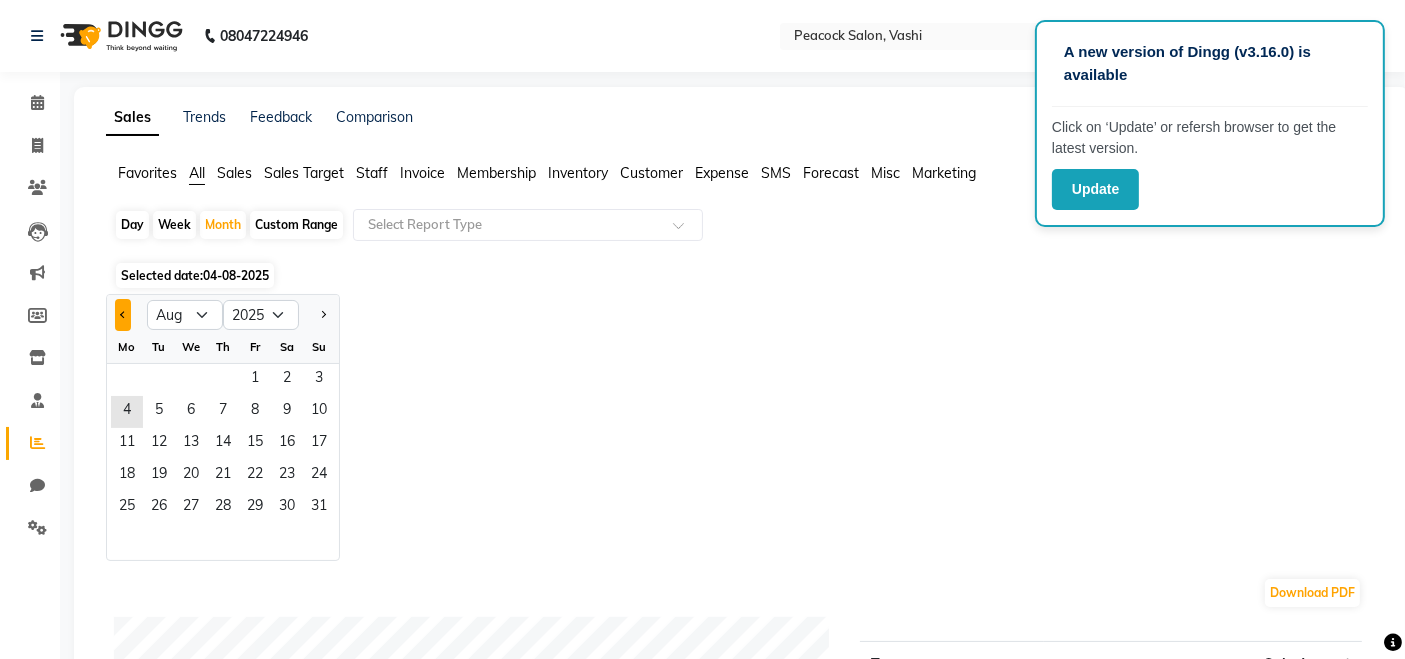 click 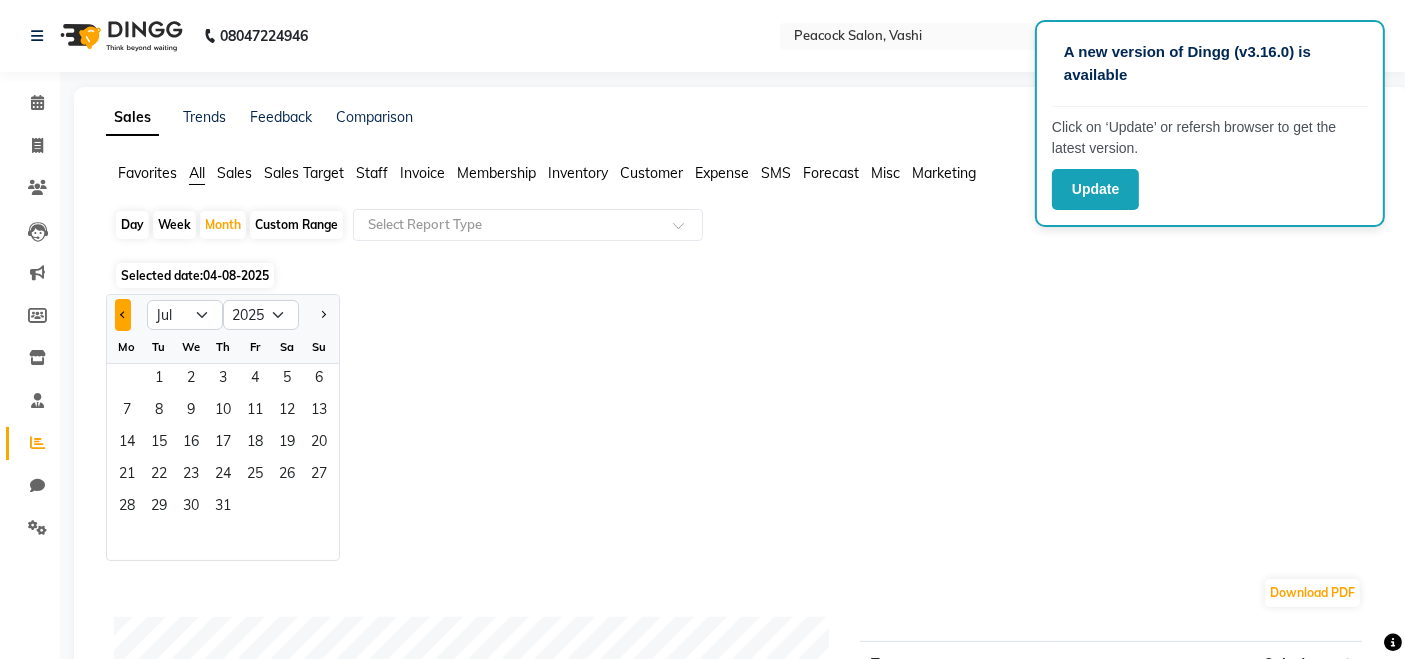 click 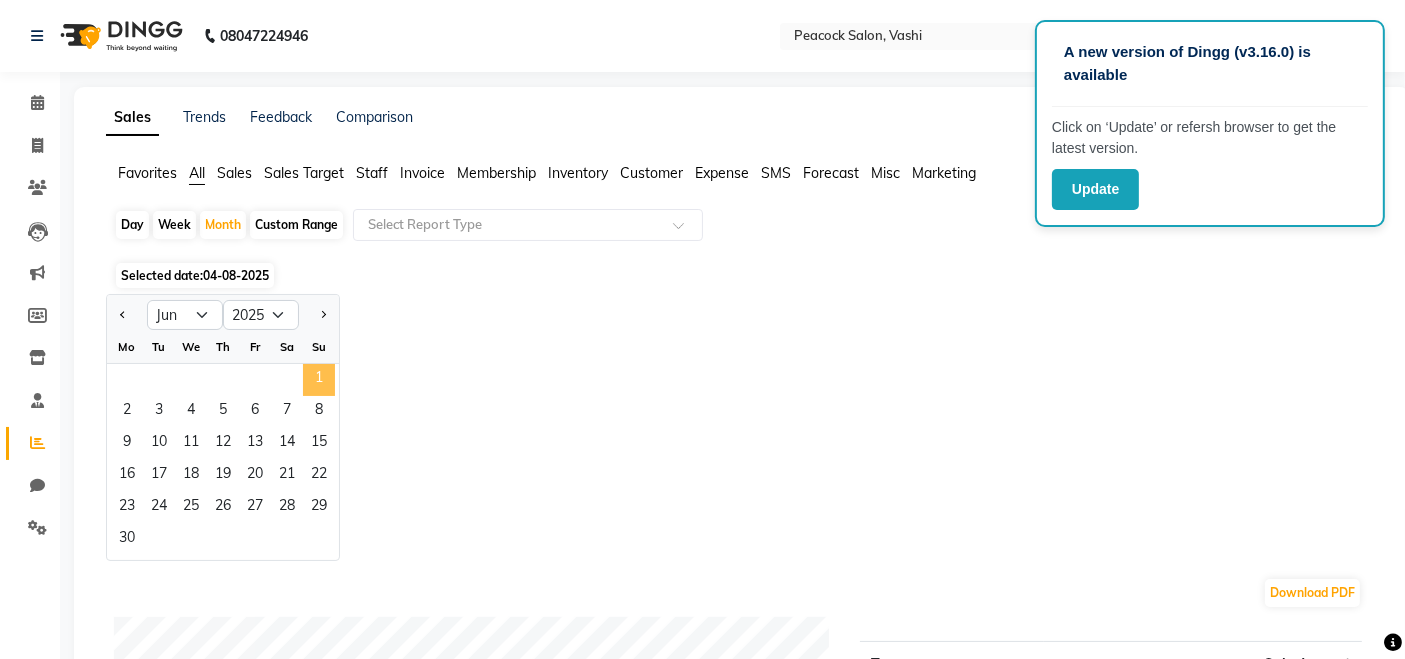 click on "1" 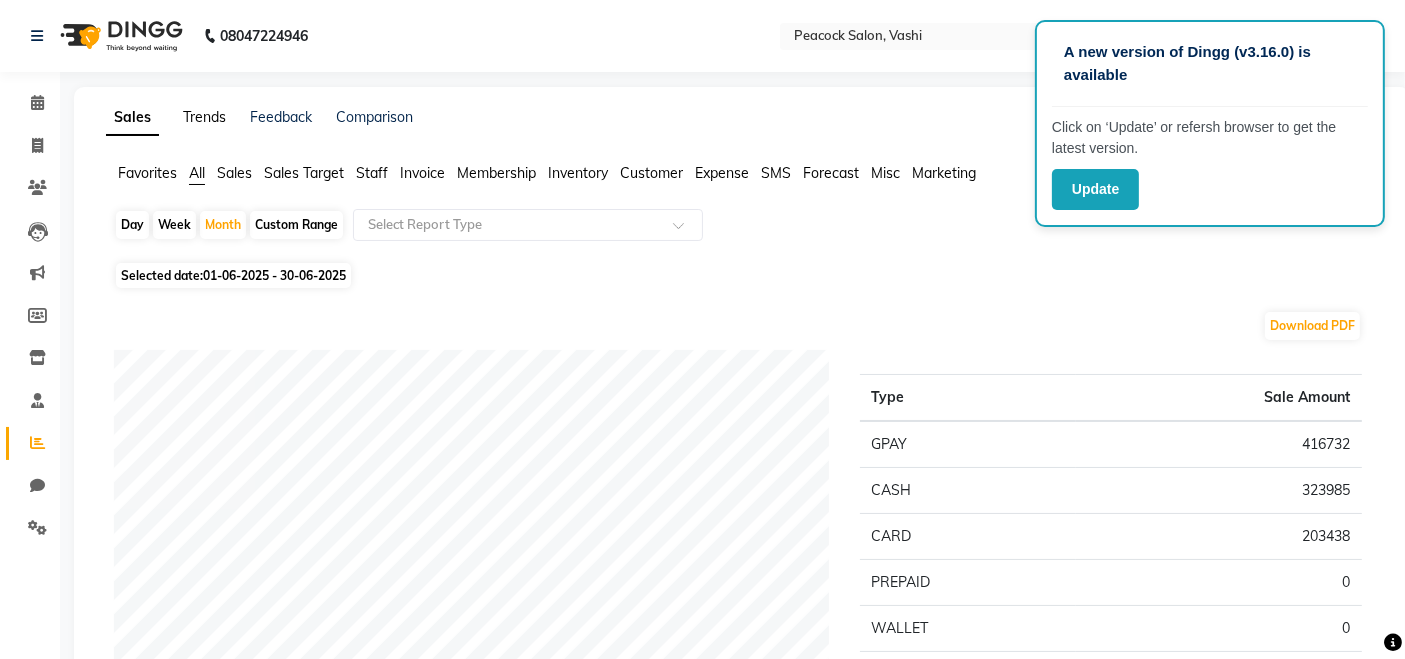 click on "Trends" 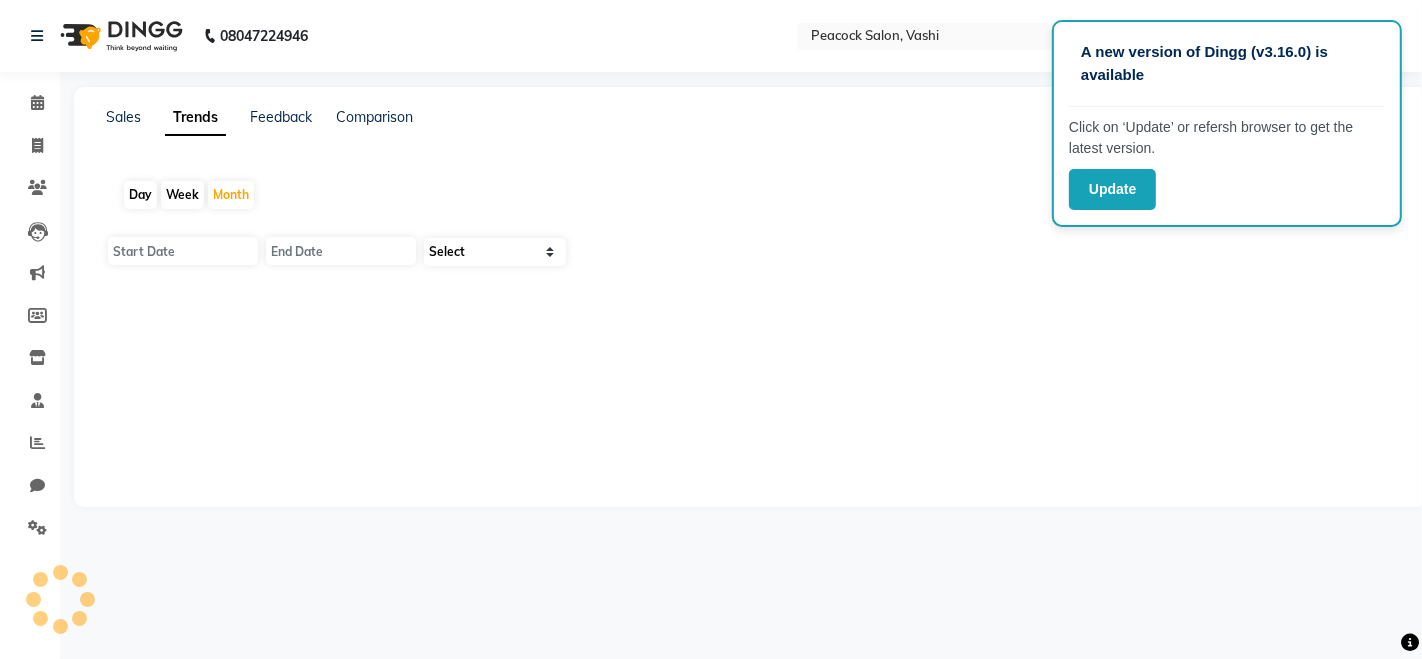 type on "01-08-2025" 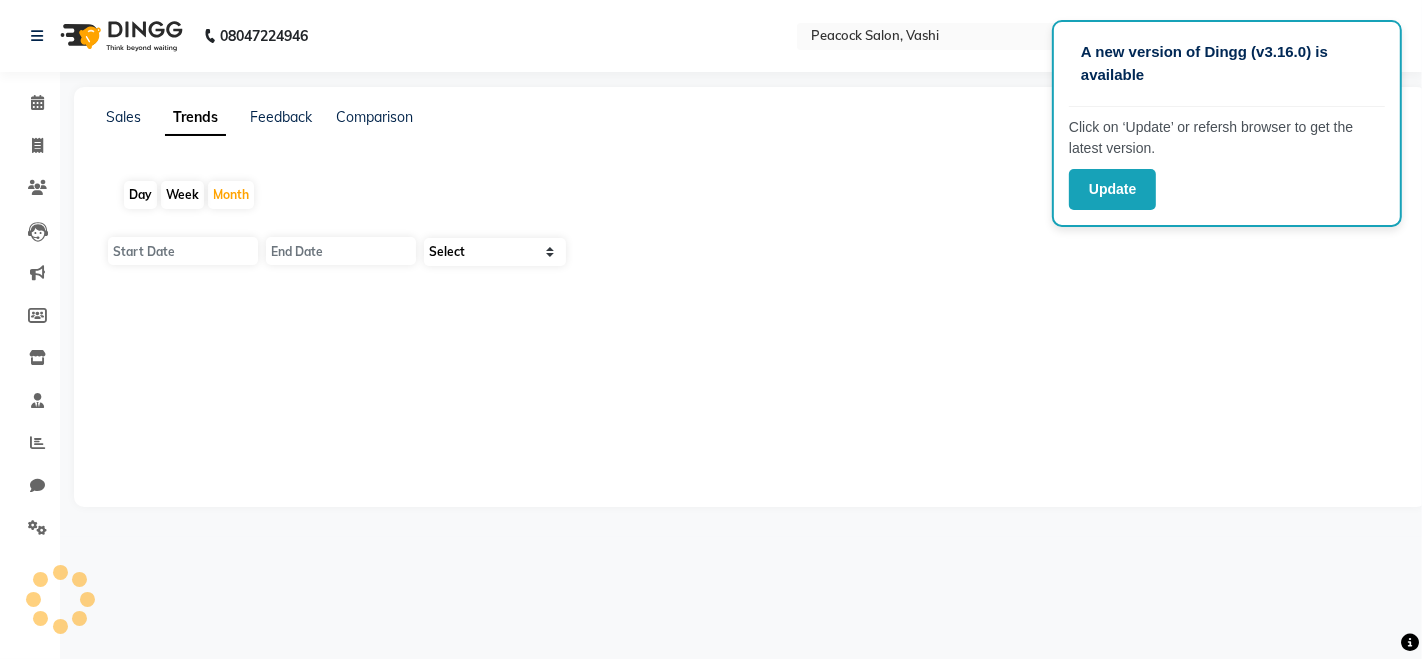 type on "31-08-2025" 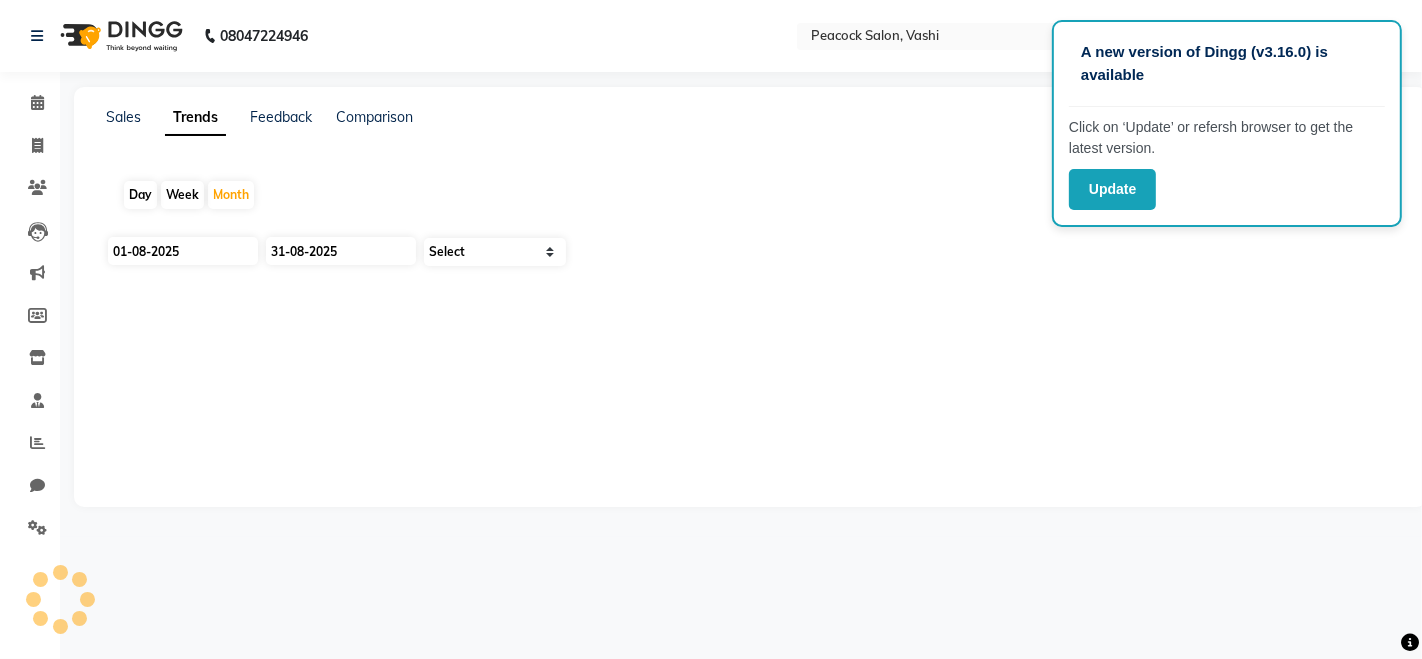 select on "by_client" 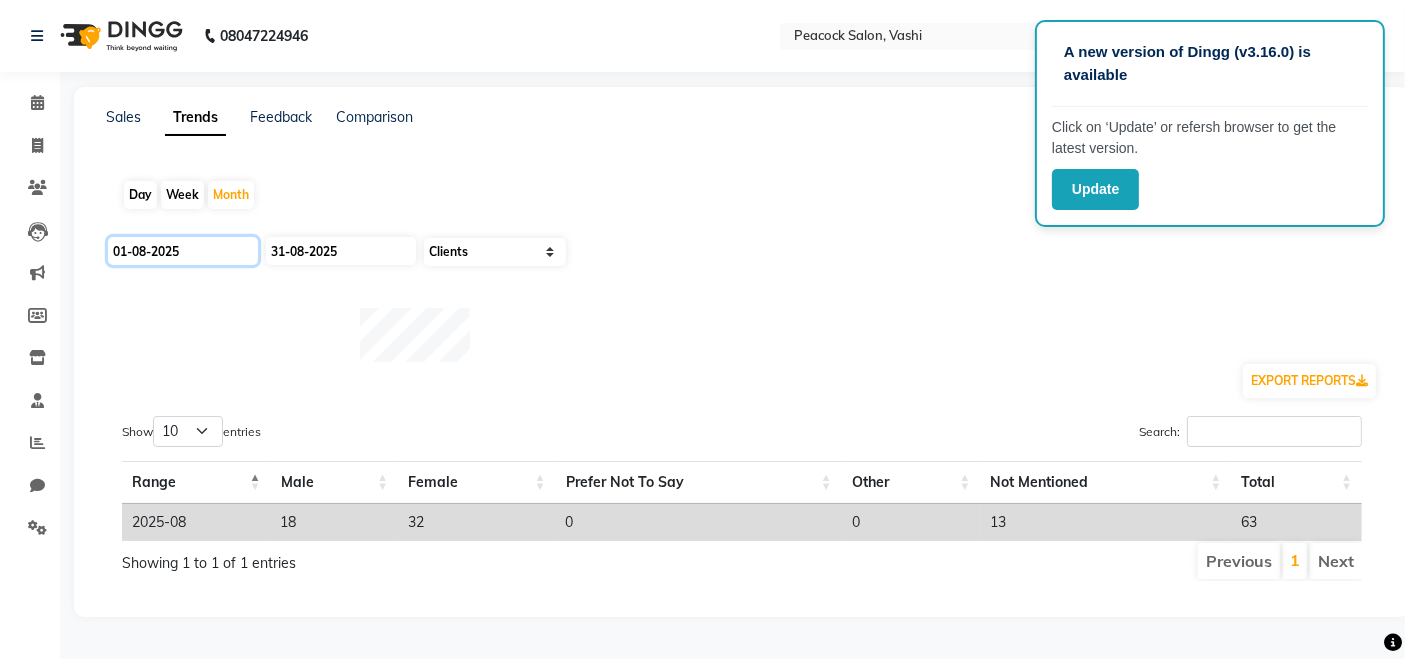click on "01-08-2025" 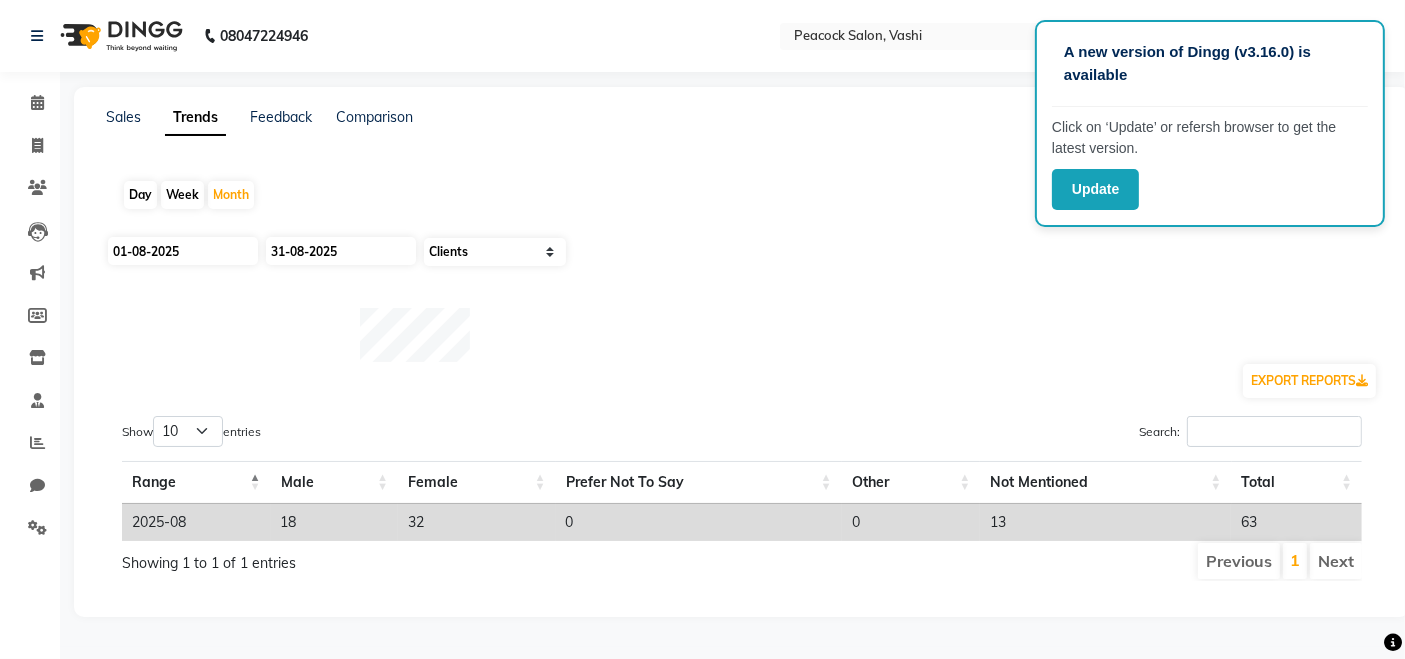 select on "8" 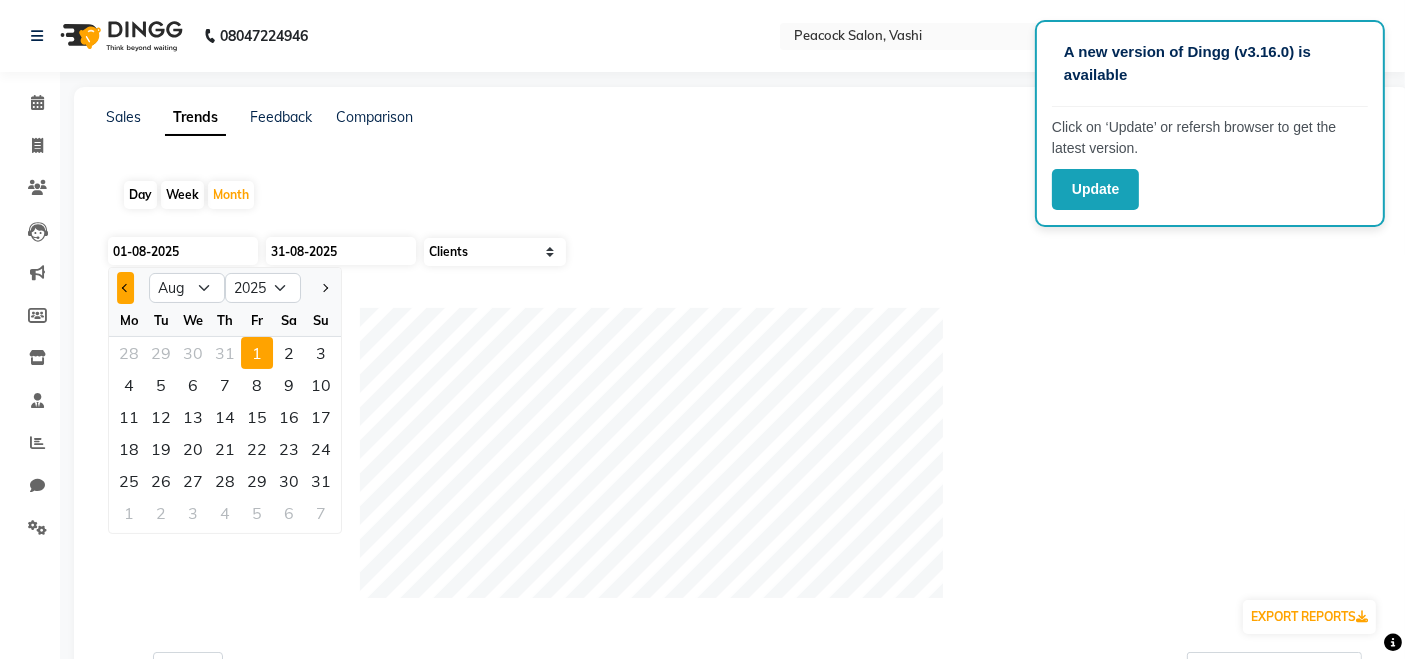 click 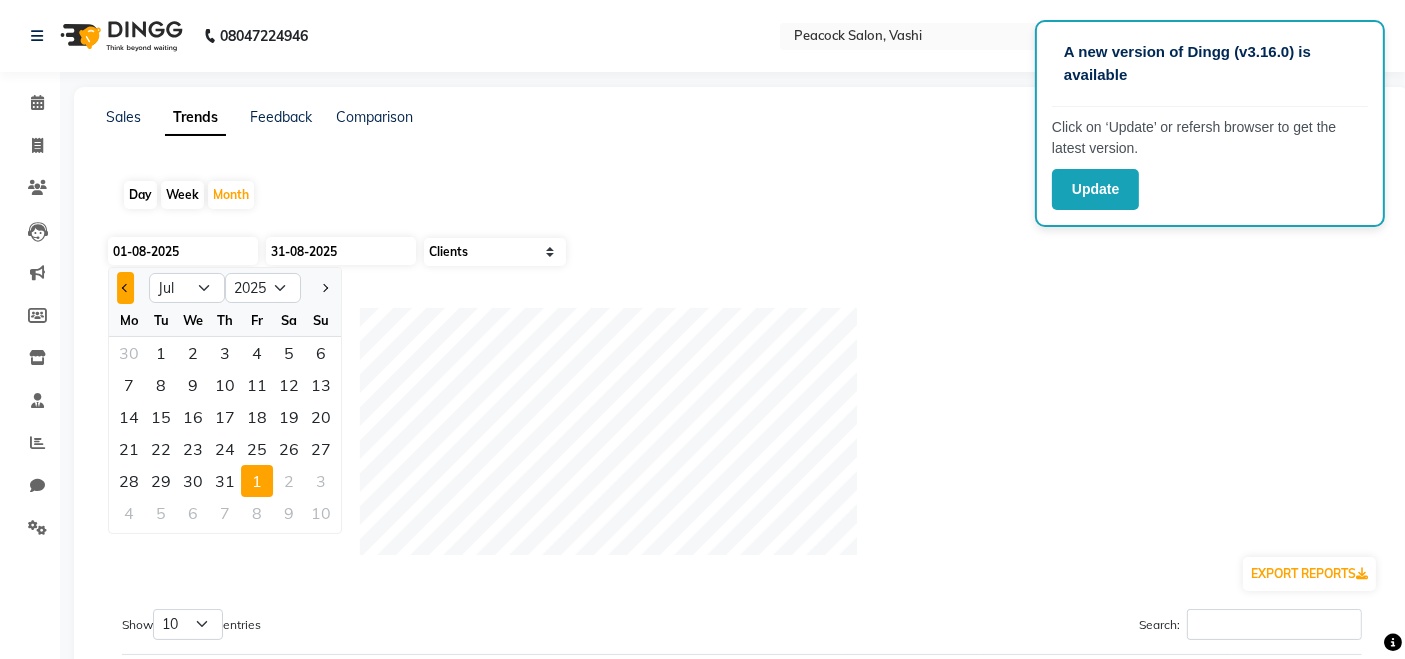 click 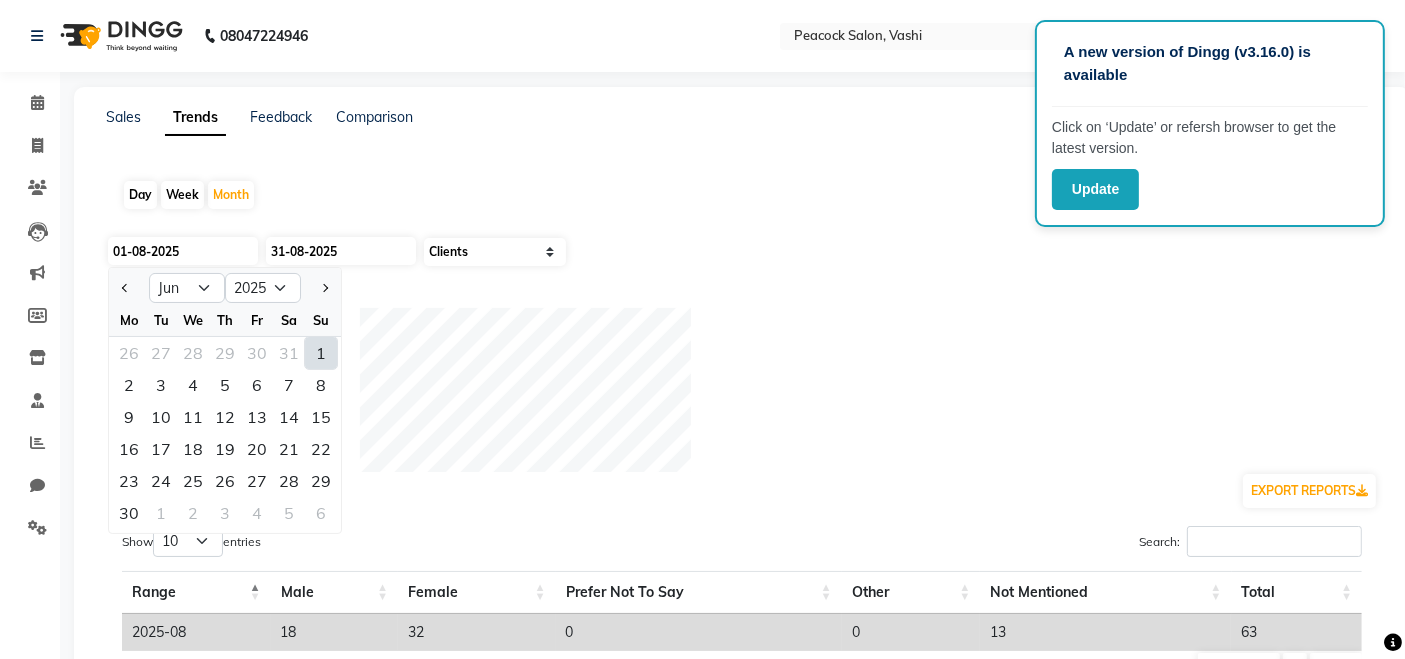click on "1" 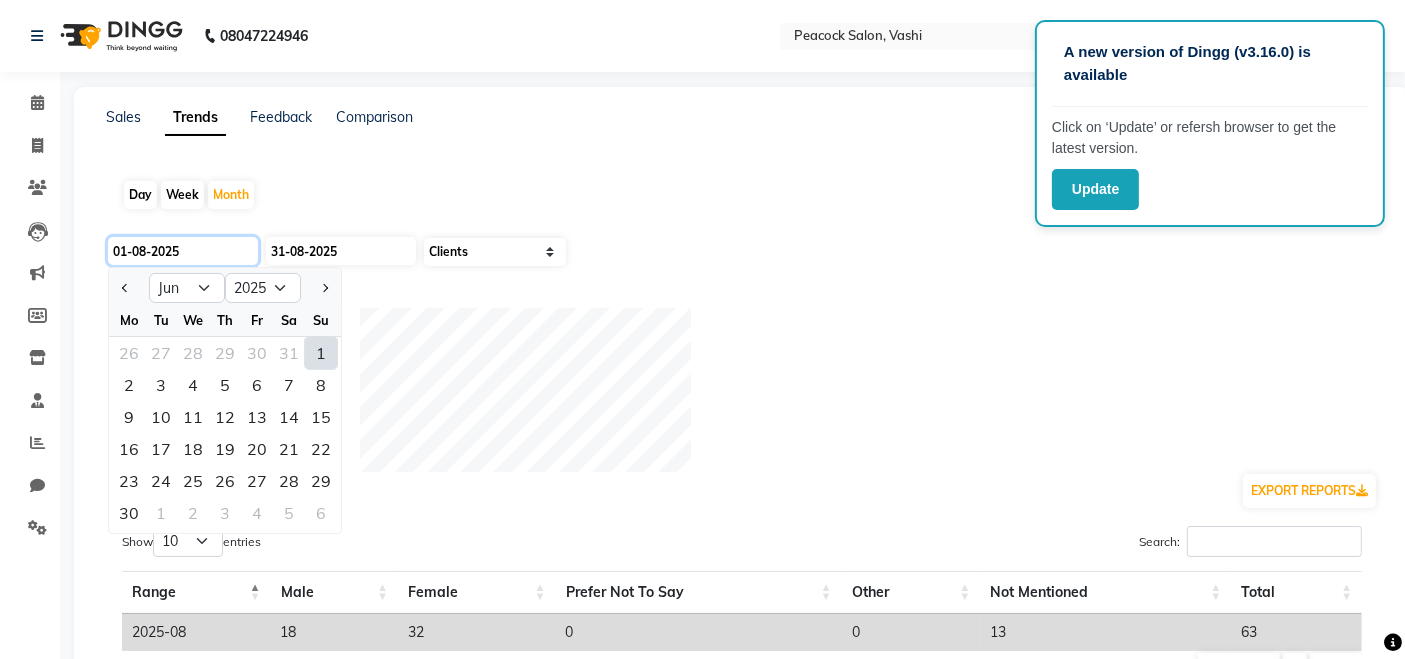 type on "01-06-2025" 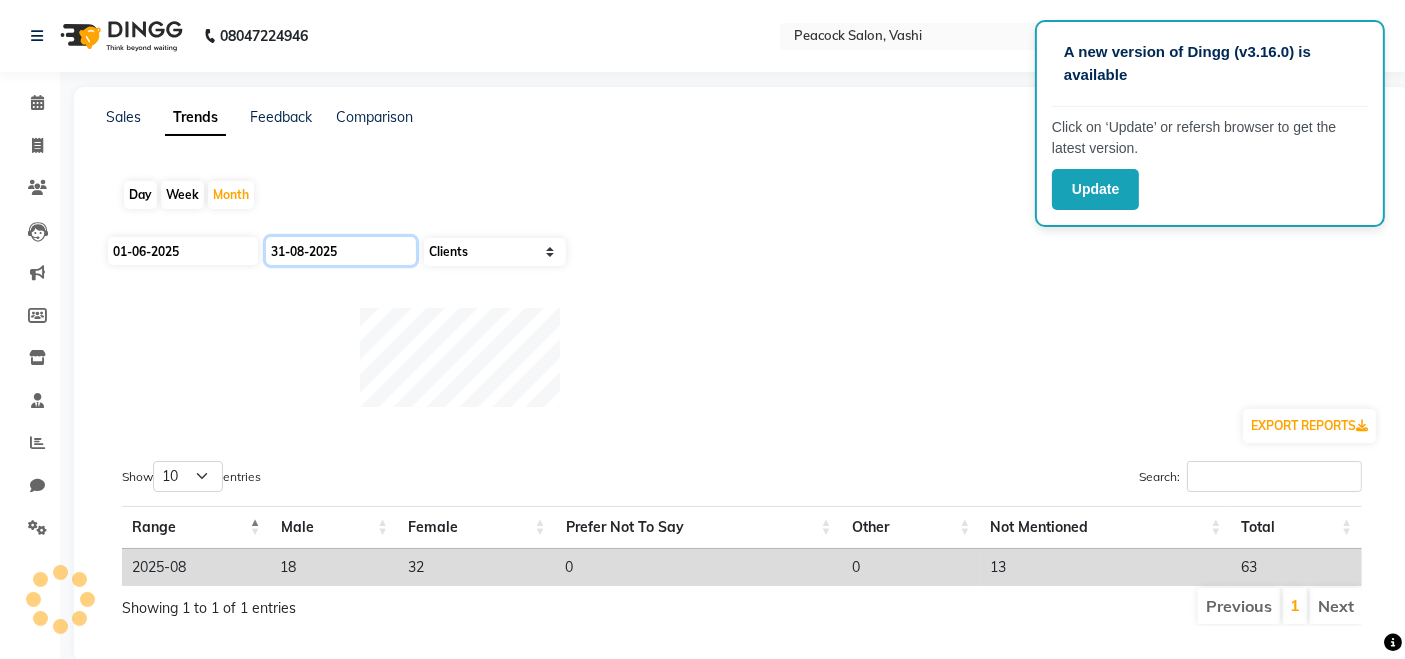 click on "31-08-2025" 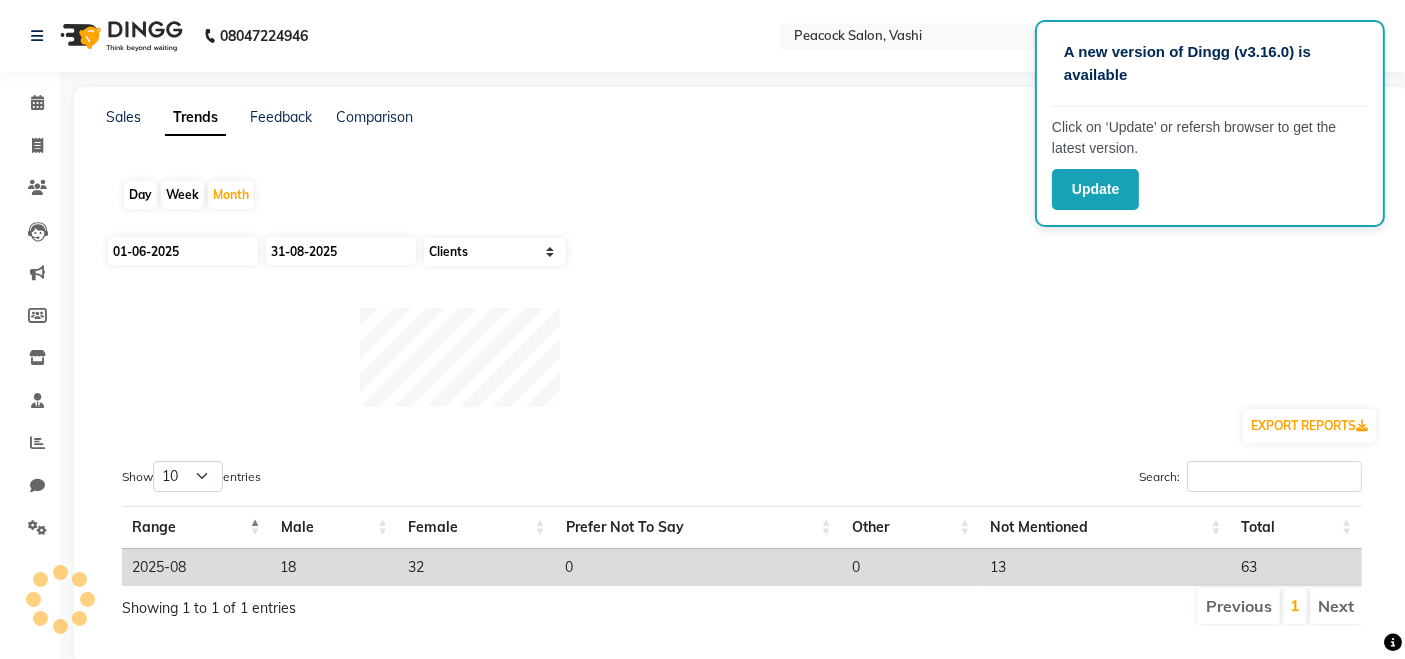 select on "8" 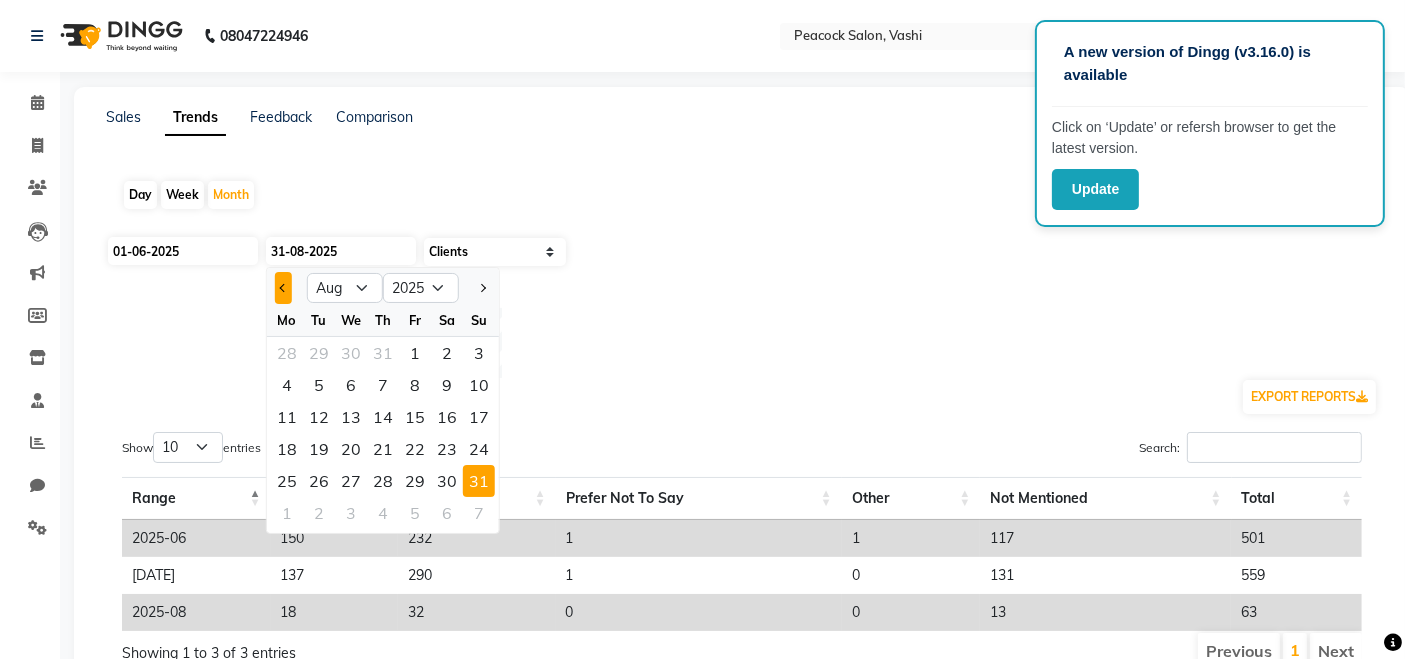 click 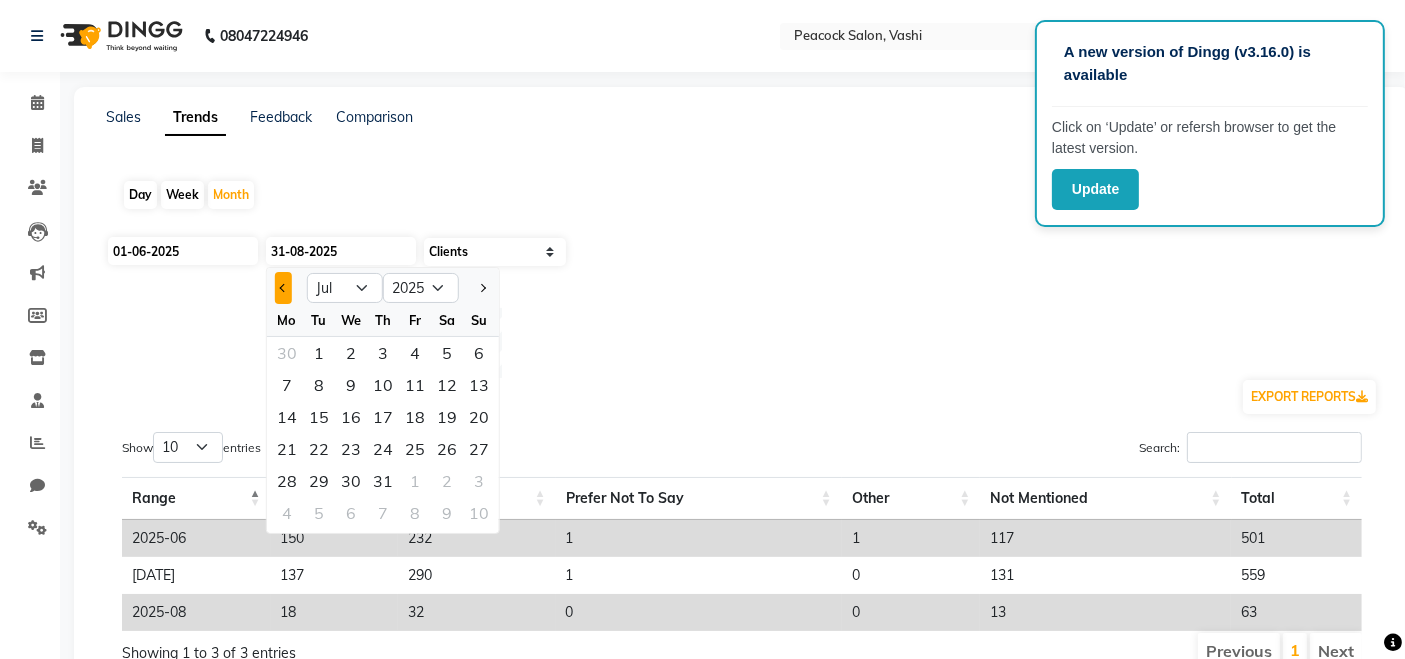 click 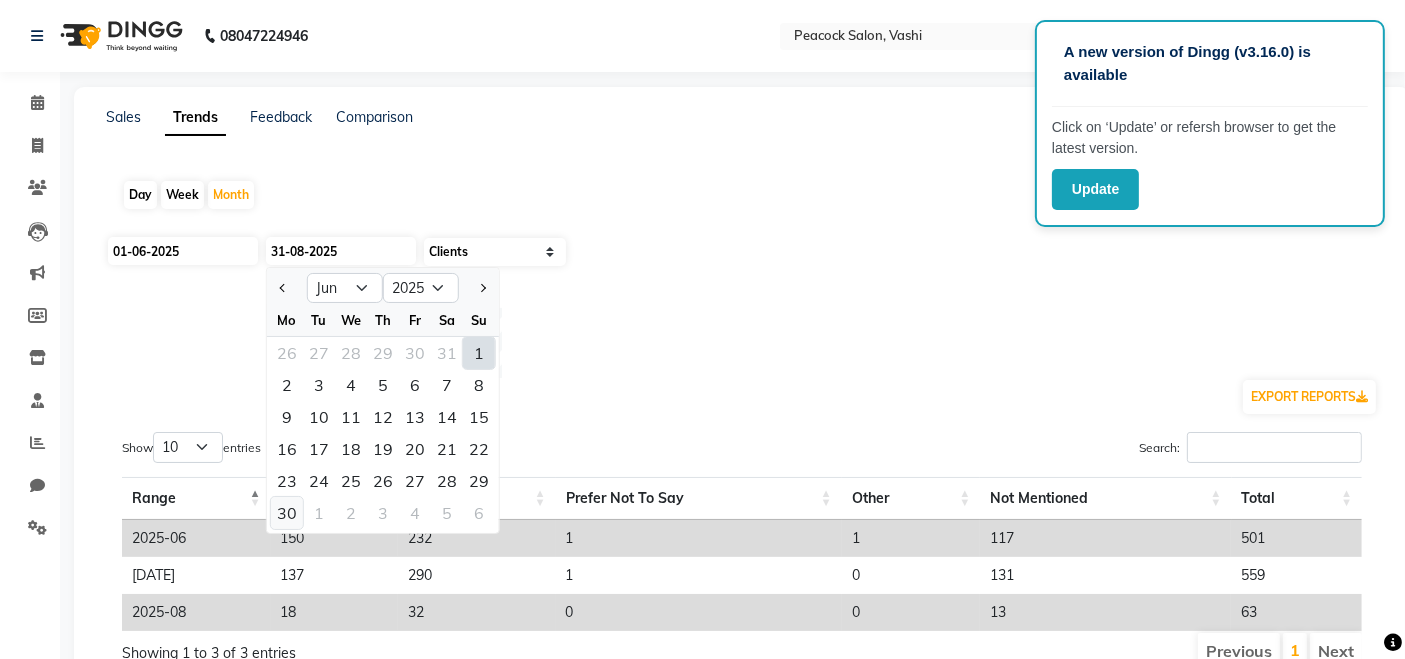 click on "30" 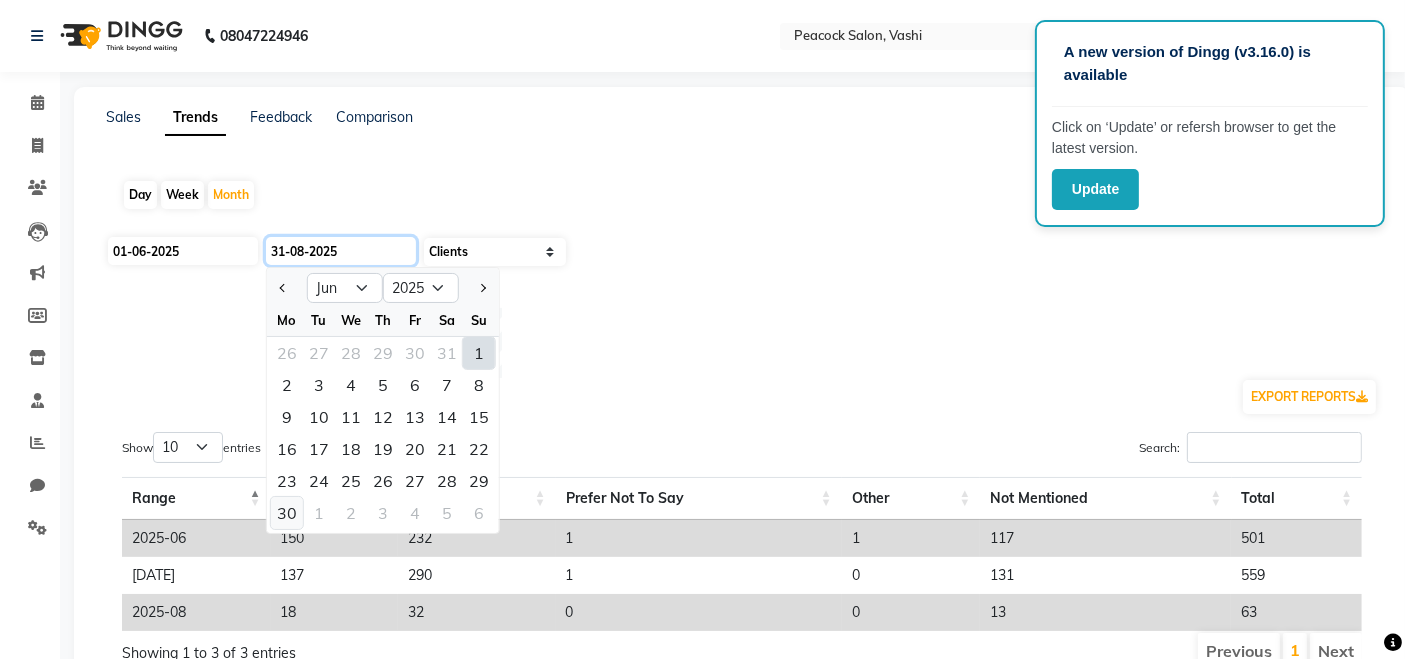 type on "30-06-2025" 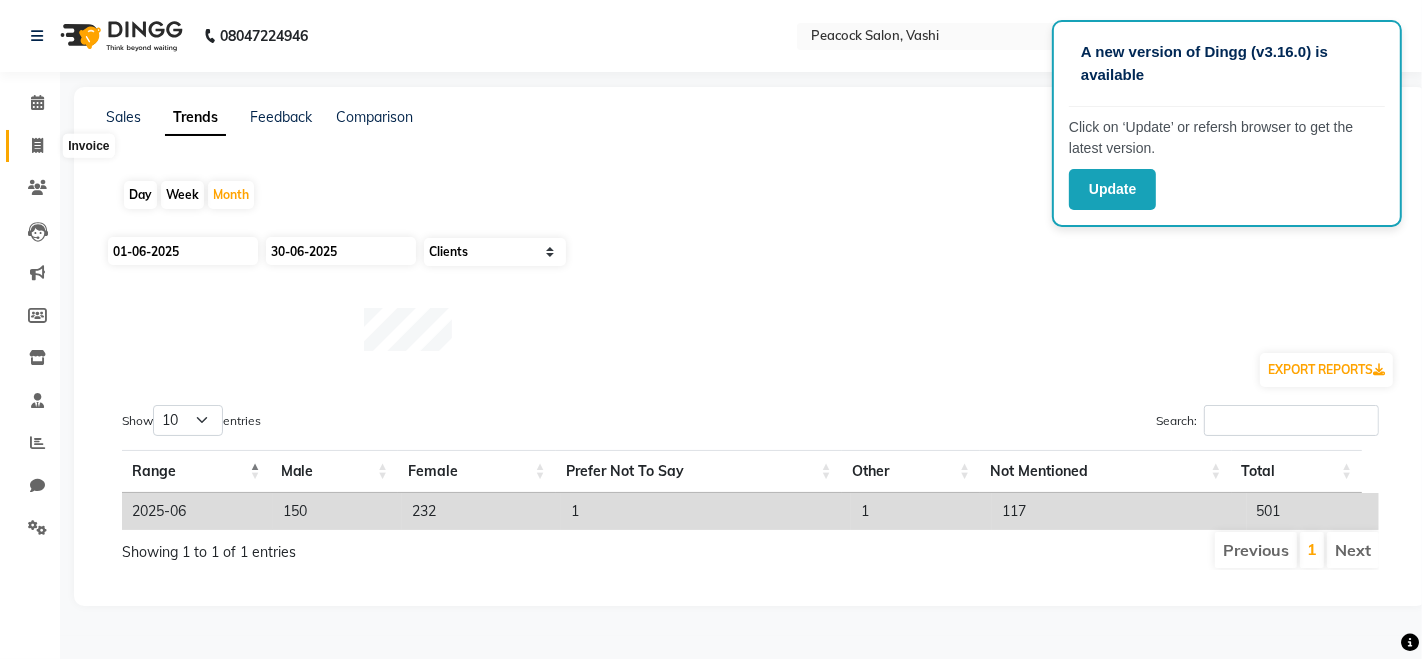 click 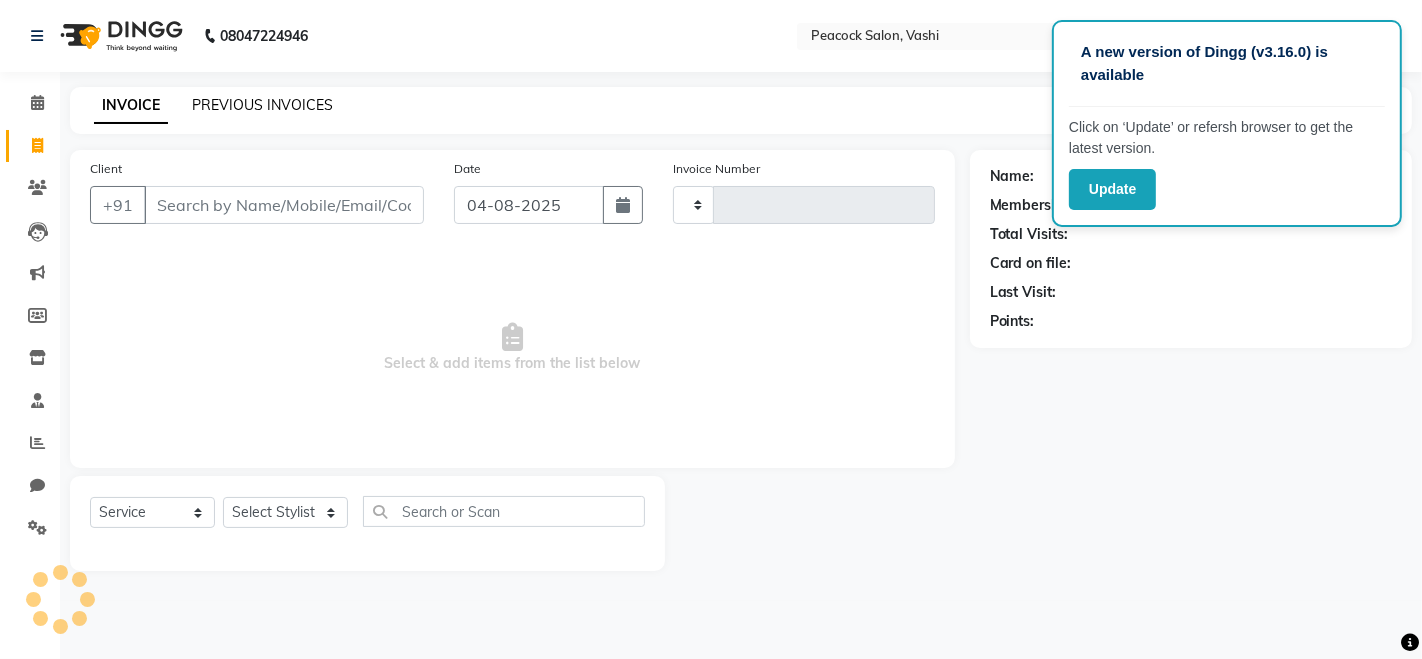 click on "PREVIOUS INVOICES" 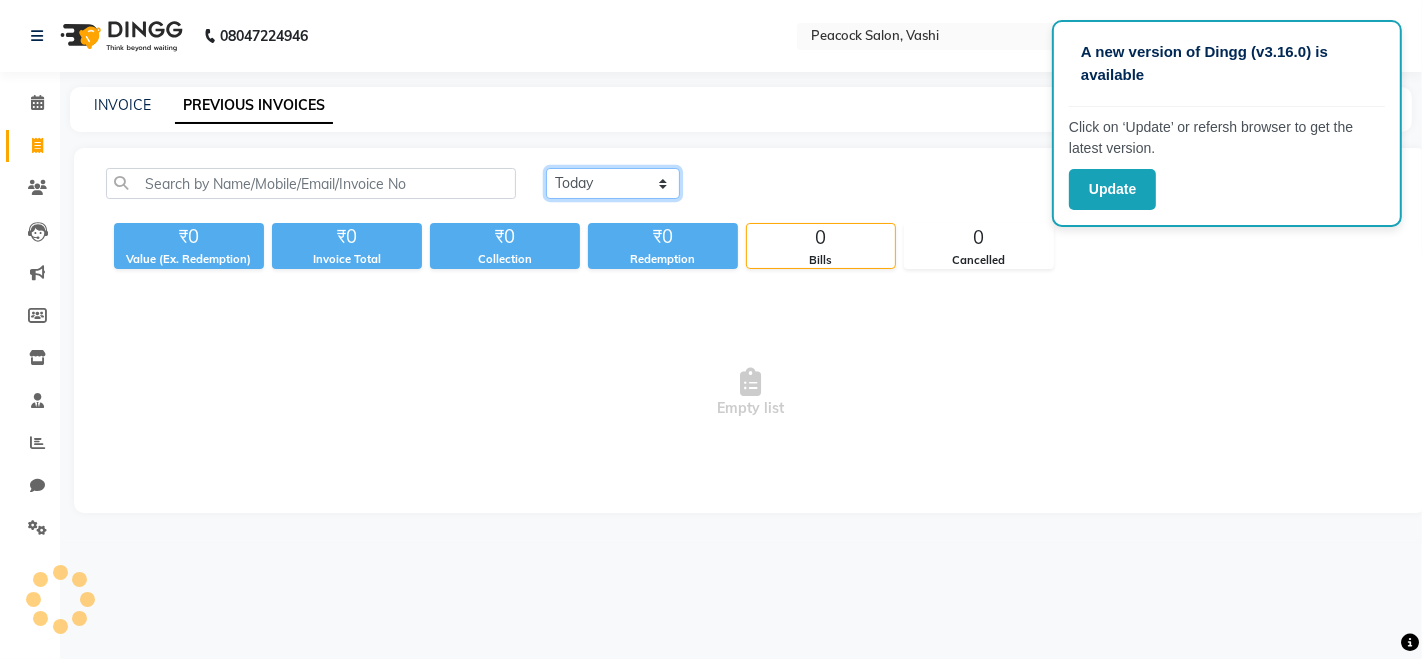 click on "Today Yesterday Custom Range" 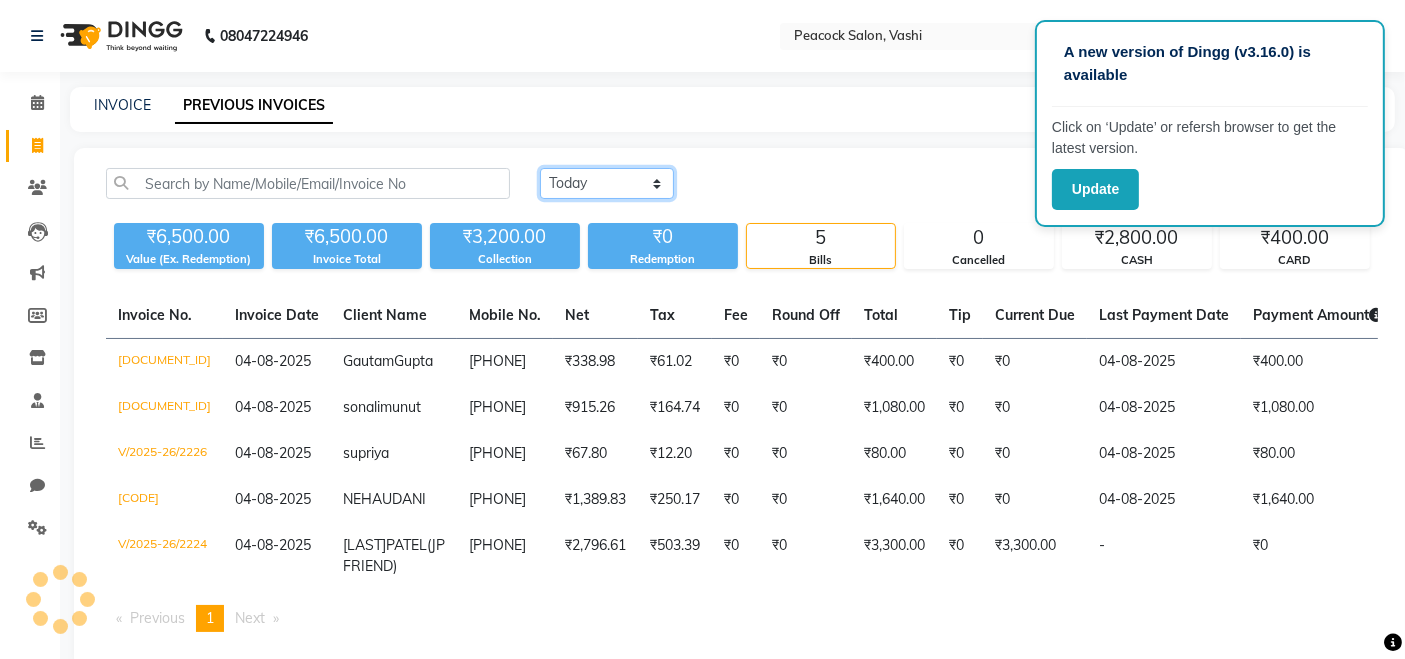 select on "range" 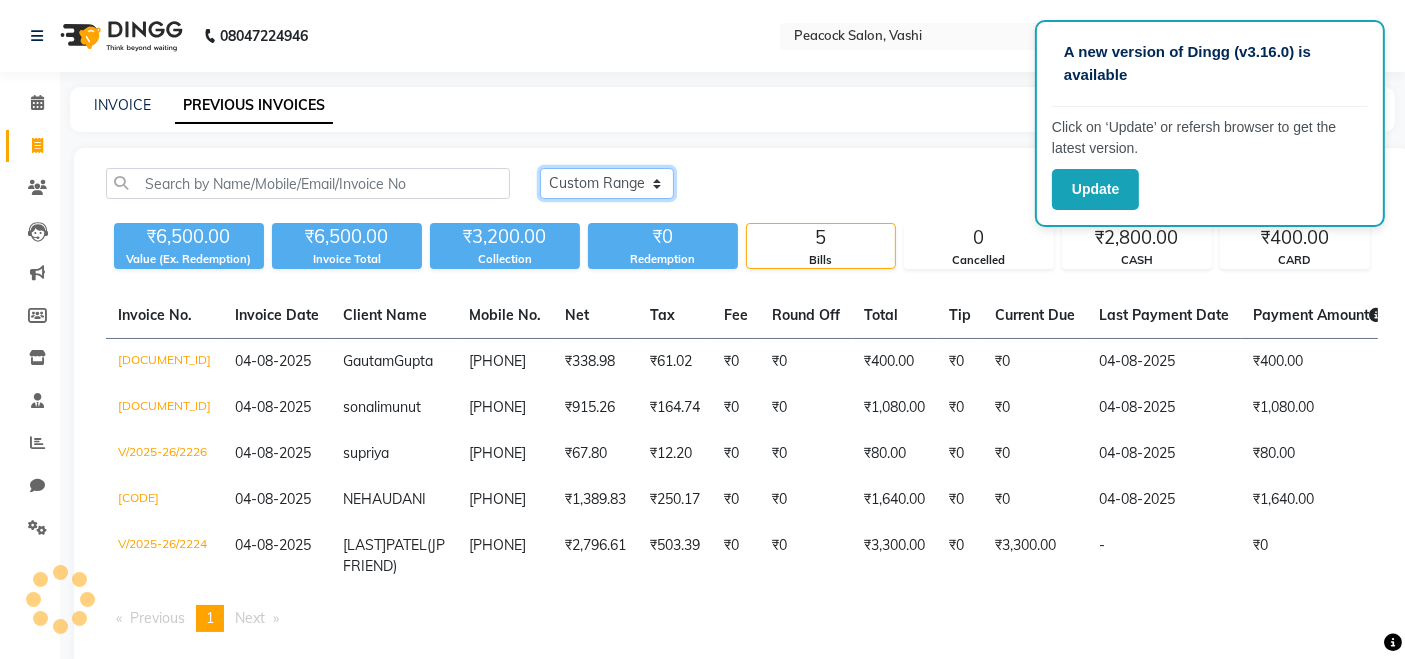 click on "Today Yesterday Custom Range" 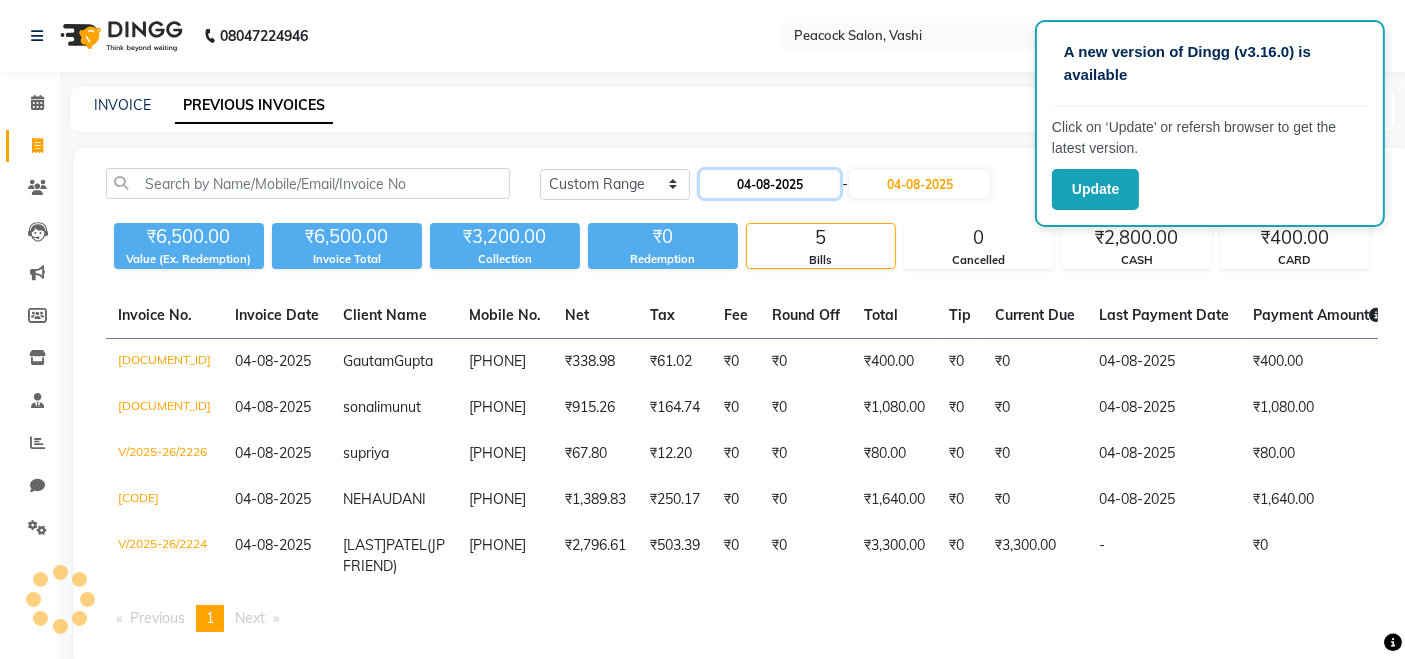 click on "04-08-2025" 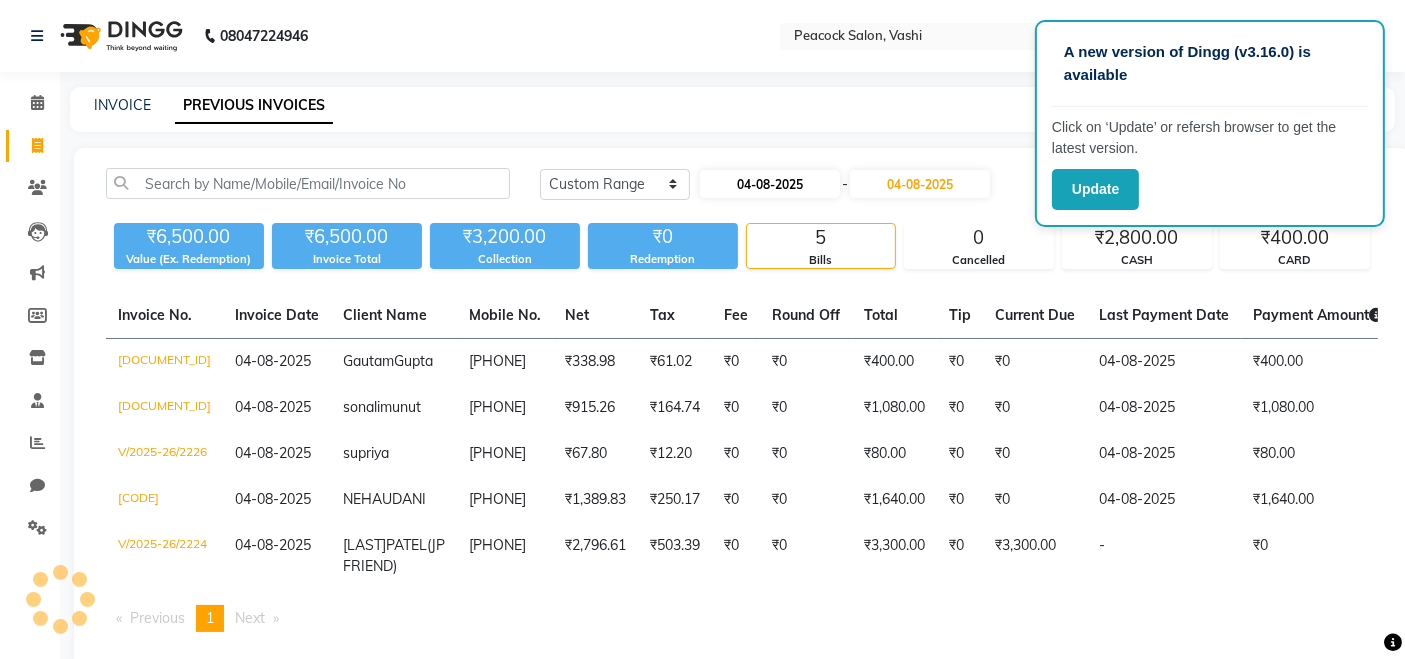 select on "8" 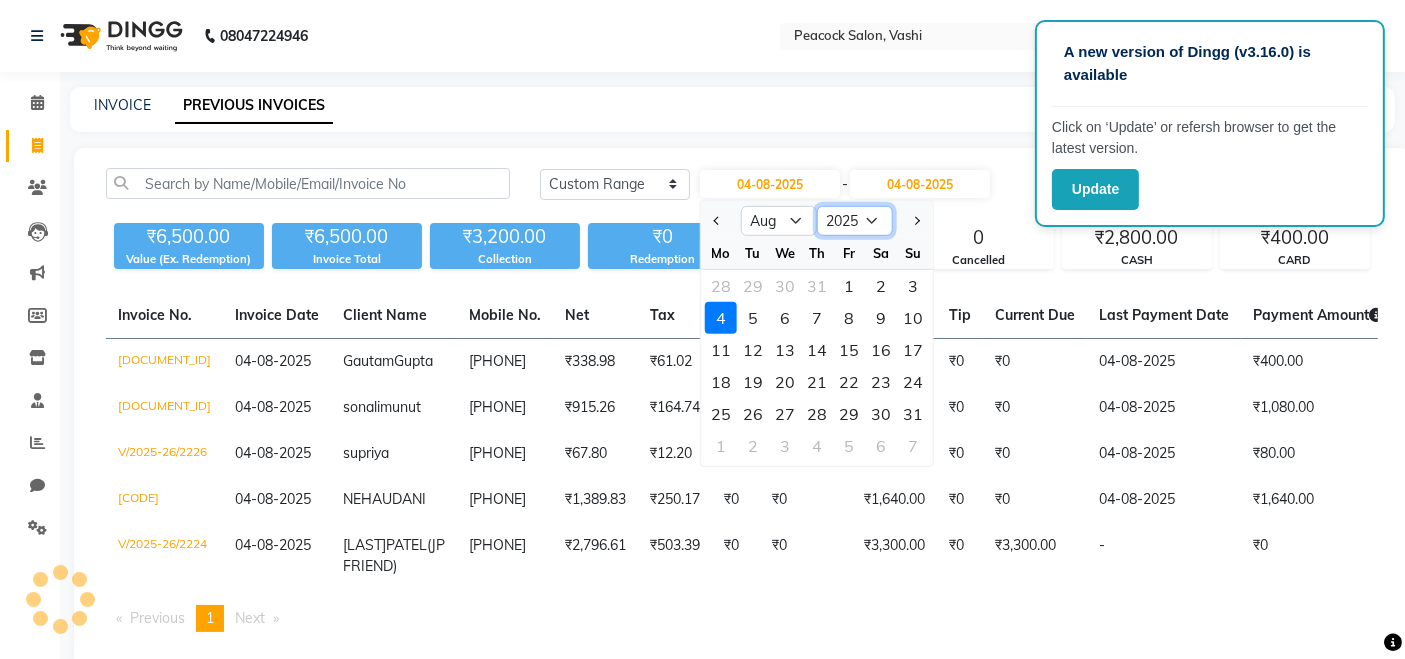 click on "2015 2016 2017 2018 2019 2020 2021 2022 2023 2024 2025 2026 2027 2028 2029 2030 2031 2032 2033 2034 2035" 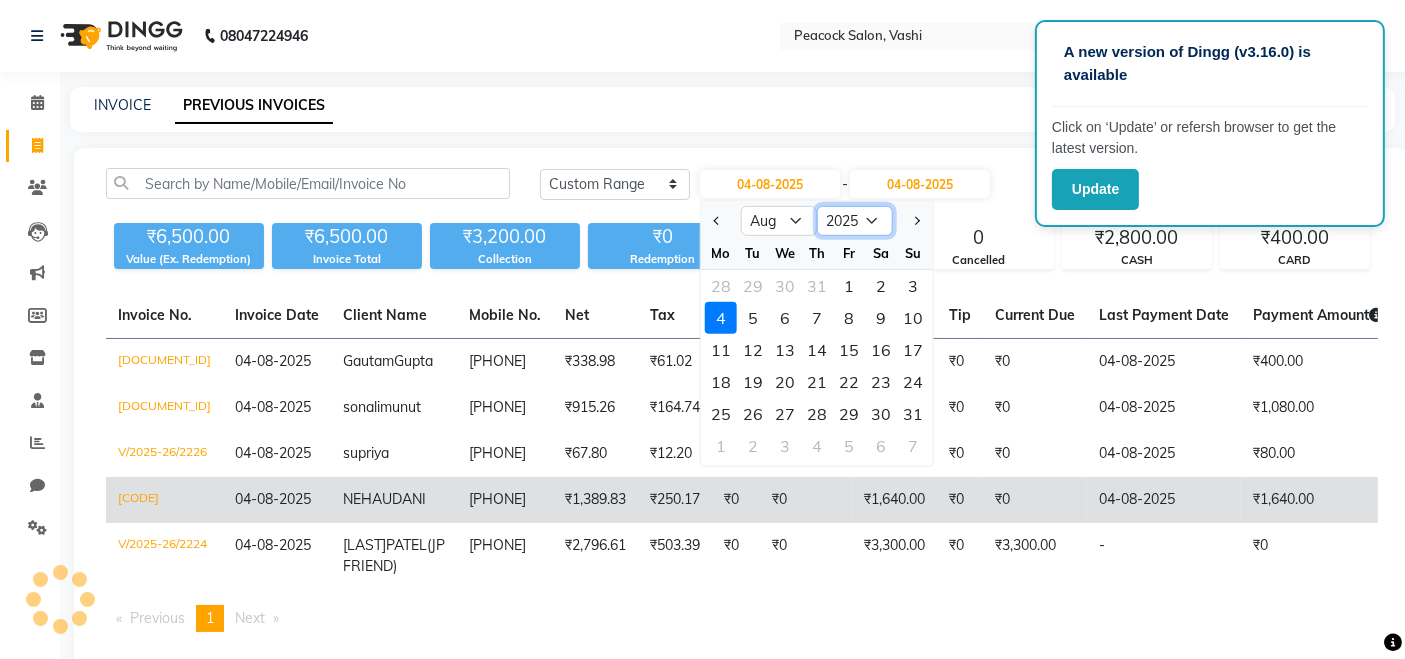 select on "2024" 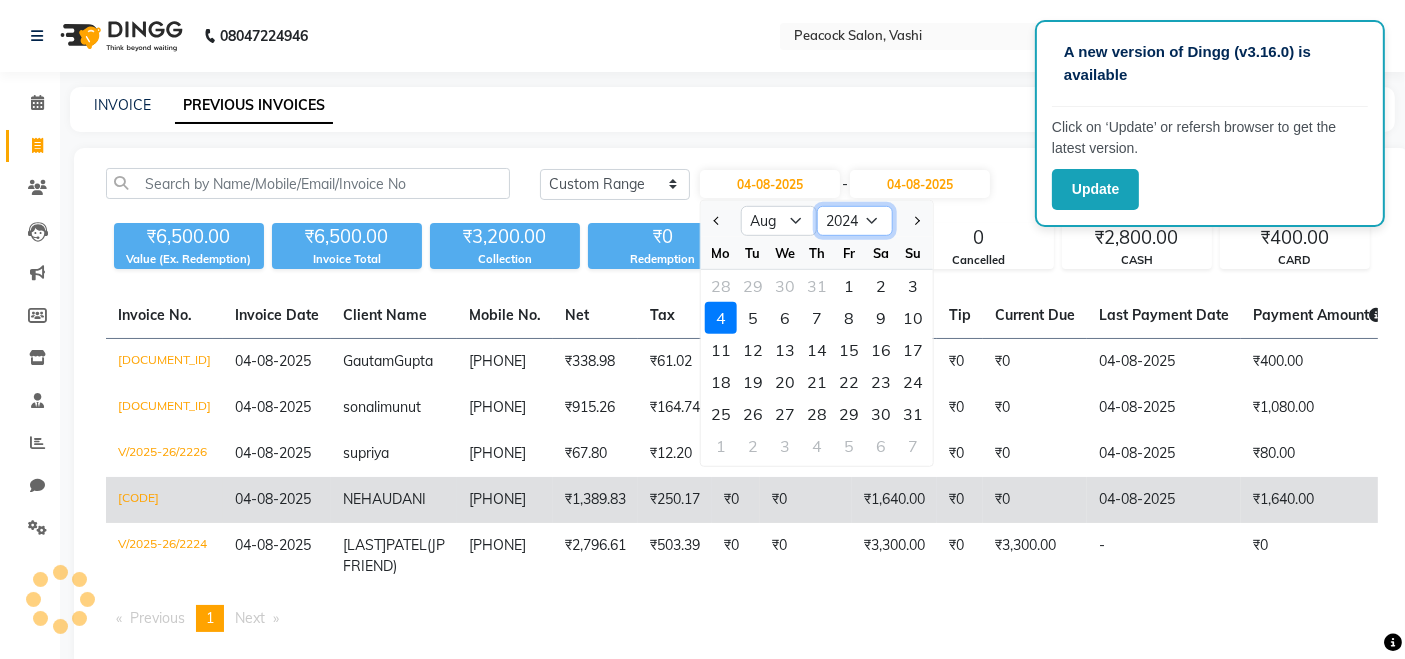 click on "2015 2016 2017 2018 2019 2020 2021 2022 2023 2024 2025 2026 2027 2028 2029 2030 2031 2032 2033 2034 2035" 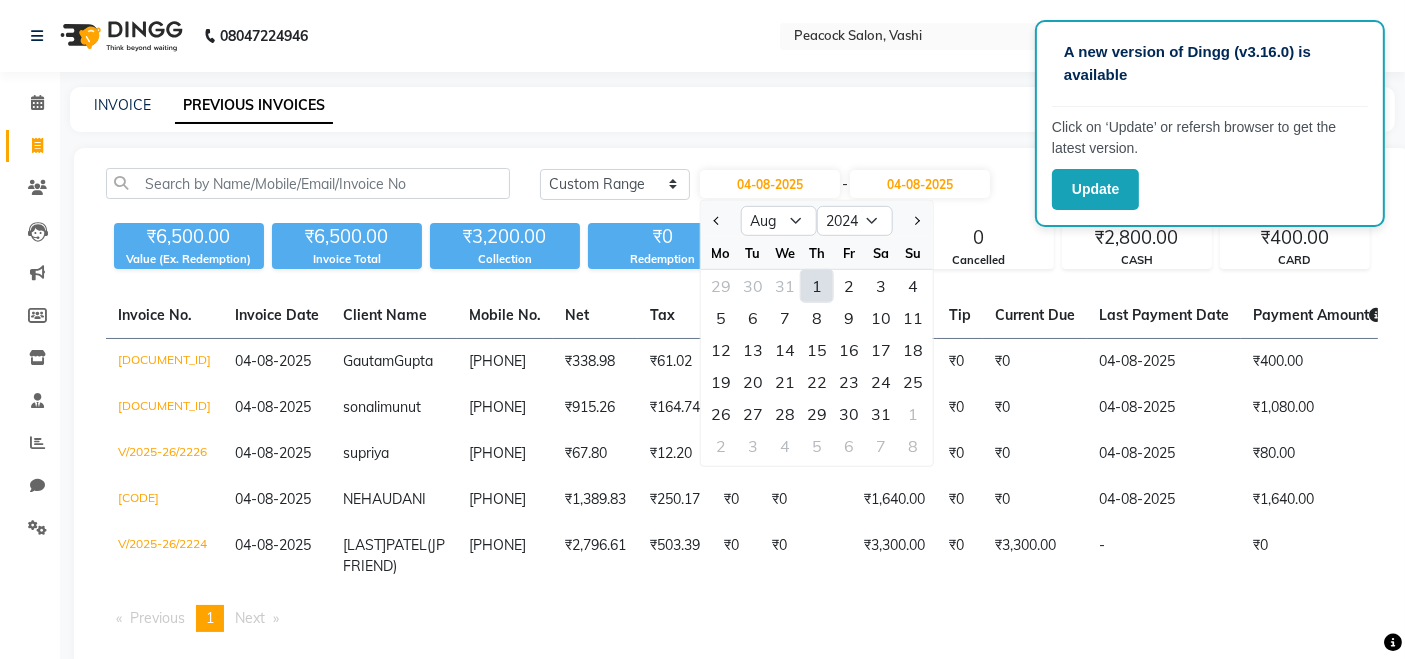 click on "1" 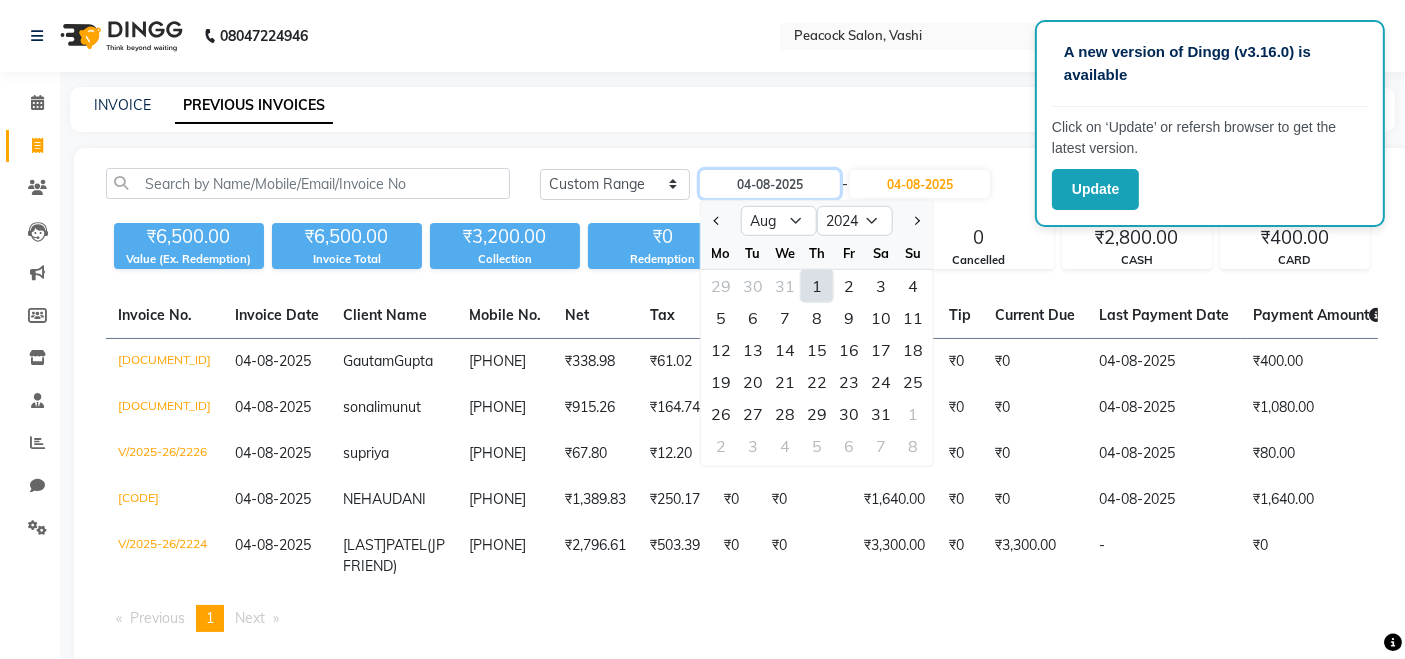 type on "01-08-2024" 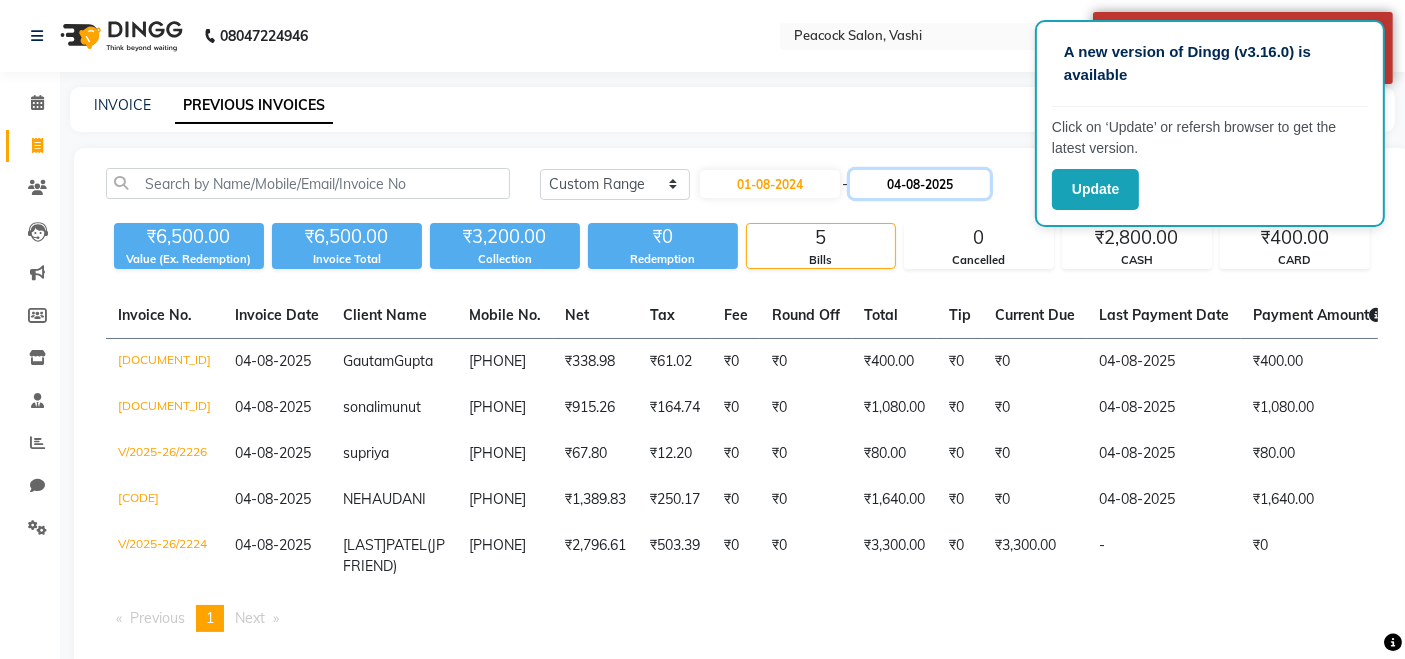 click on "04-08-2025" 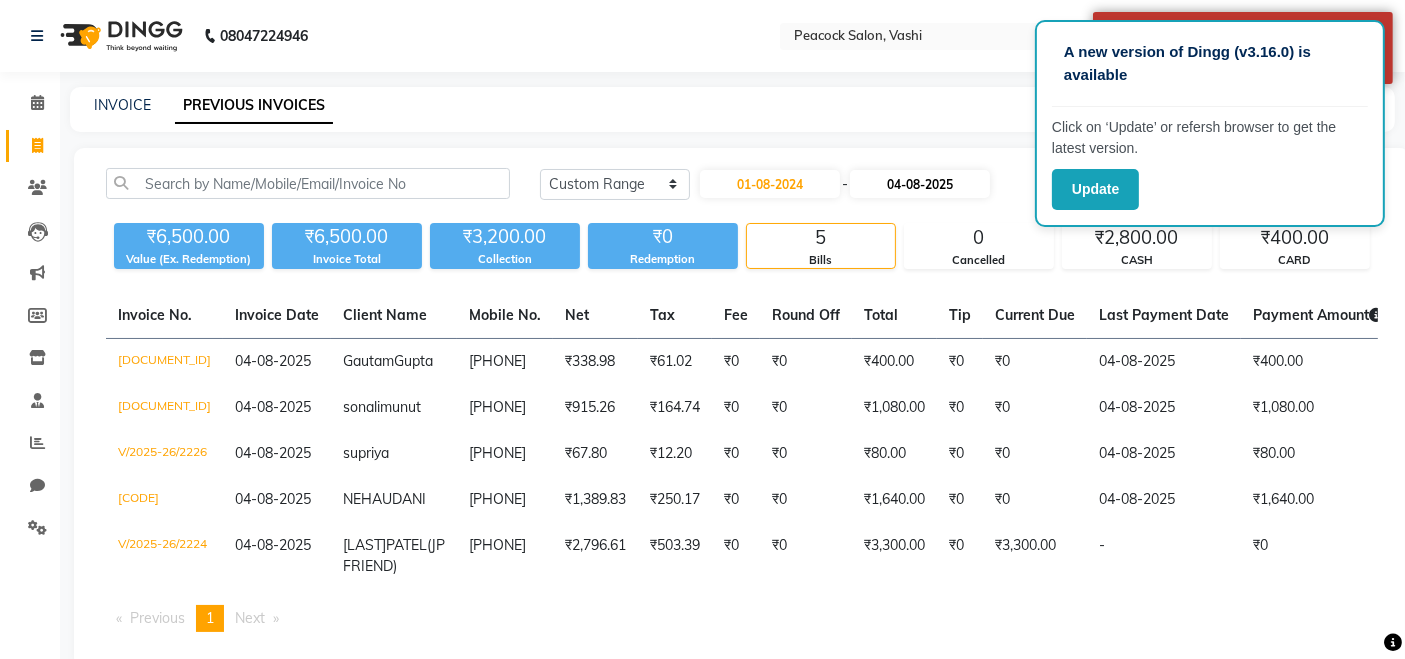 select on "8" 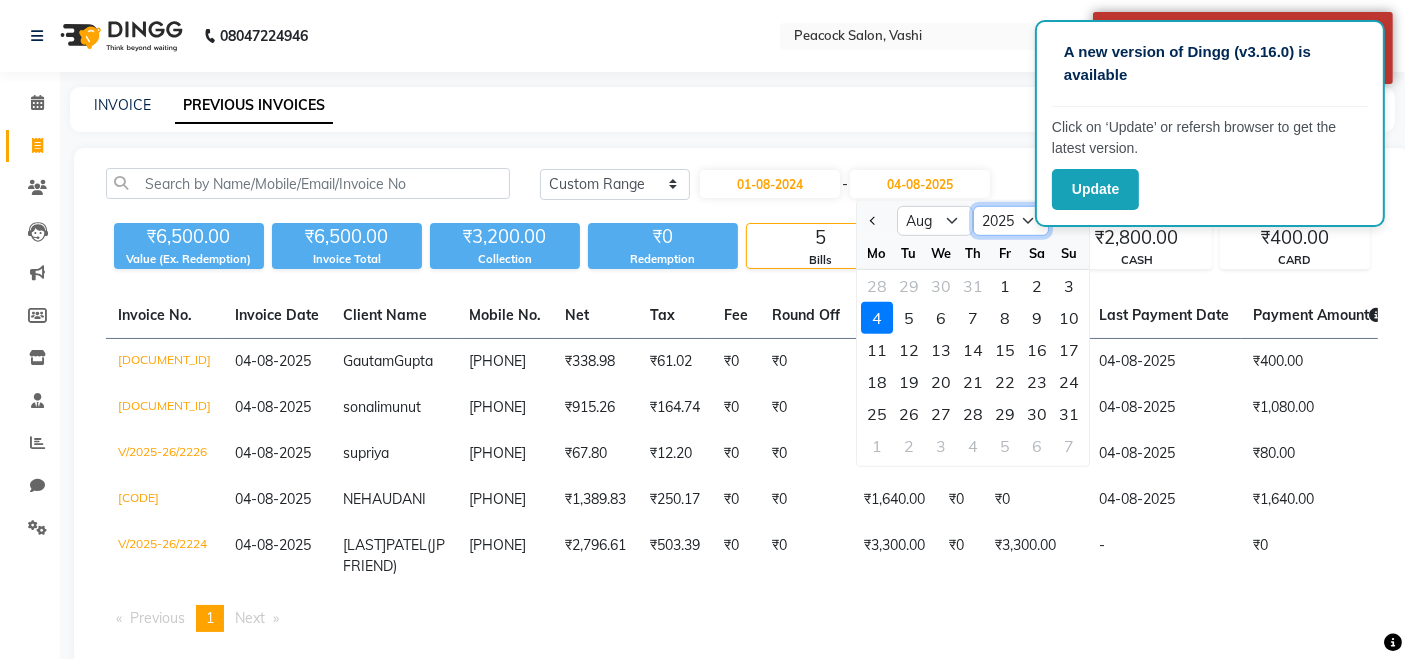 click on "2024 2025 2026 2027 2028 2029 2030 2031 2032 2033 2034 2035" 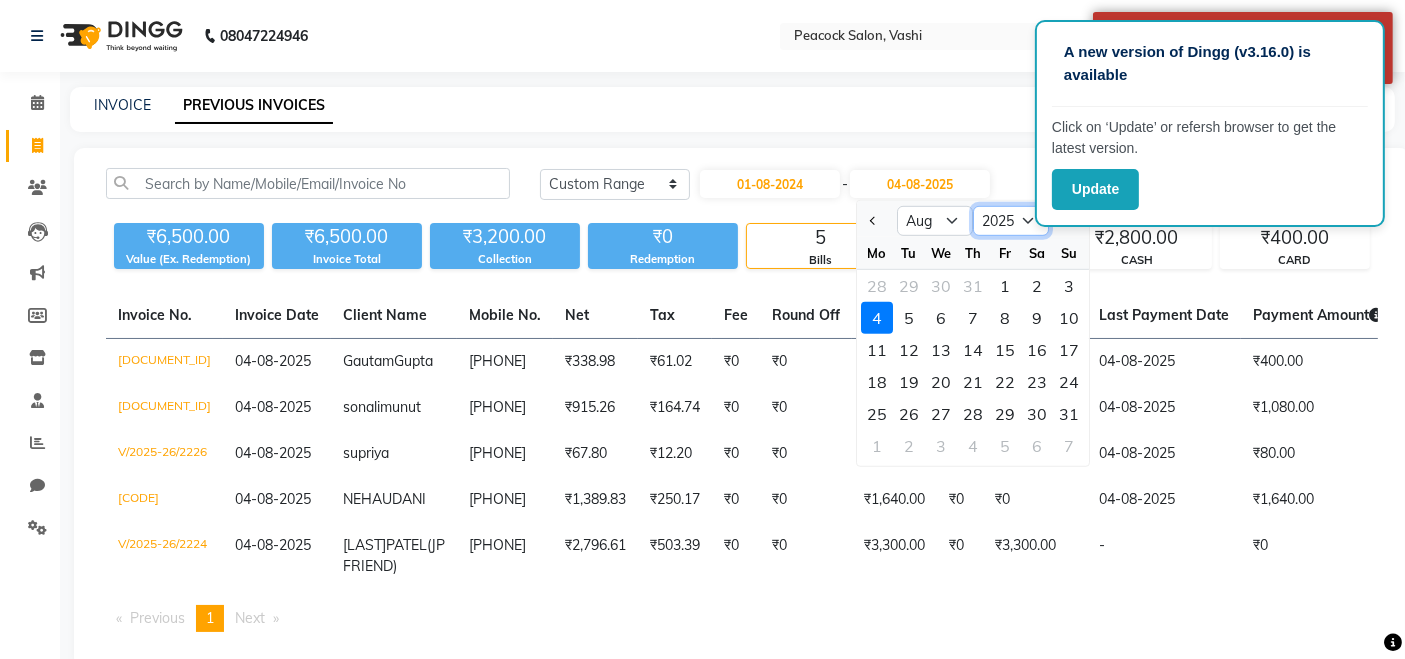 select on "2024" 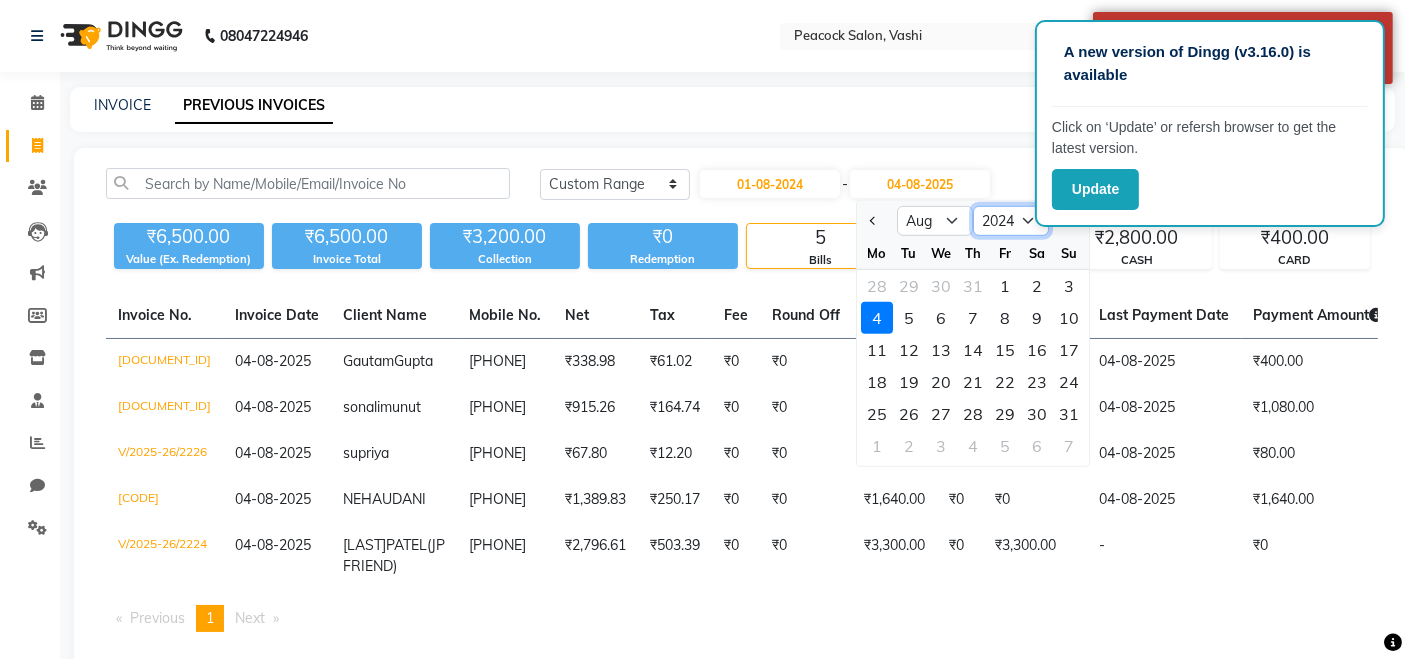 click on "2024 2025 2026 2027 2028 2029 2030 2031 2032 2033 2034 2035" 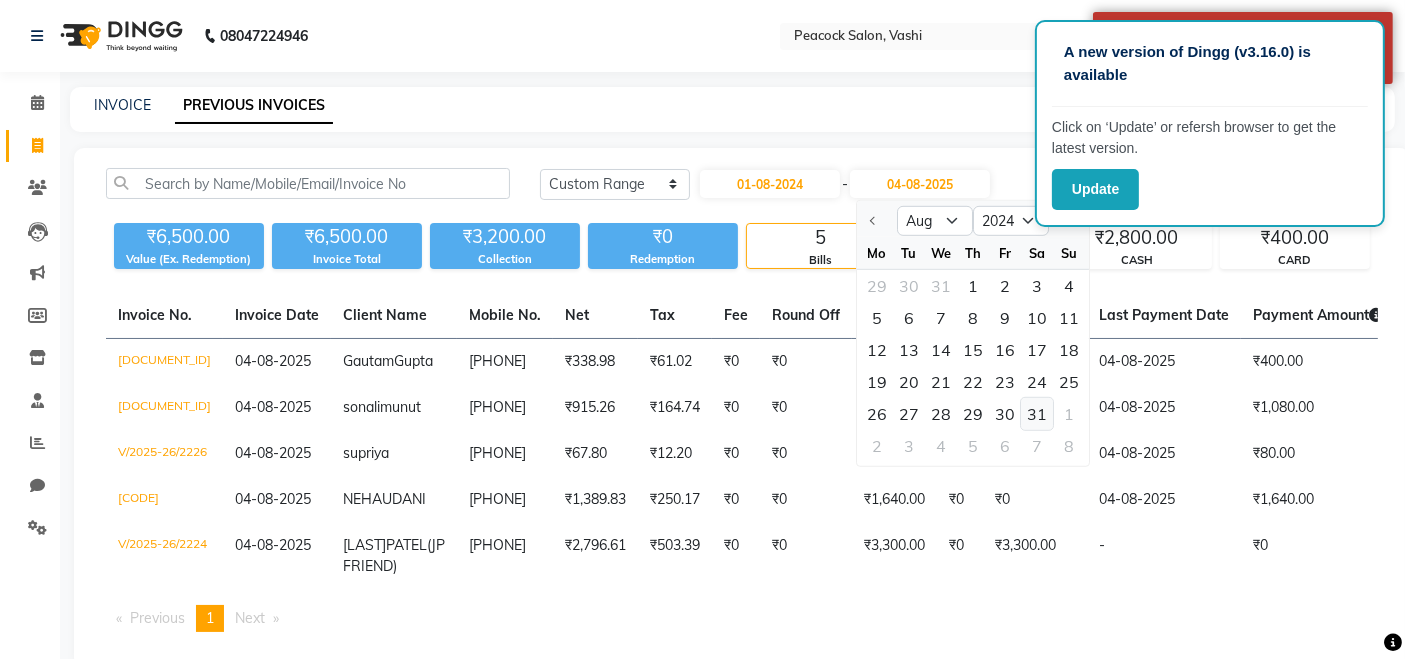 click on "31" 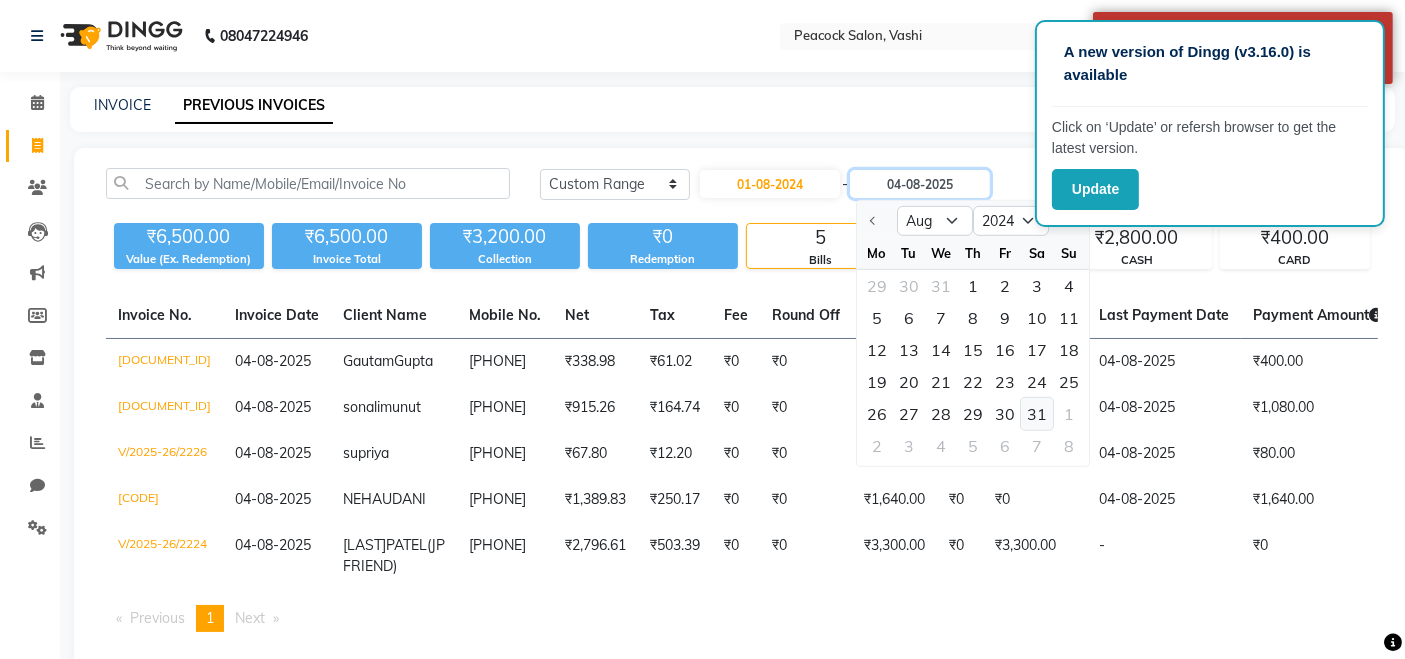 type on "31-08-2024" 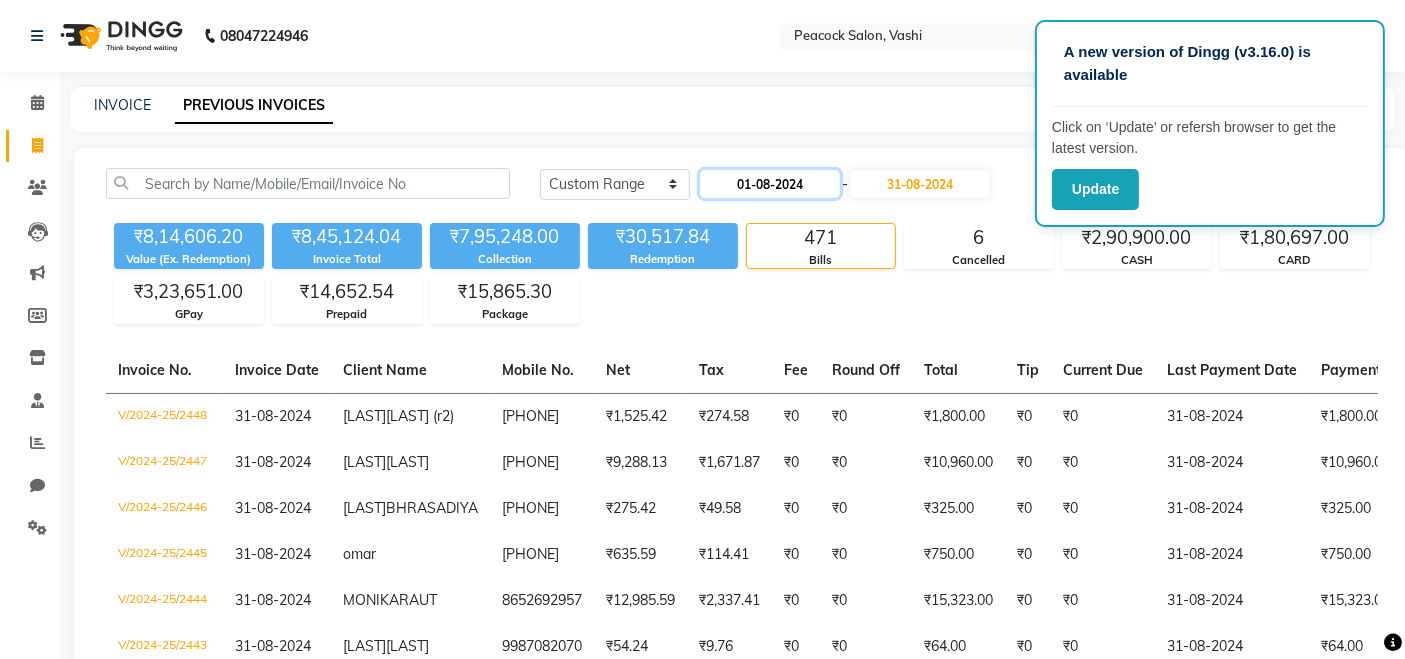 click on "01-08-2024" 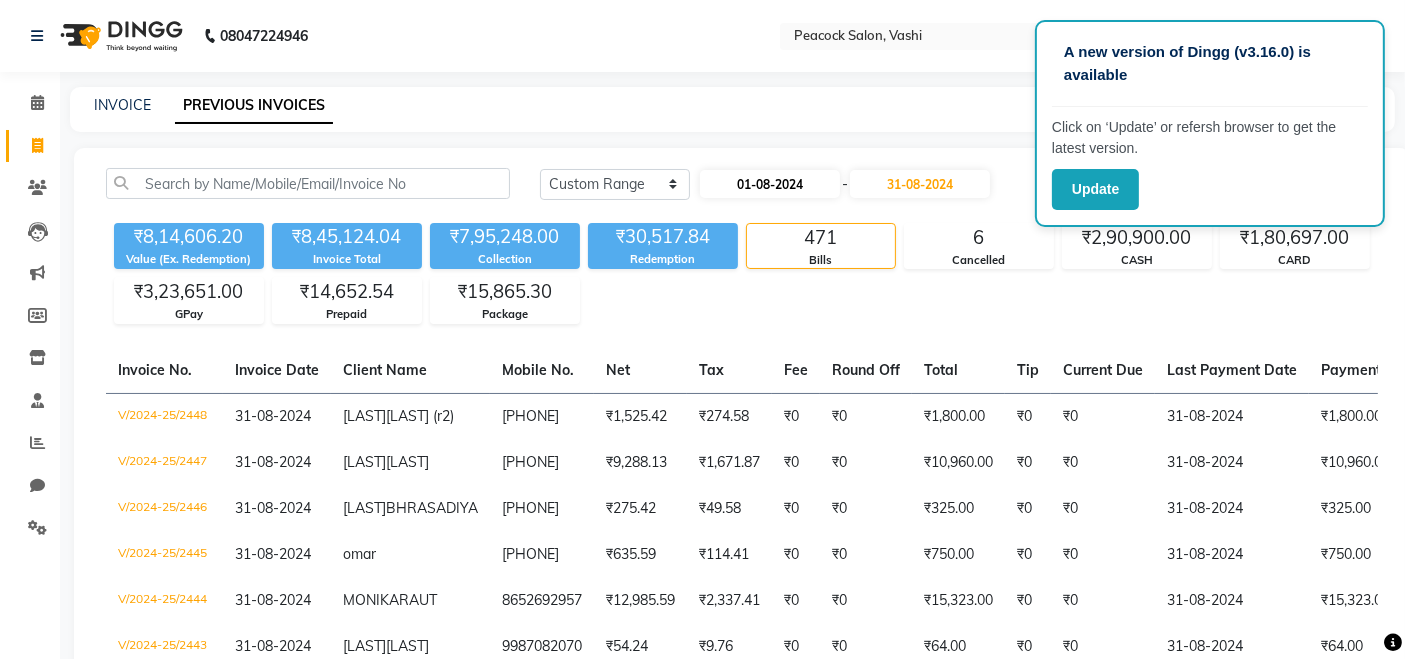 select on "8" 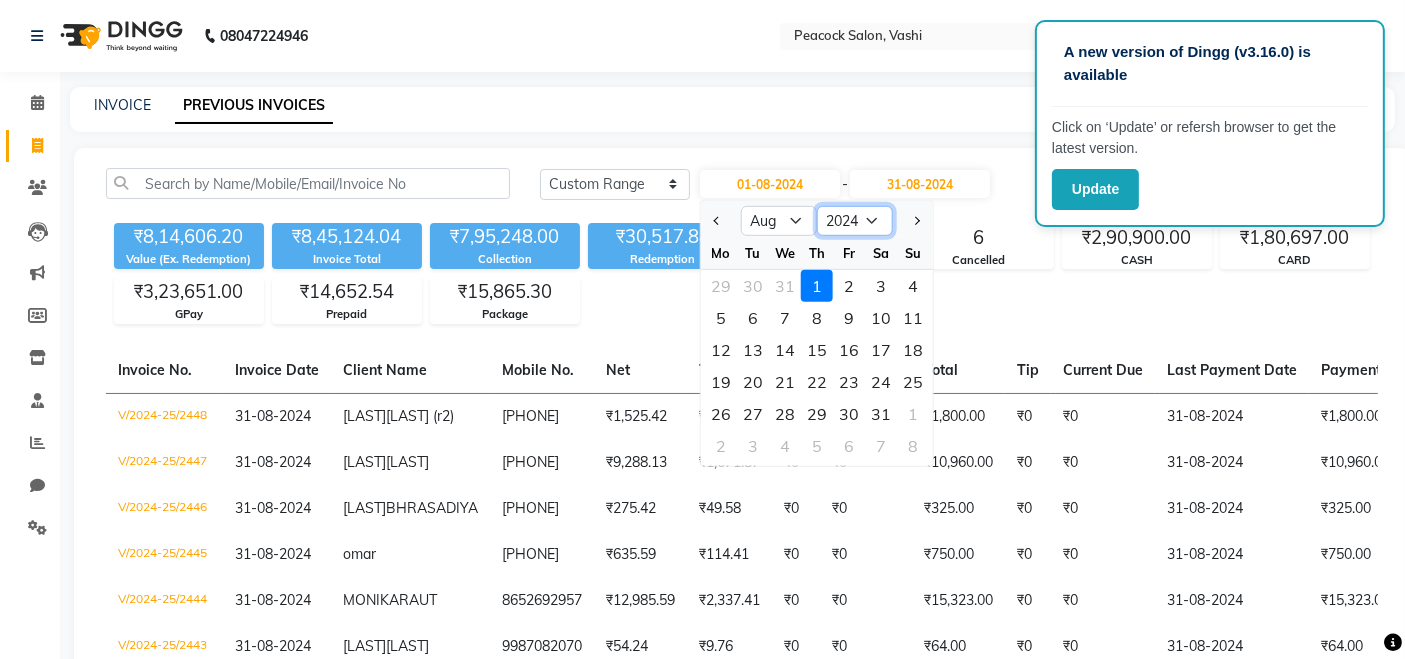click on "2014 2015 2016 2017 2018 2019 2020 2021 2022 2023 2024 2025 2026 2027 2028 2029 2030 2031 2032 2033 2034" 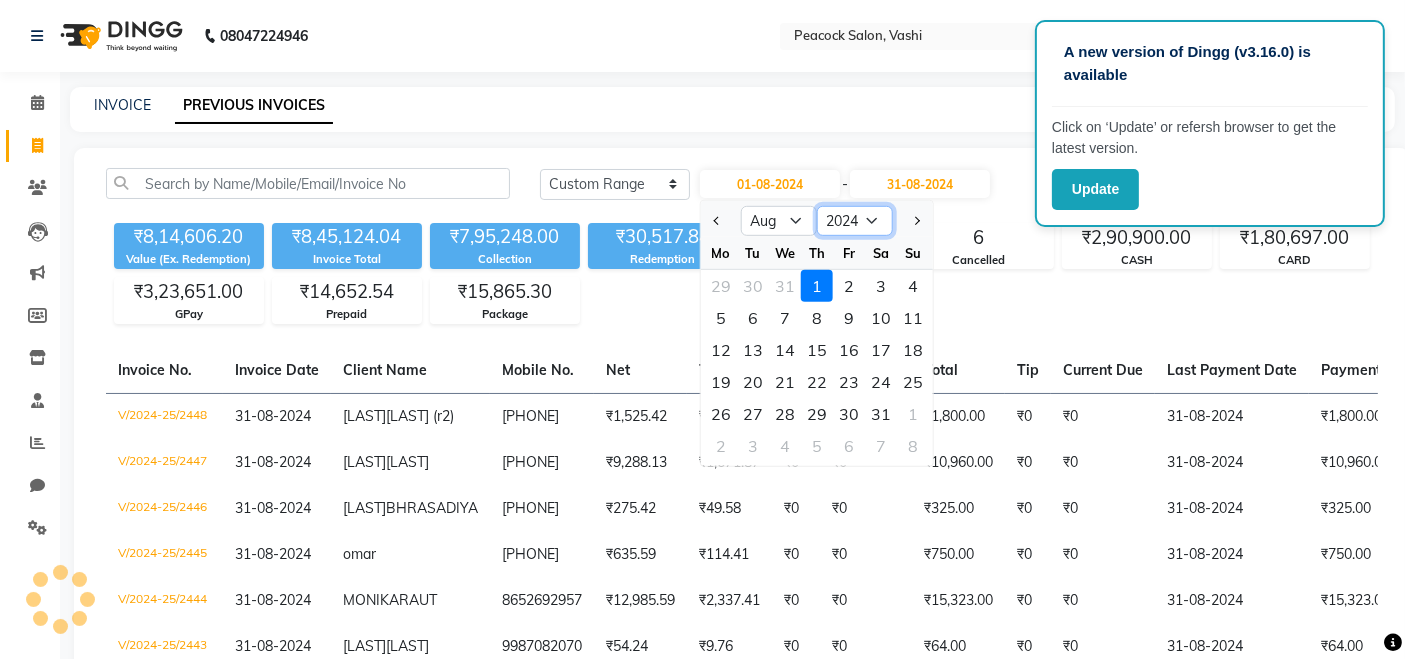 select on "2023" 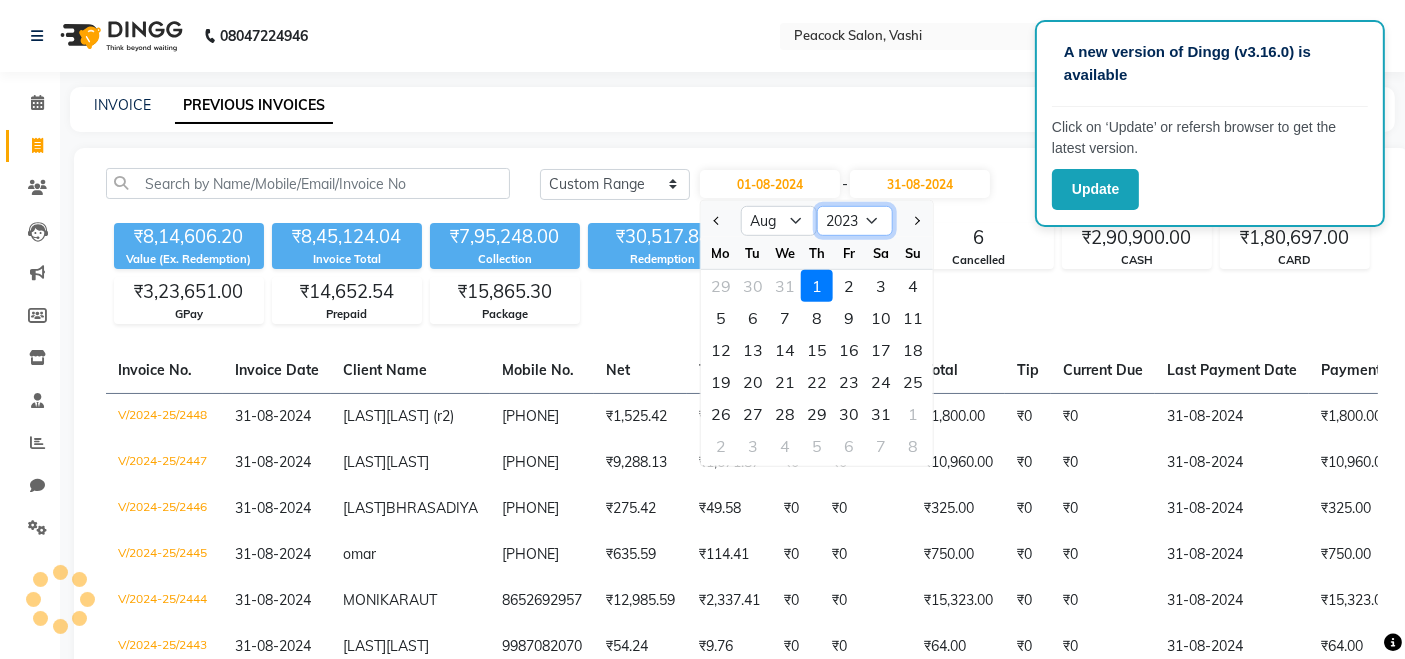 click on "2014 2015 2016 2017 2018 2019 2020 2021 2022 2023 2024 2025 2026 2027 2028 2029 2030 2031 2032 2033 2034" 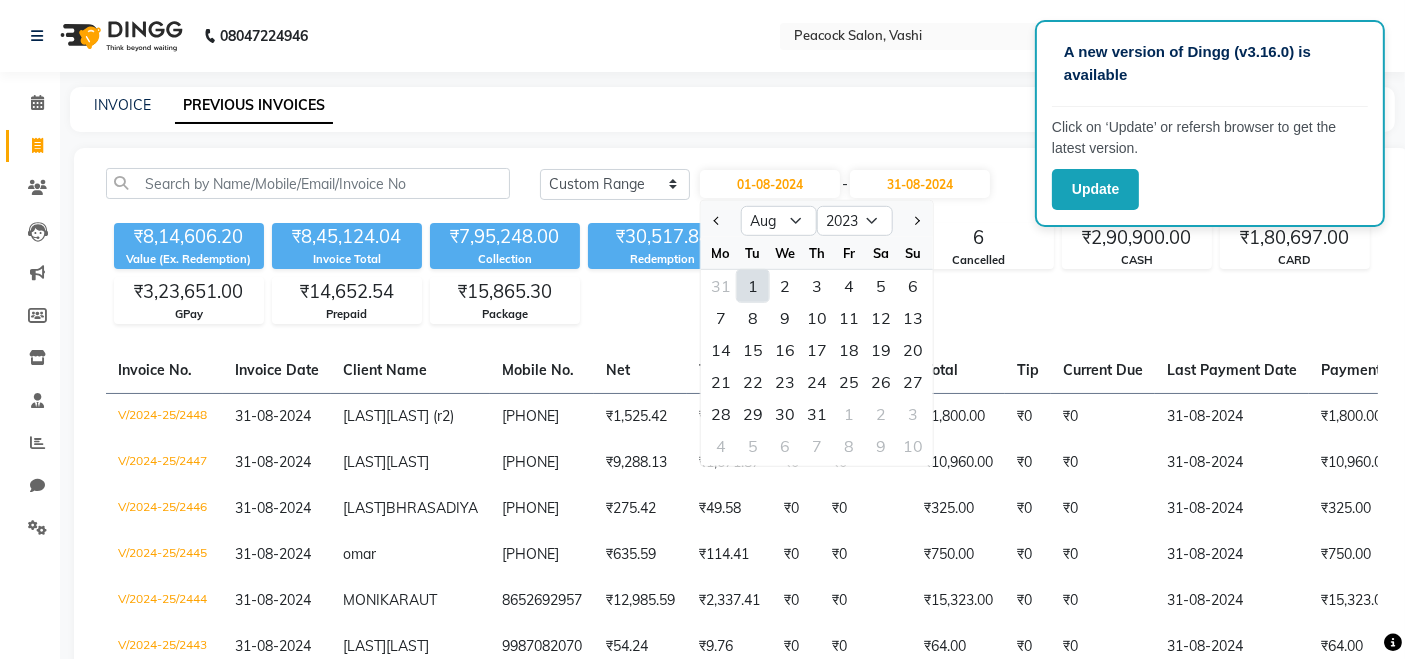 click on "1" 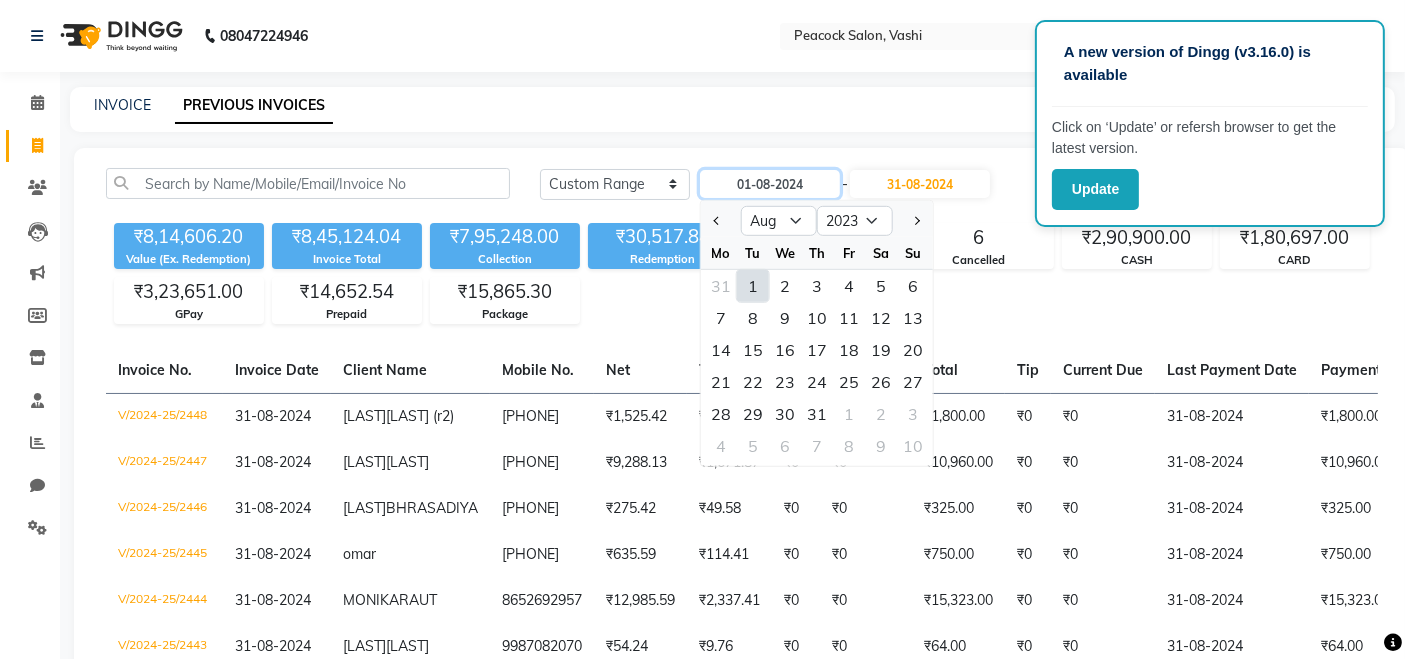 type on "01-08-2023" 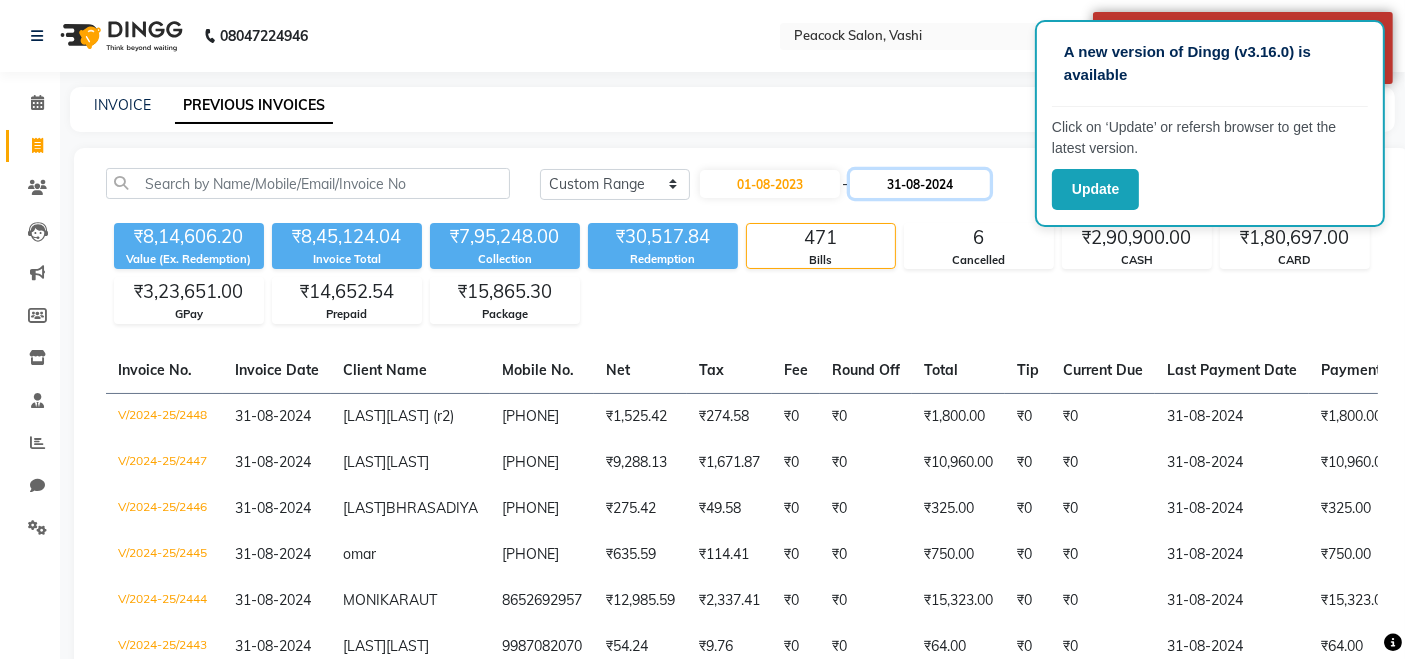 click on "31-08-2024" 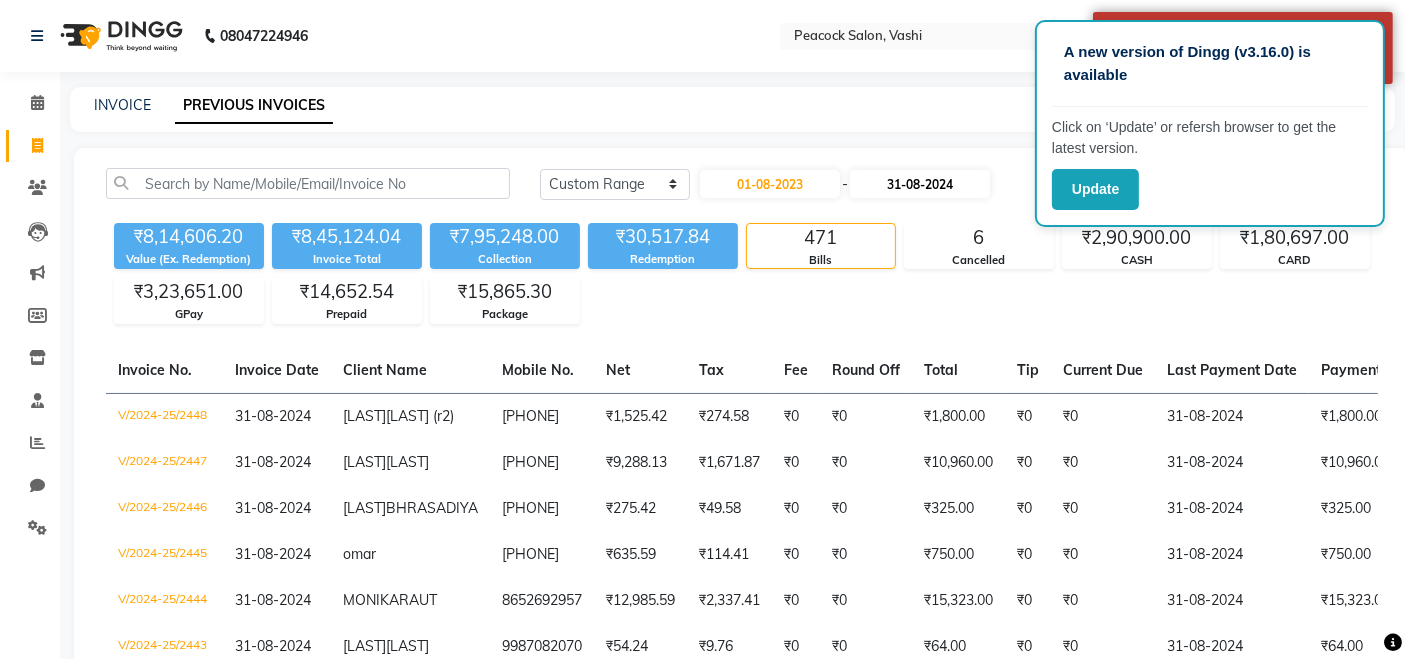 select on "8" 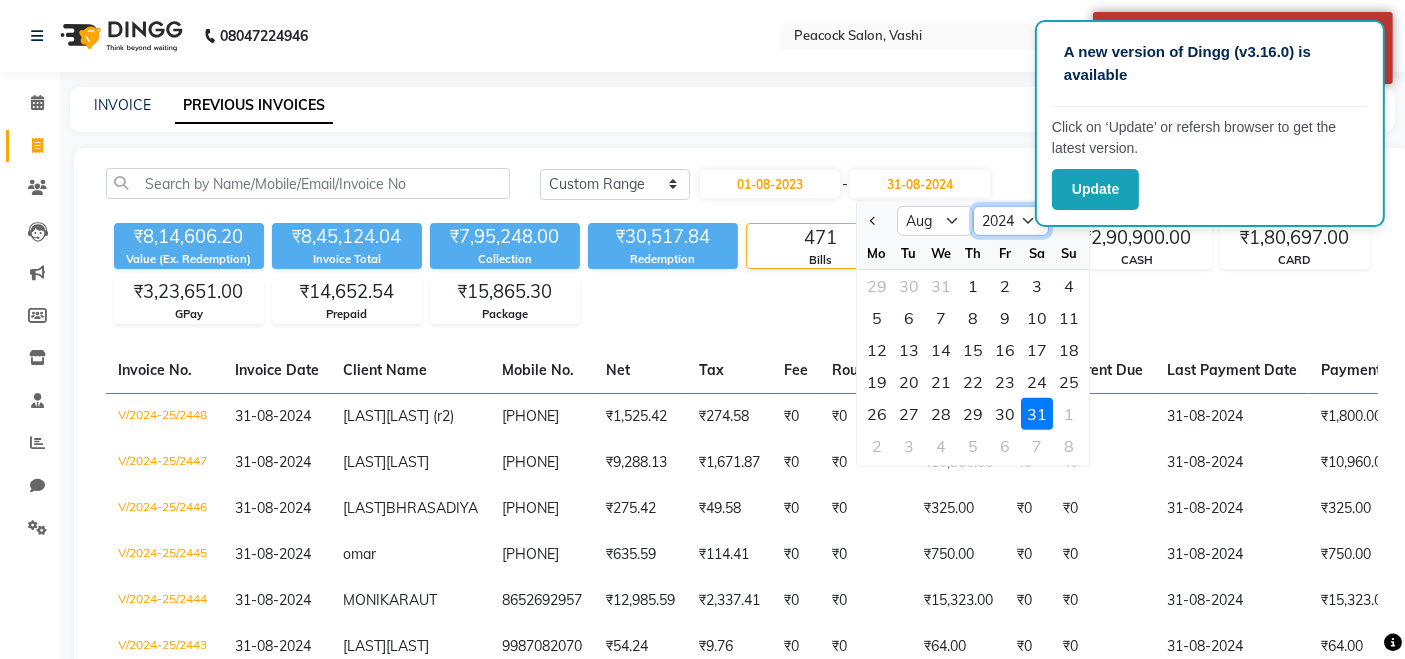 click on "2023 2024 2025 2026 2027 2028 2029 2030 2031 2032 2033 2034" 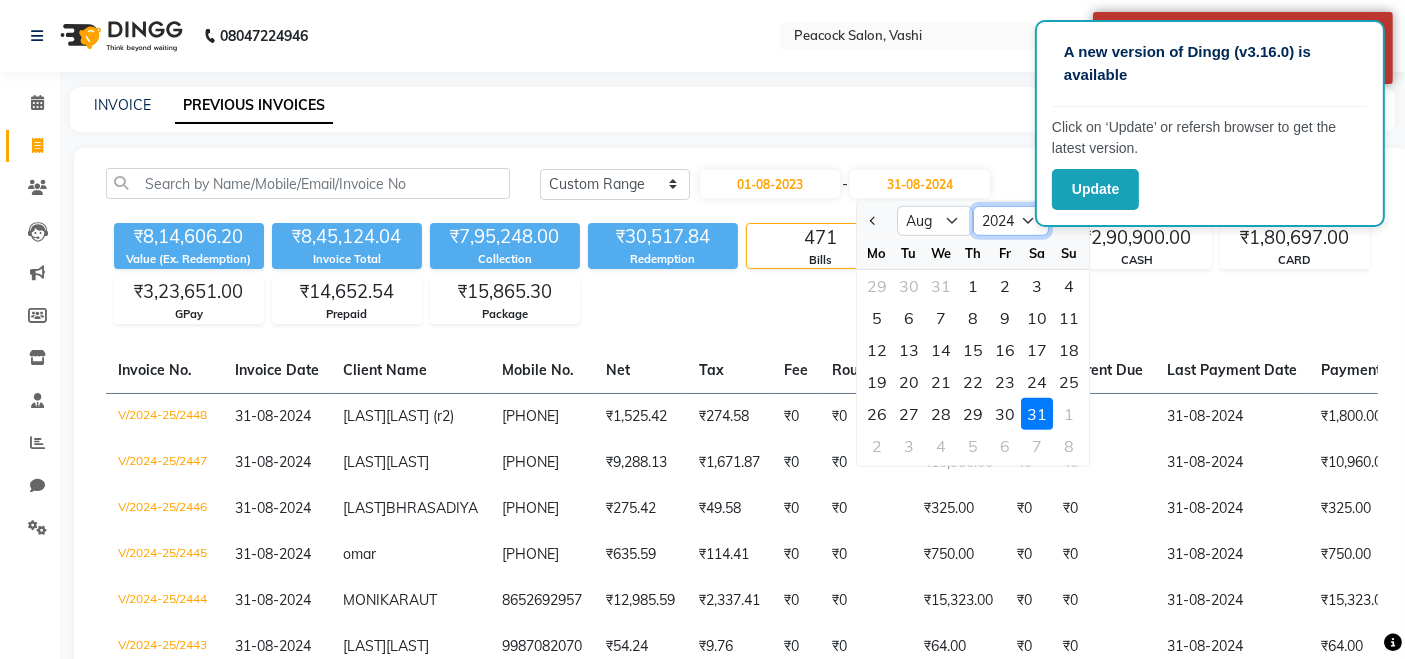 select on "2023" 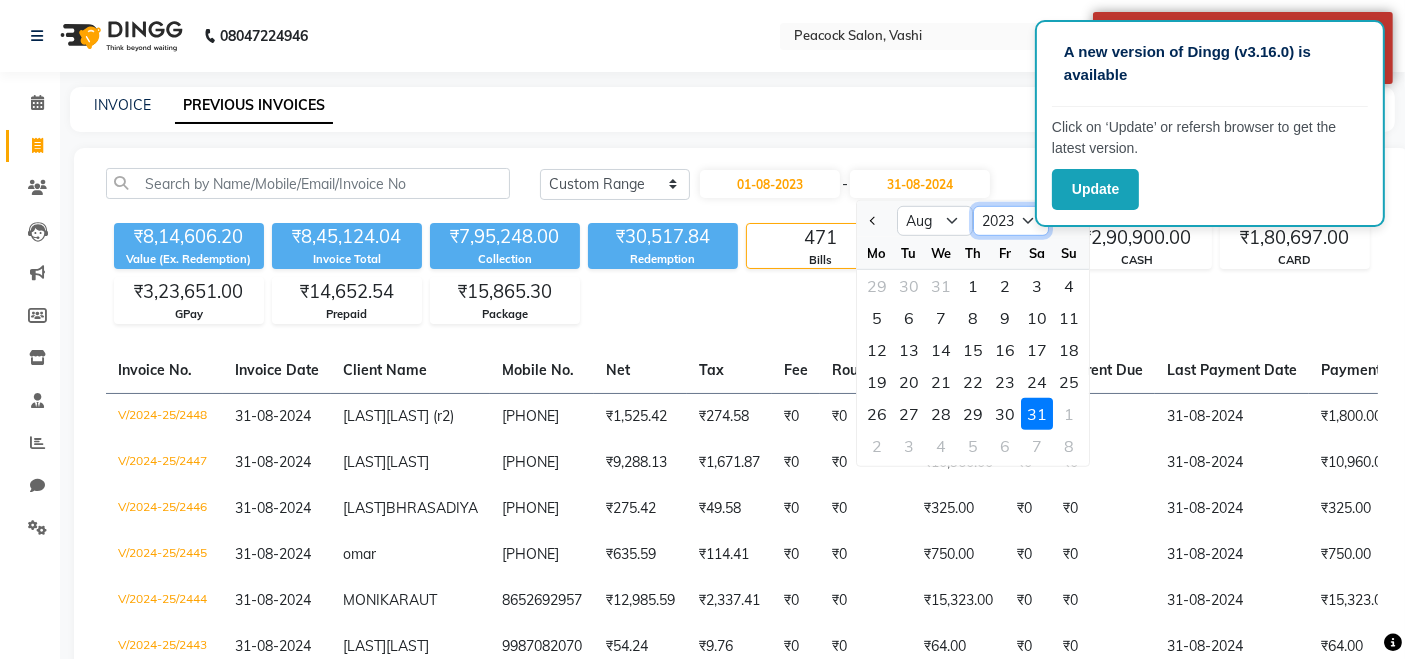 click on "2023 2024 2025 2026 2027 2028 2029 2030 2031 2032 2033 2034" 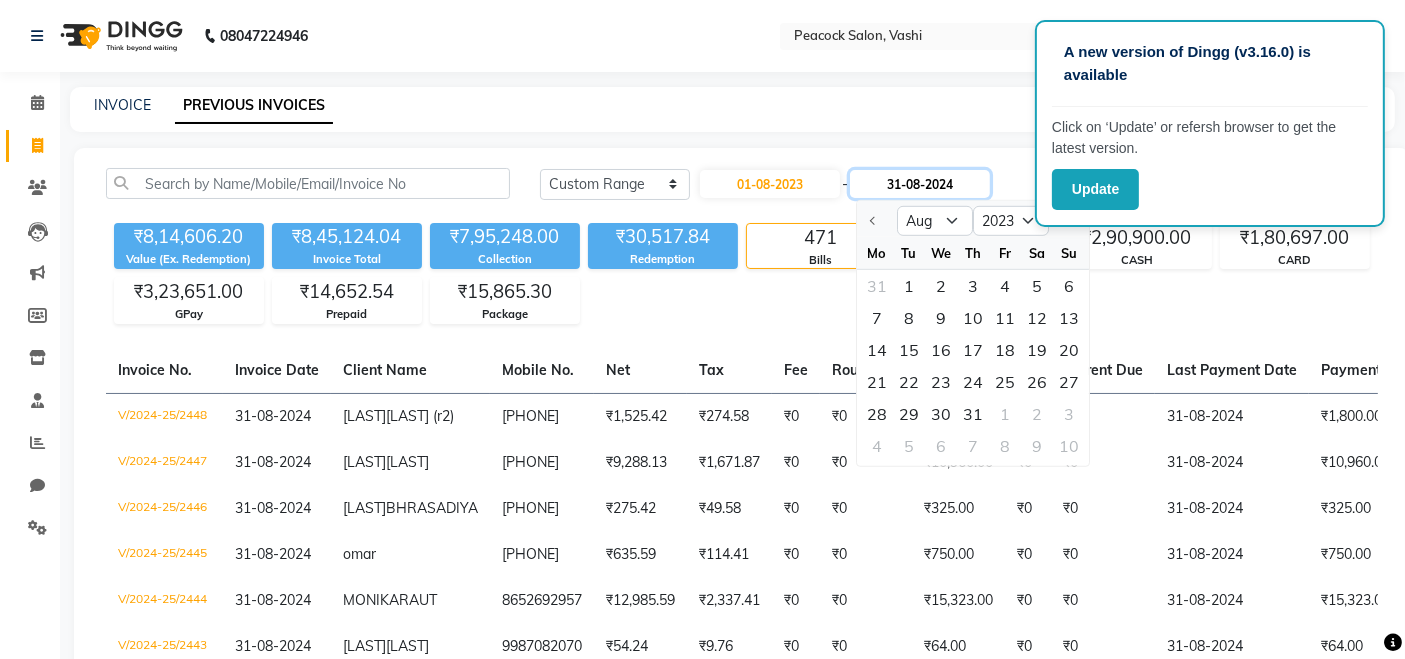 click on "31-08-2024" 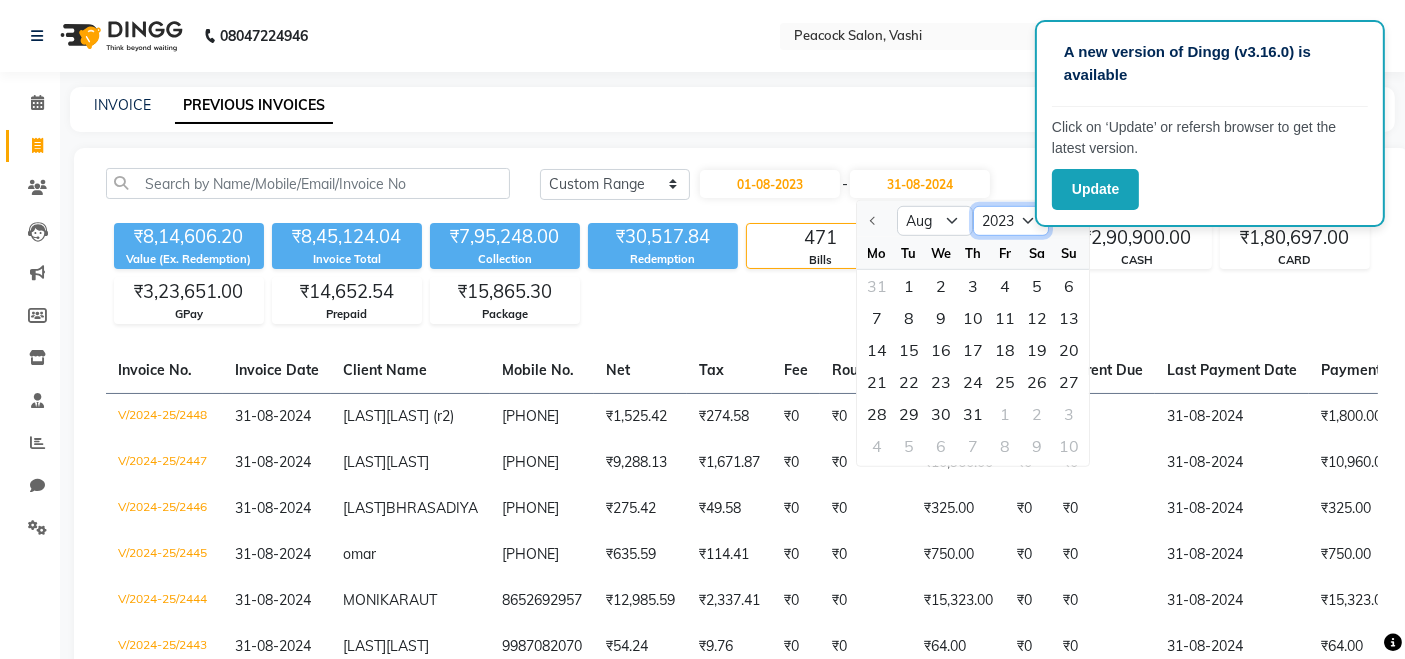 click on "2023 2024 2025 2026 2027 2028 2029 2030 2031 2032 2033" 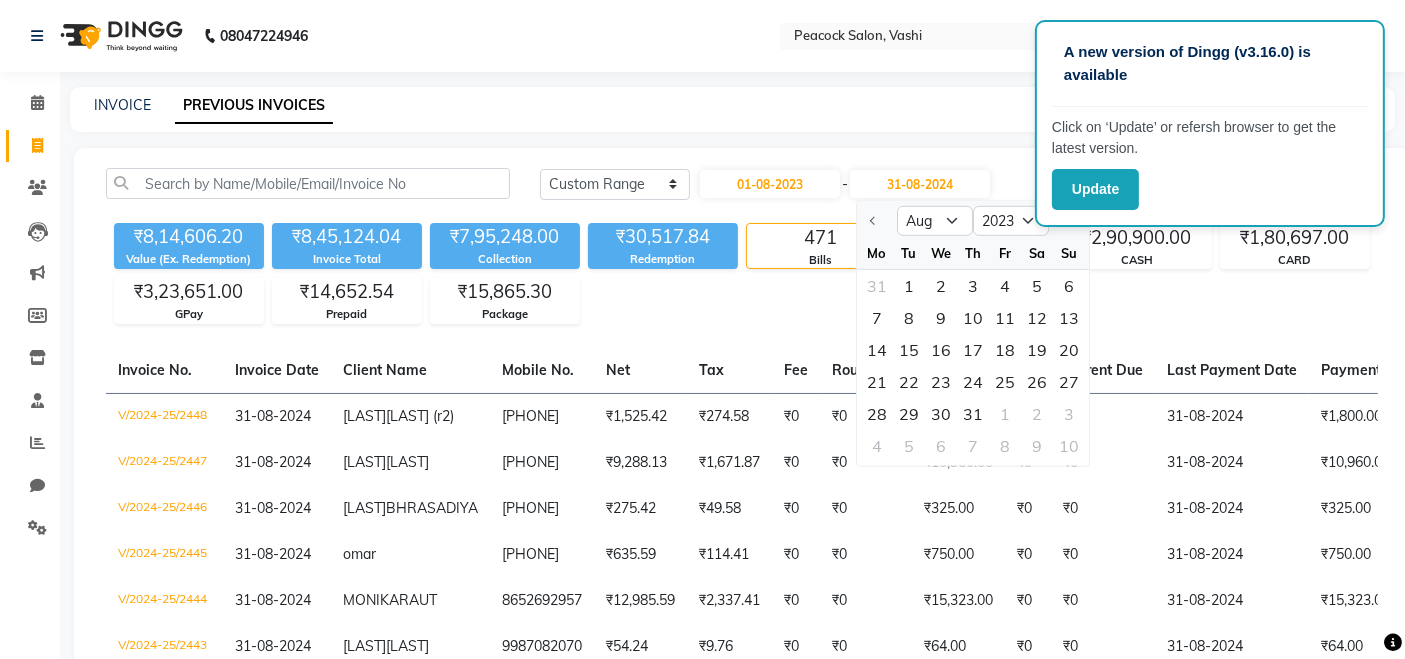 click on "[DATE]" 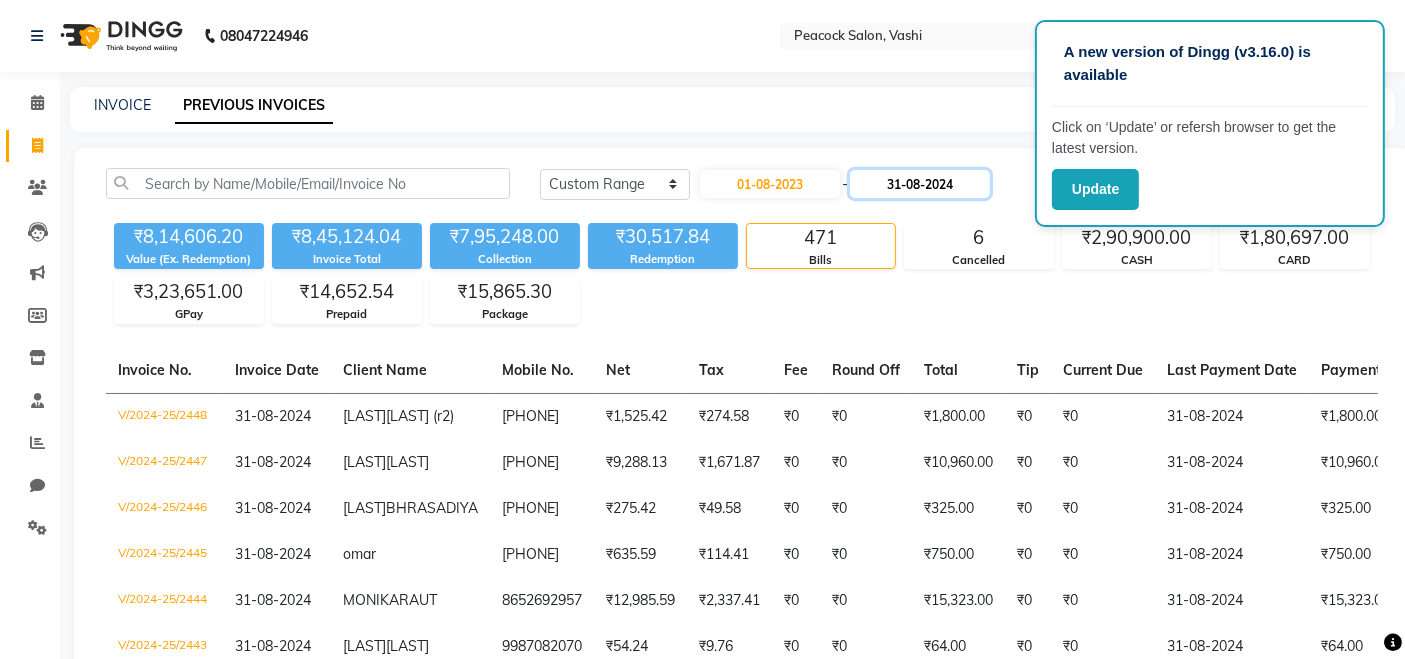 click on "31-08-2024" 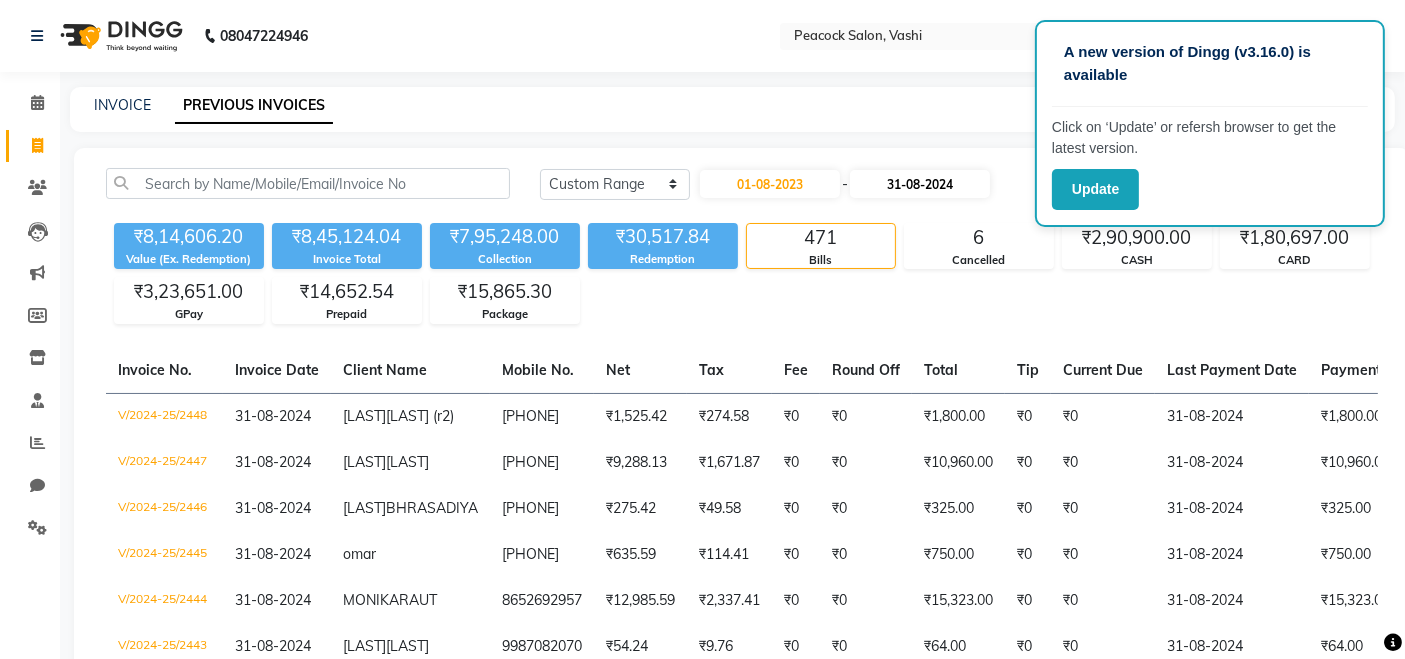 select on "8" 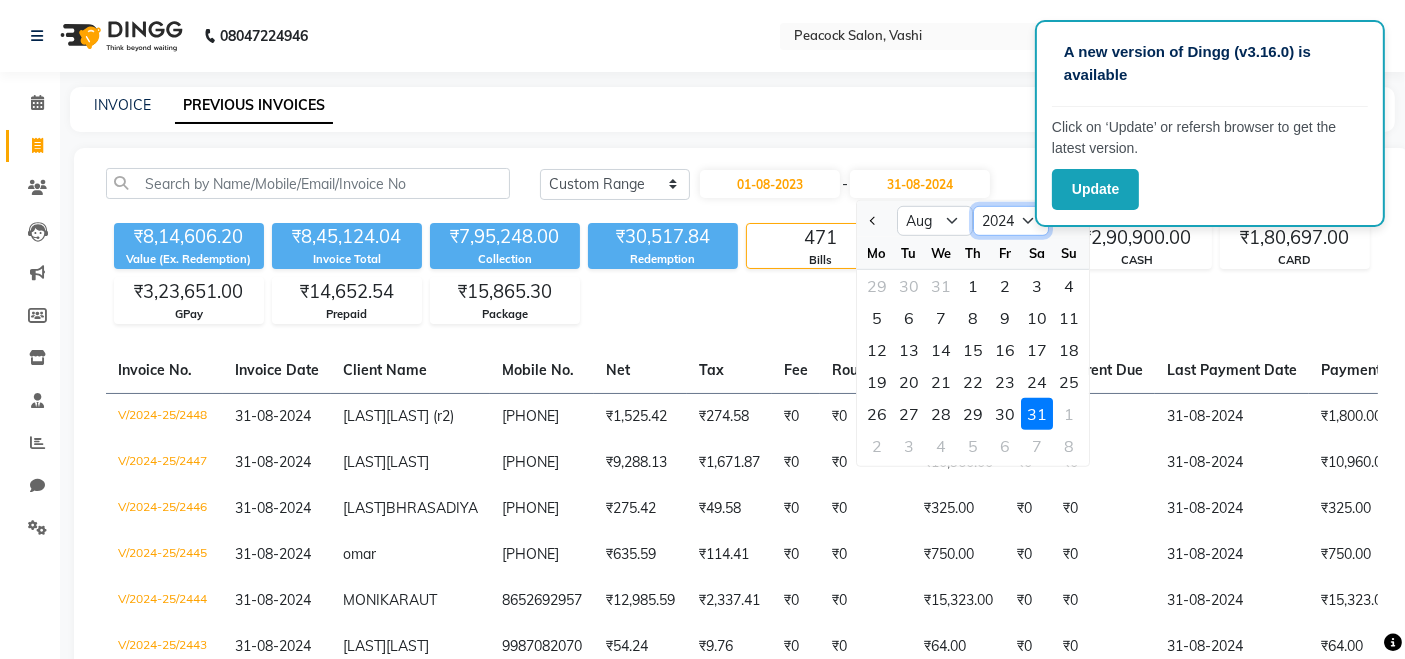 click on "2023 2024 2025 2026 2027 2028 2029 2030 2031 2032 2033 2034" 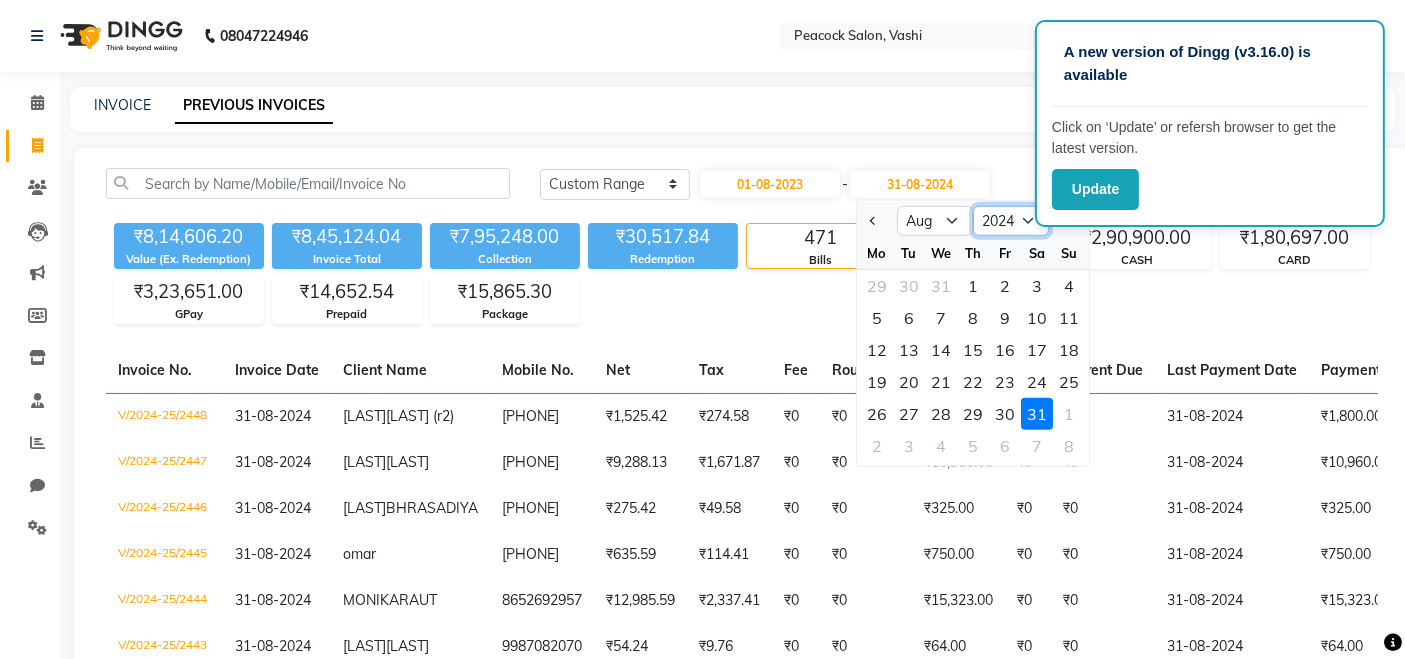 select on "2023" 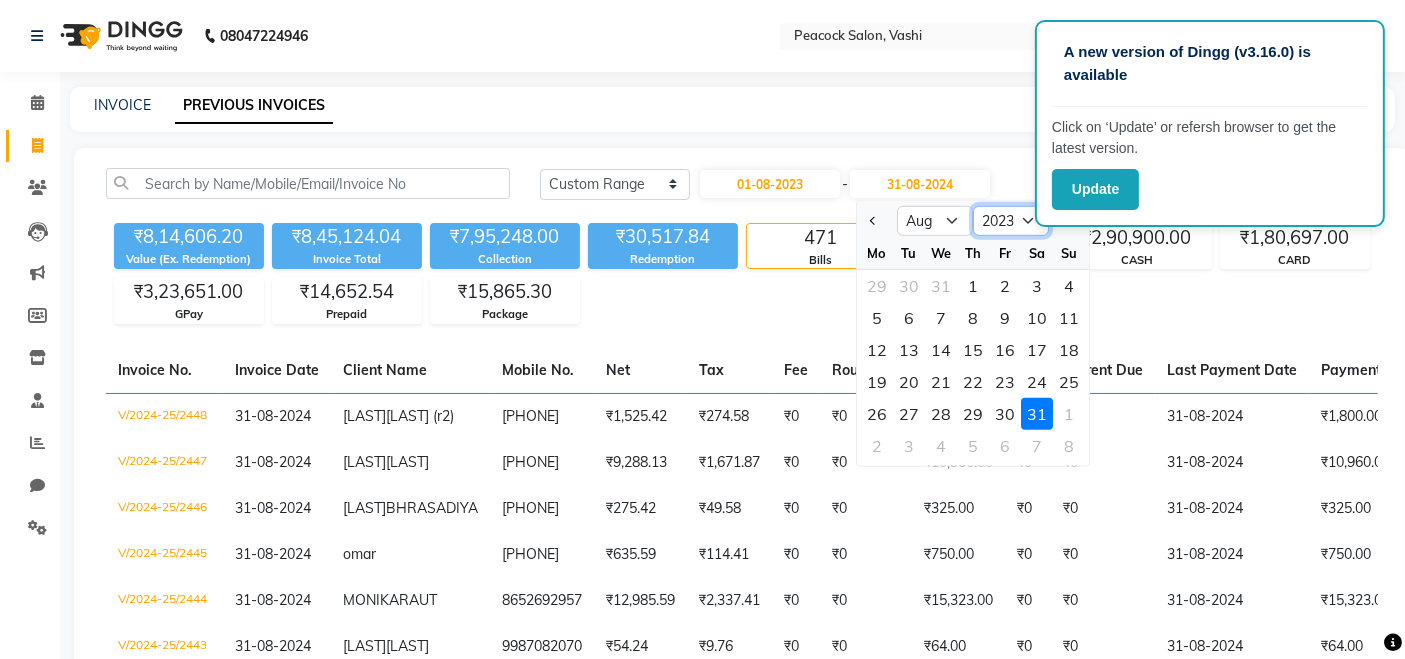 click on "2023 2024 2025 2026 2027 2028 2029 2030 2031 2032 2033 2034" 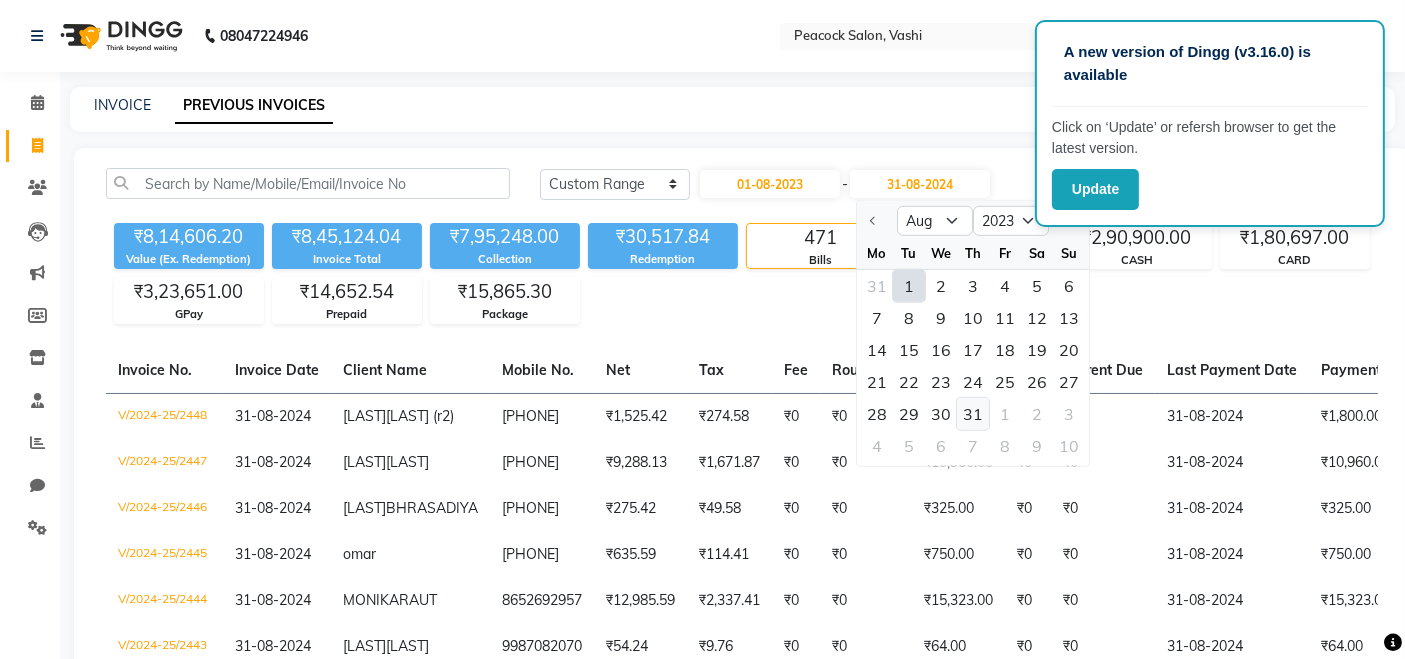 click on "31" 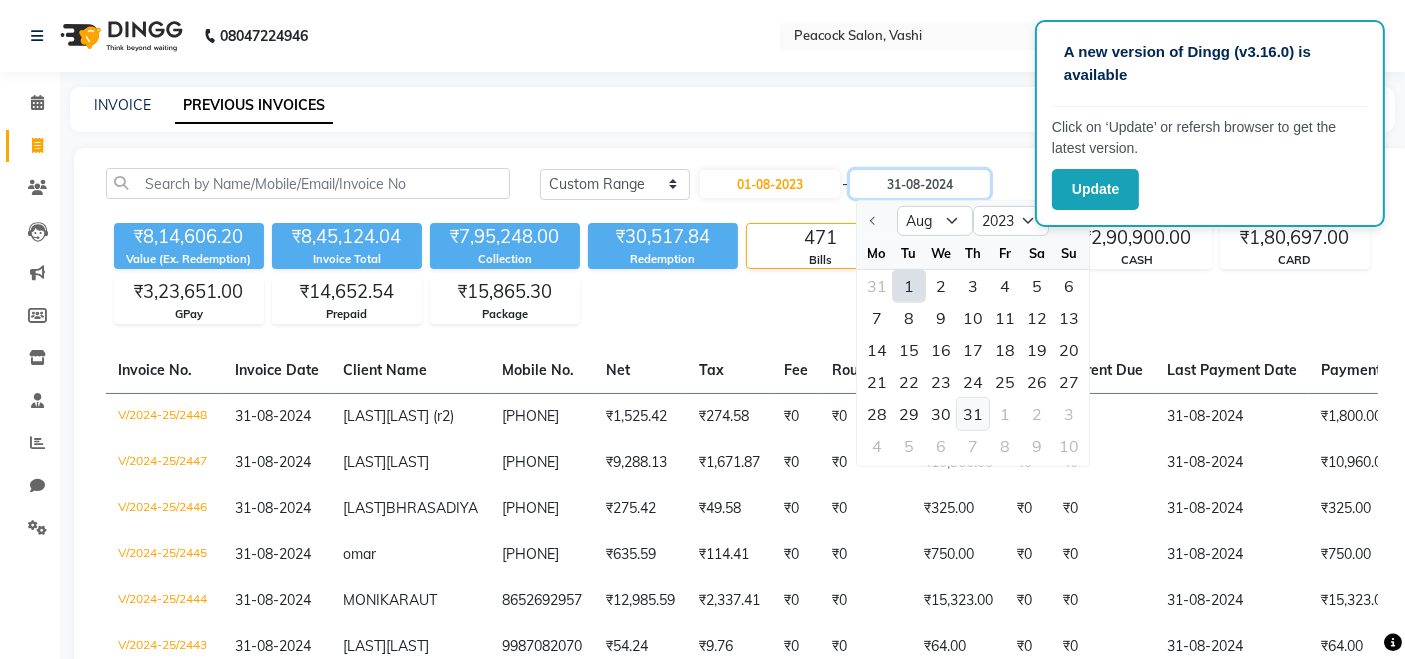 type on "31-08-2023" 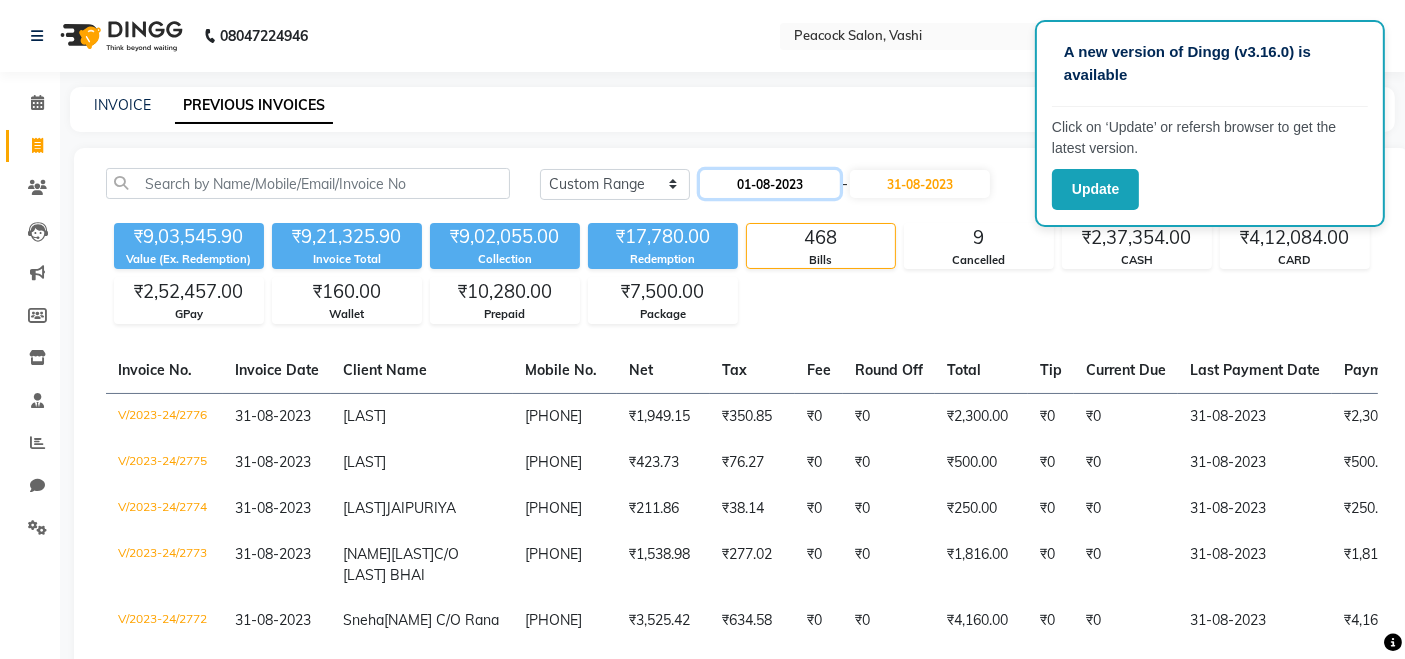 click on "01-08-2023" 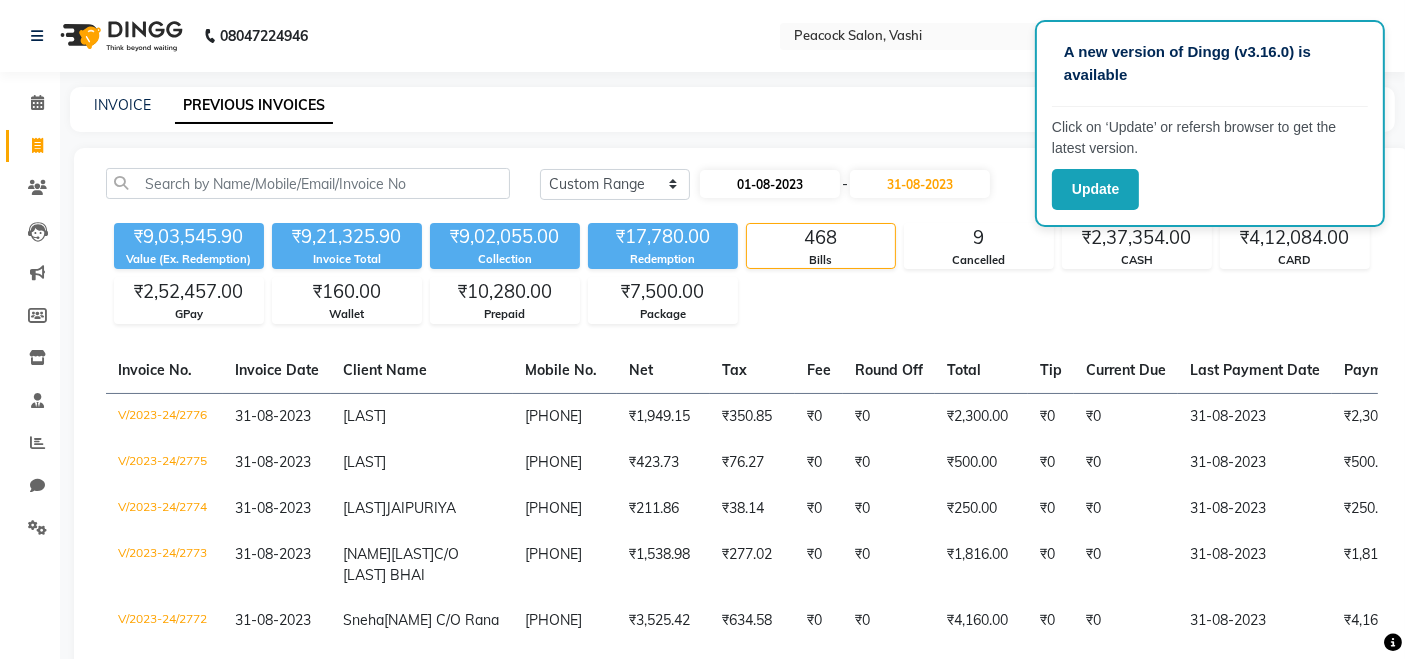 select on "8" 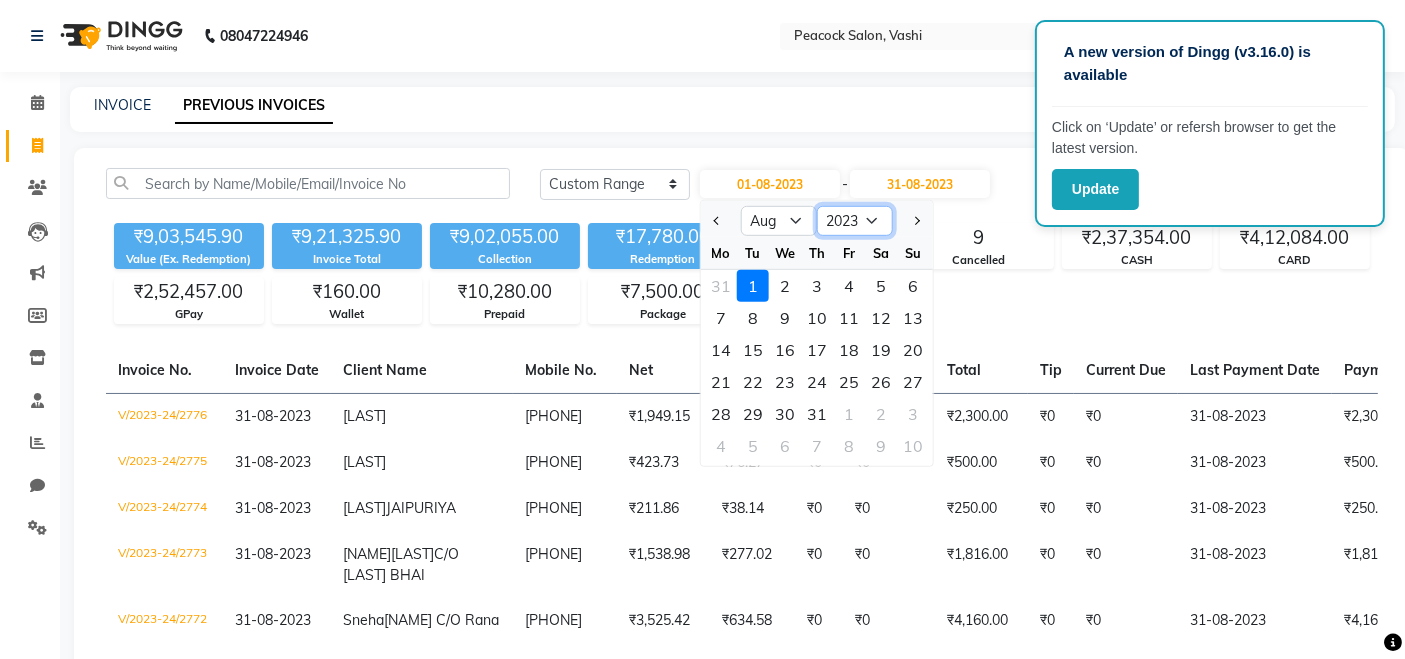 click on "2013 2014 2015 2016 2017 2018 2019 2020 2021 2022 2023 2024 2025 2026 2027 2028 2029 2030 2031 2032 2033" 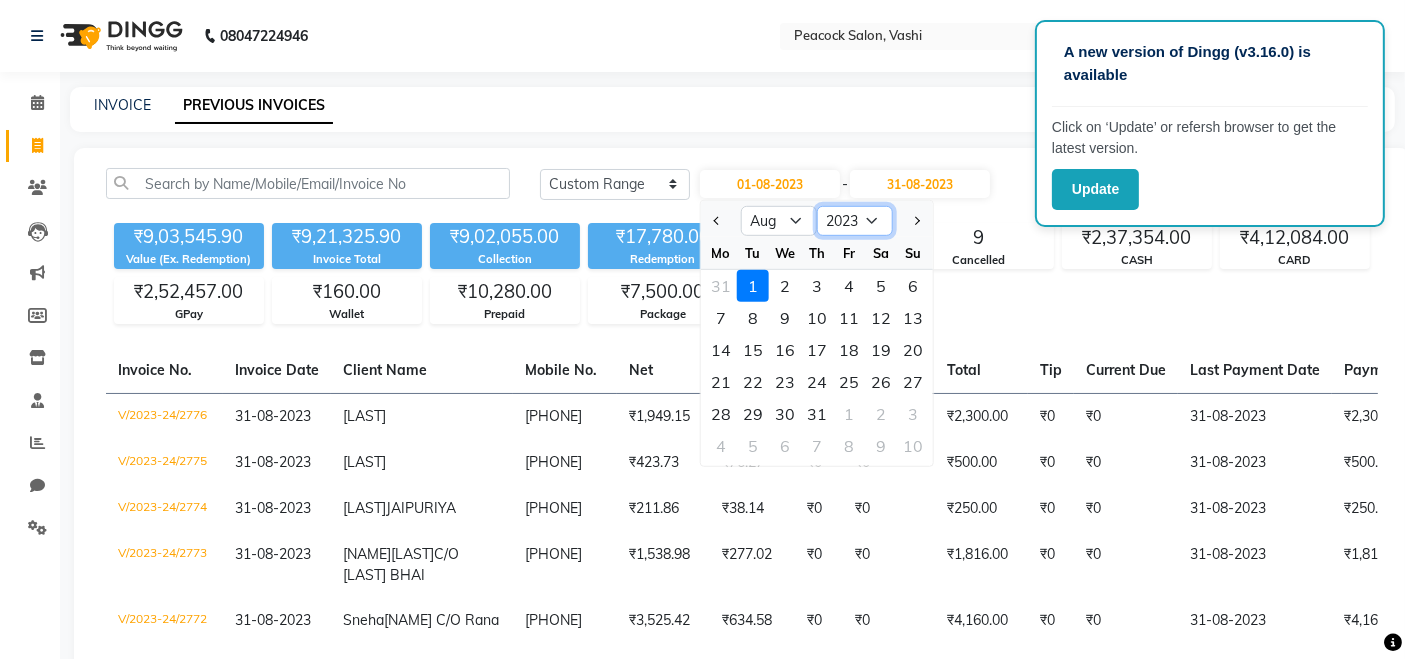 select on "2022" 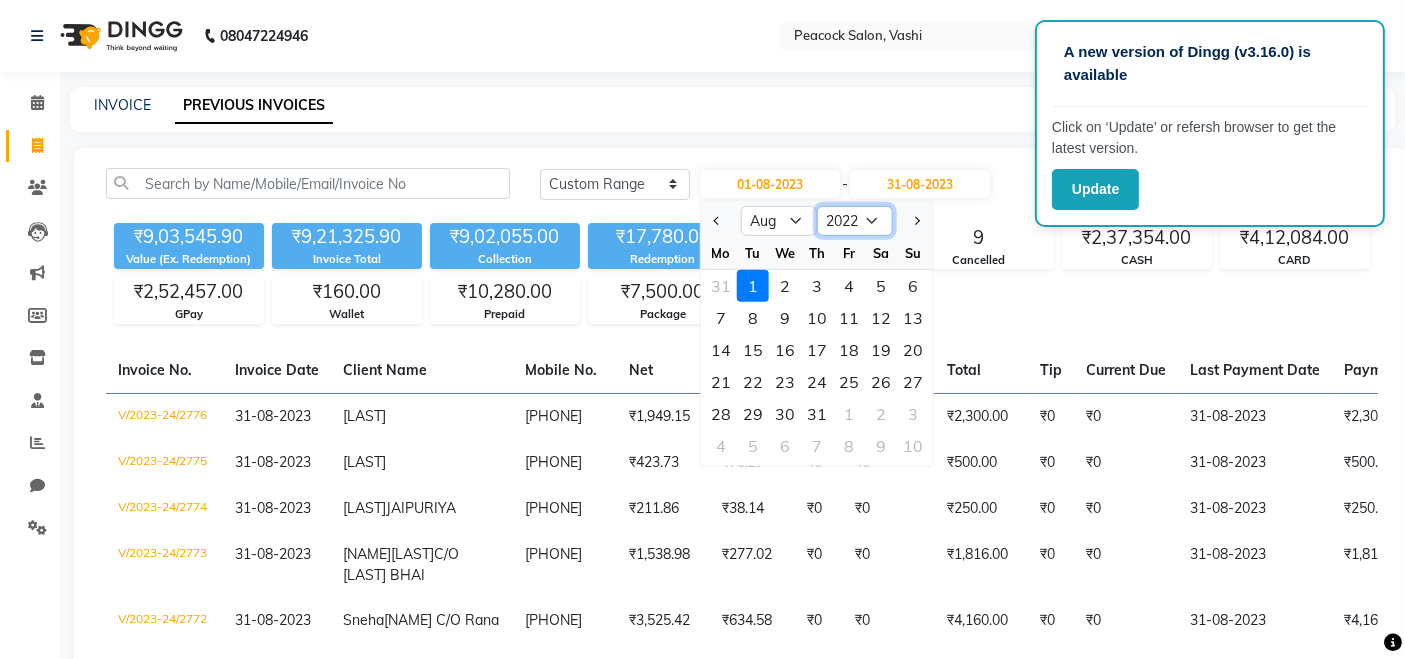 click on "2013 2014 2015 2016 2017 2018 2019 2020 2021 2022 2023 2024 2025 2026 2027 2028 2029 2030 2031 2032 2033" 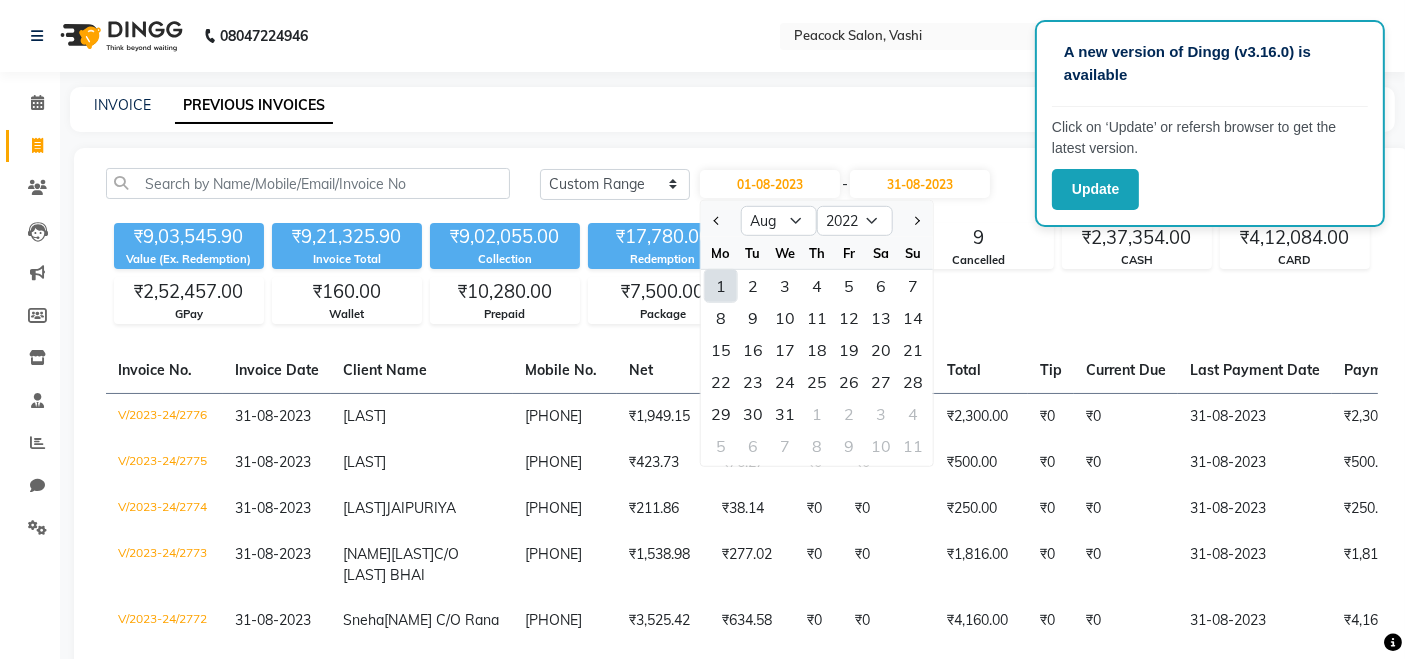 click on "1" 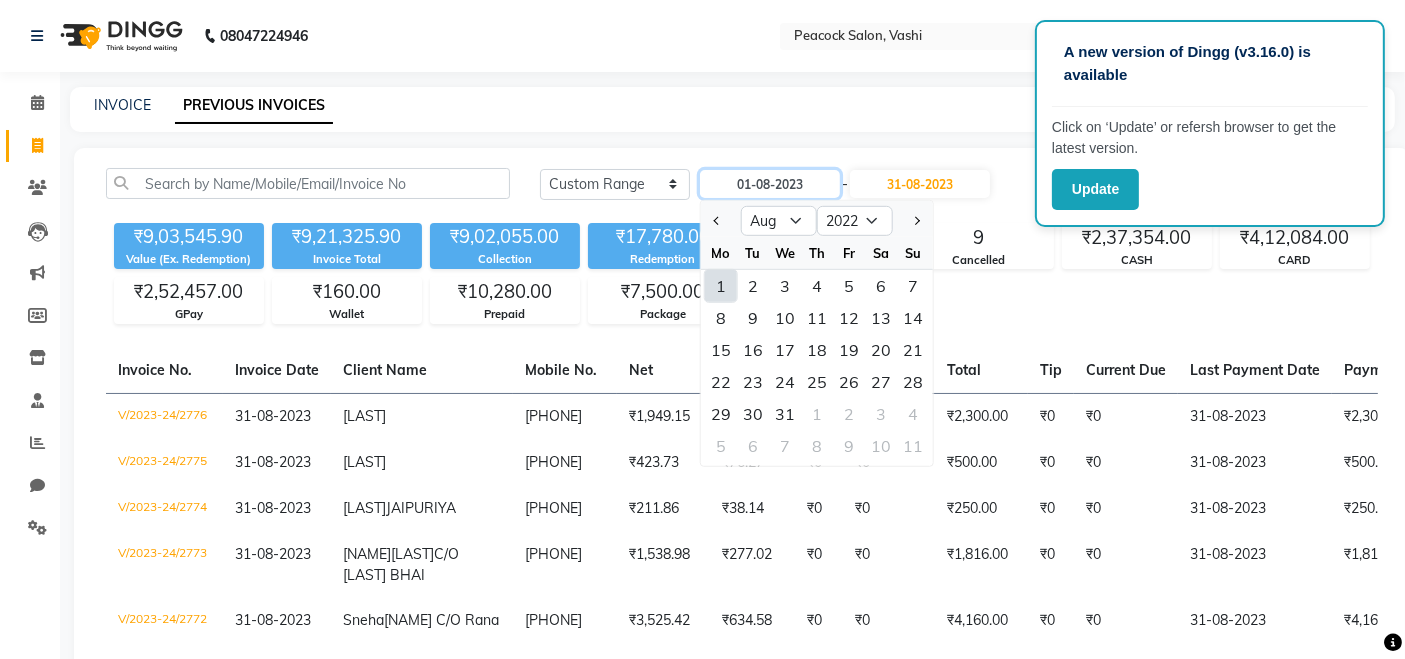 type on "01-08-2022" 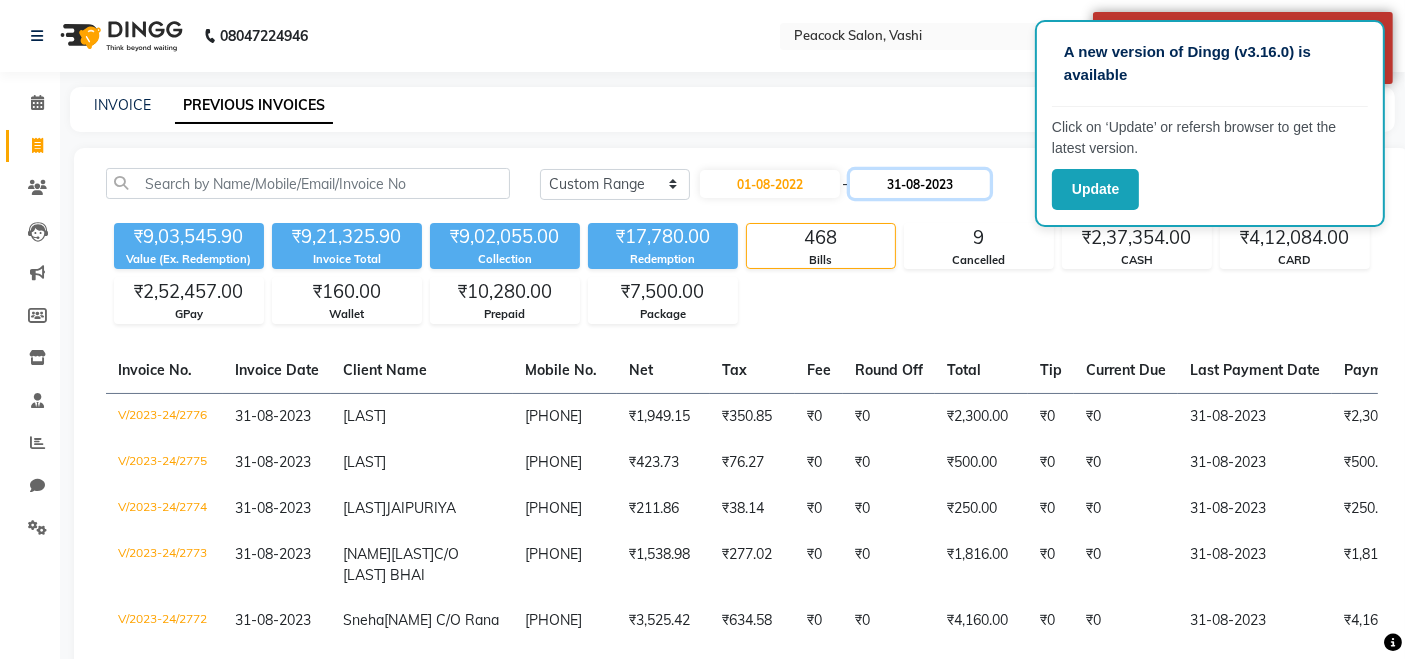 click on "31-08-2023" 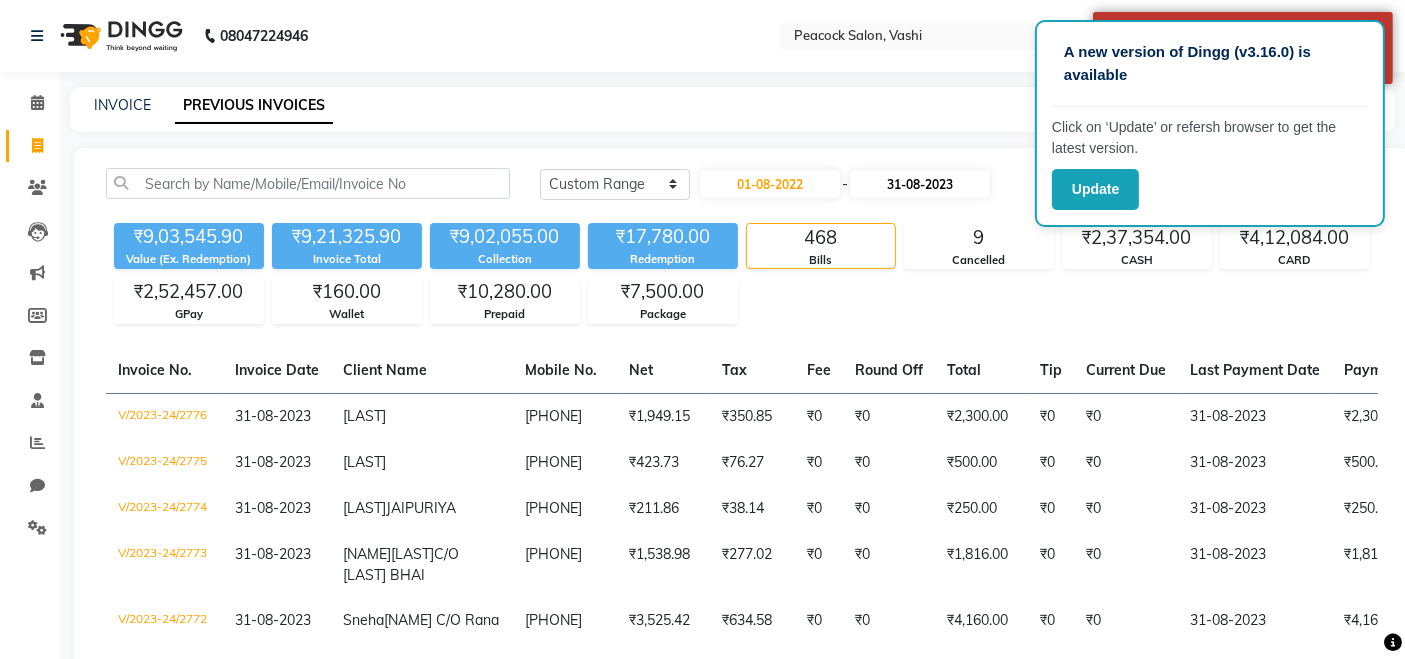 select on "8" 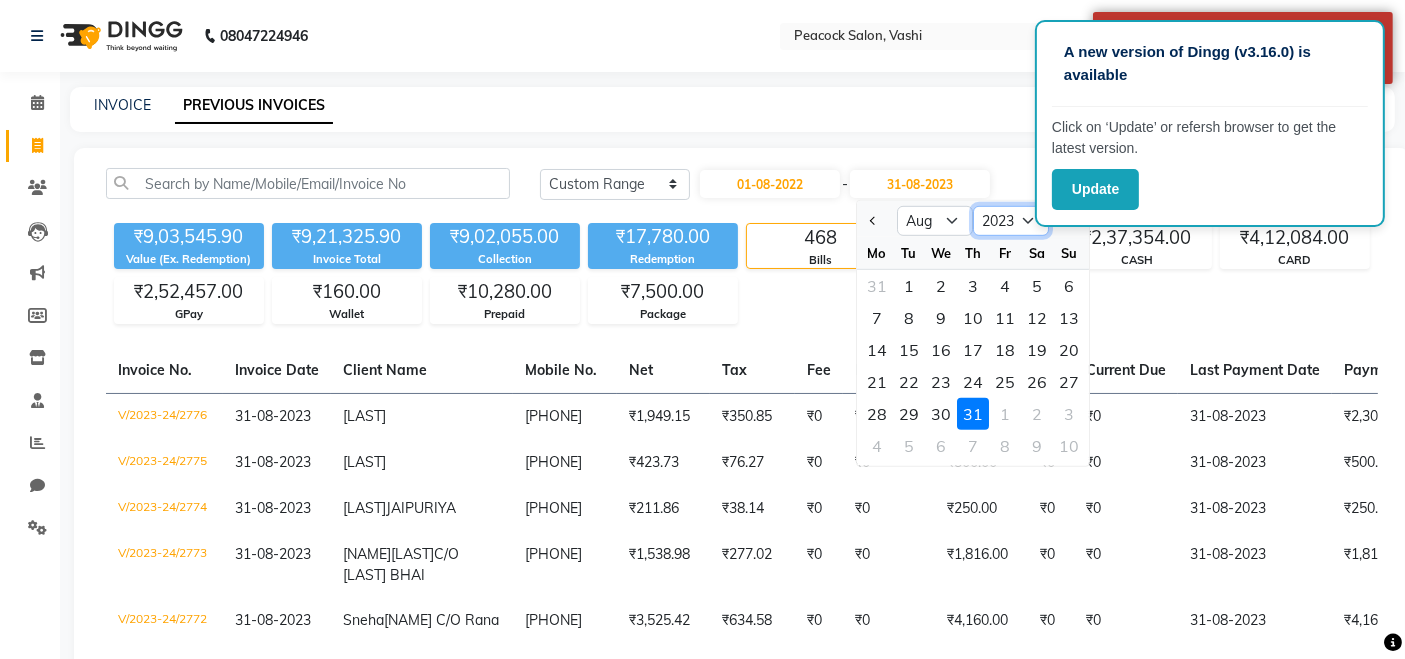 click on "2022 2023 2024 2025 2026 2027 2028 2029 2030 2031 2032 2033" 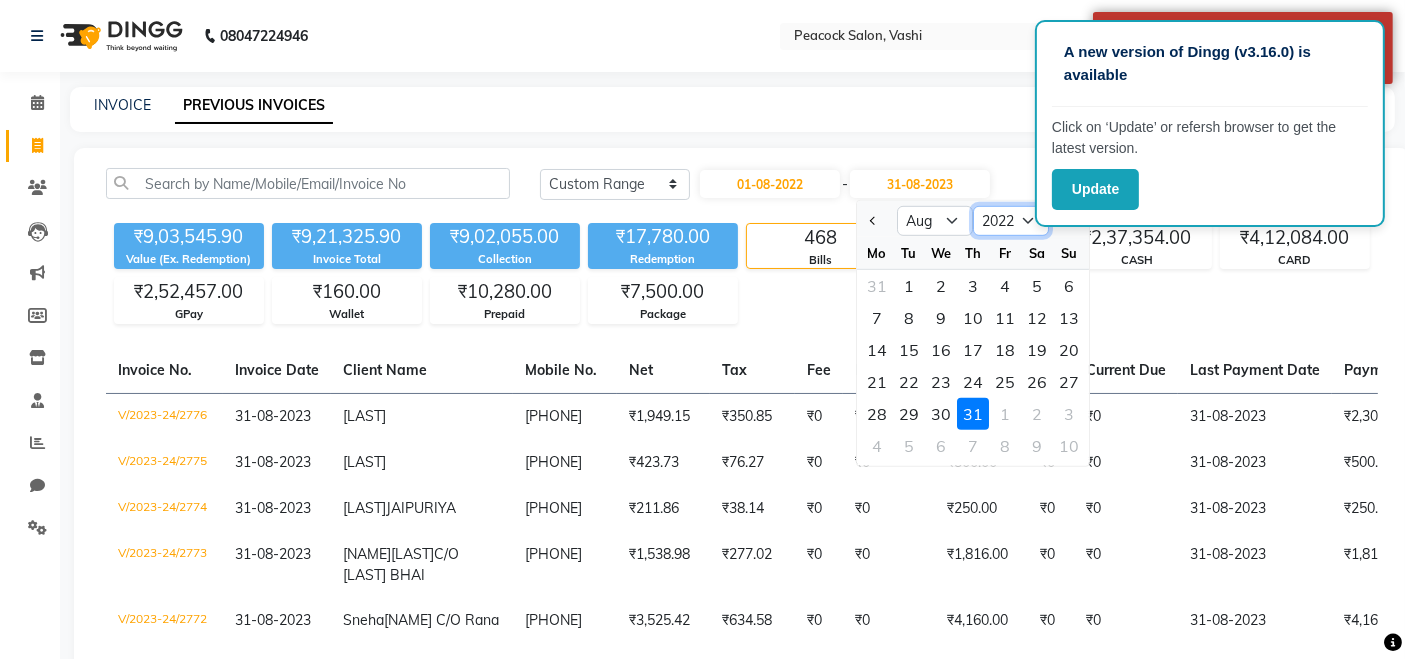 click on "2022 2023 2024 2025 2026 2027 2028 2029 2030 2031 2032 2033" 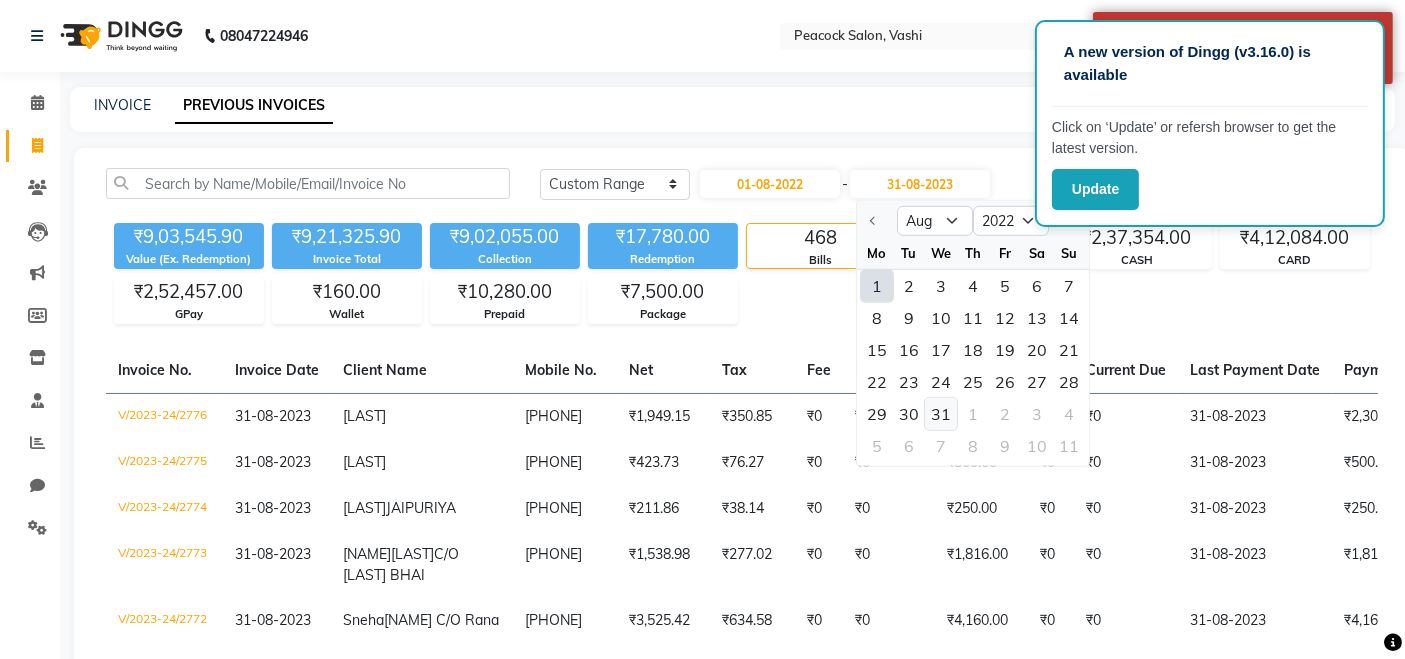 click on "31" 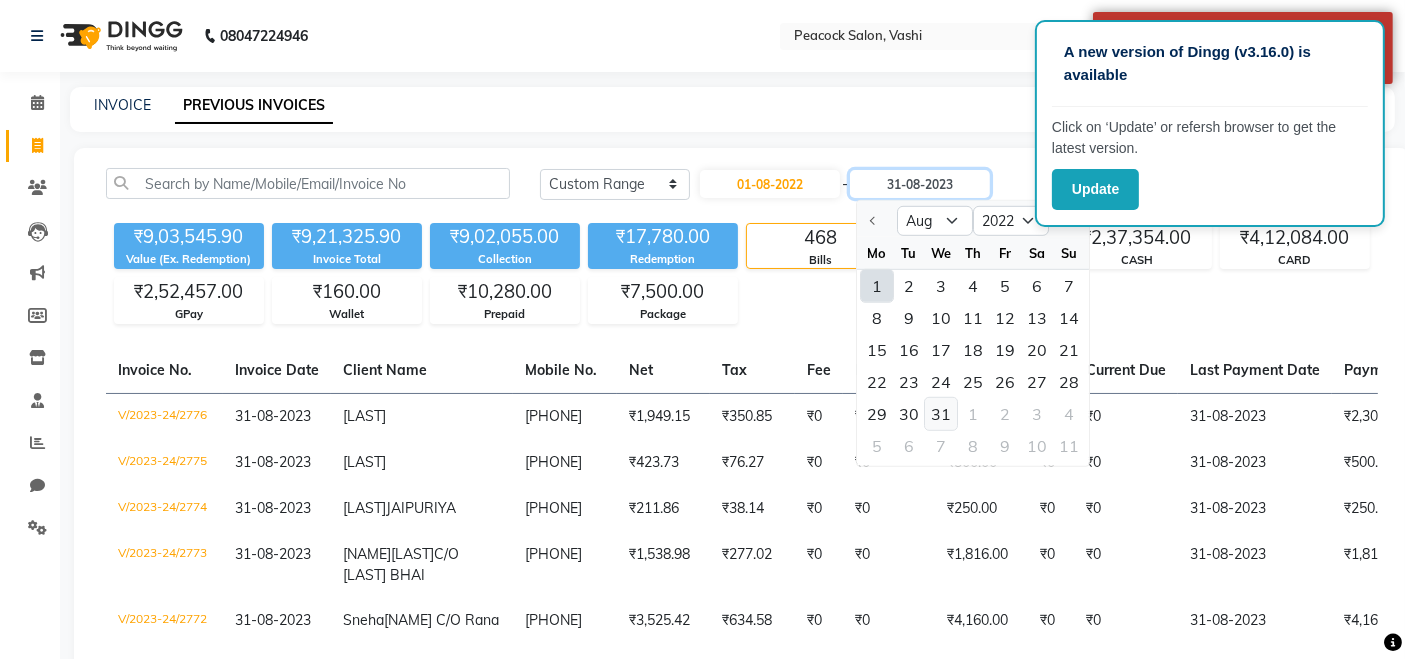 type on "31-08-2022" 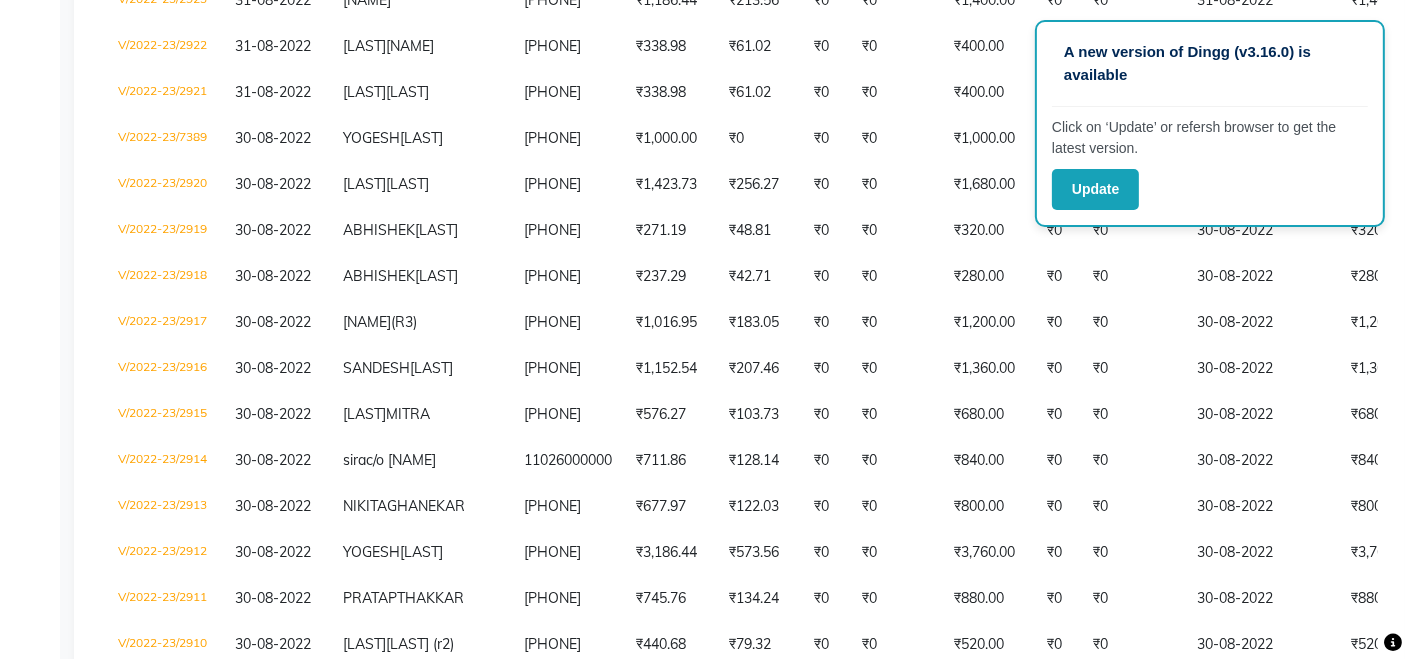 scroll, scrollTop: 0, scrollLeft: 0, axis: both 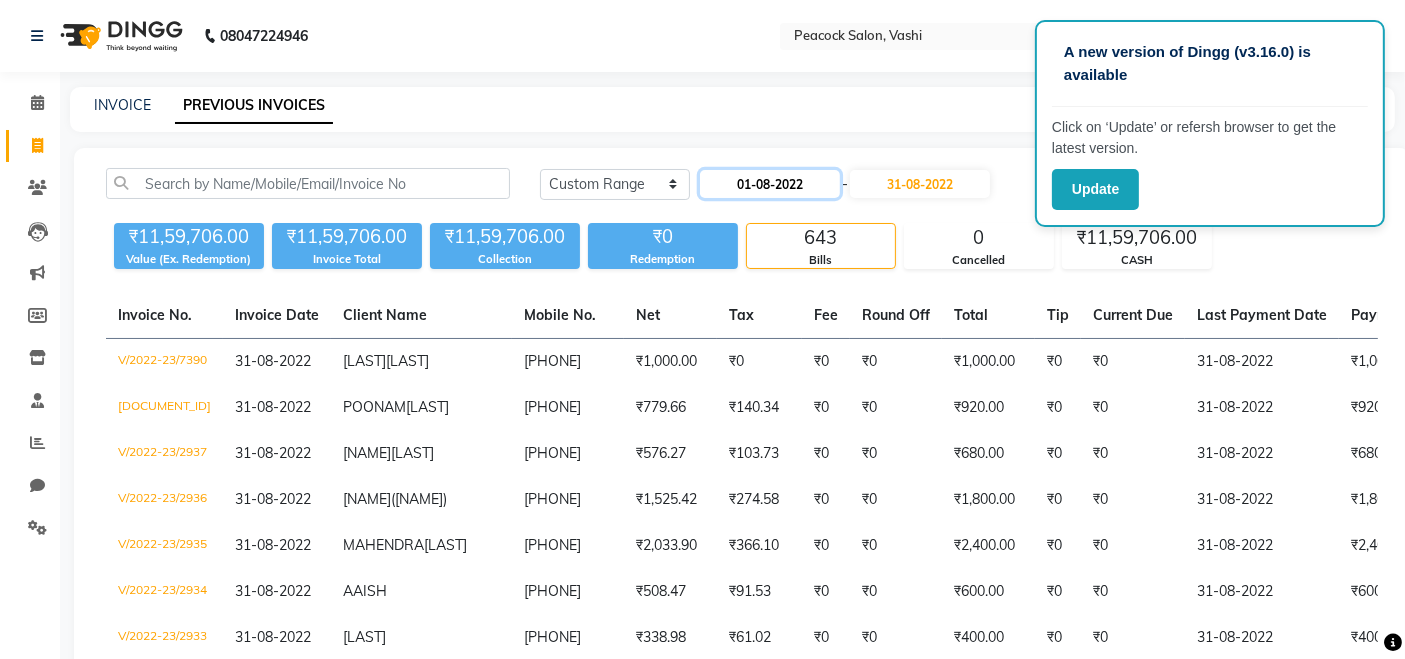 click on "01-08-2022" 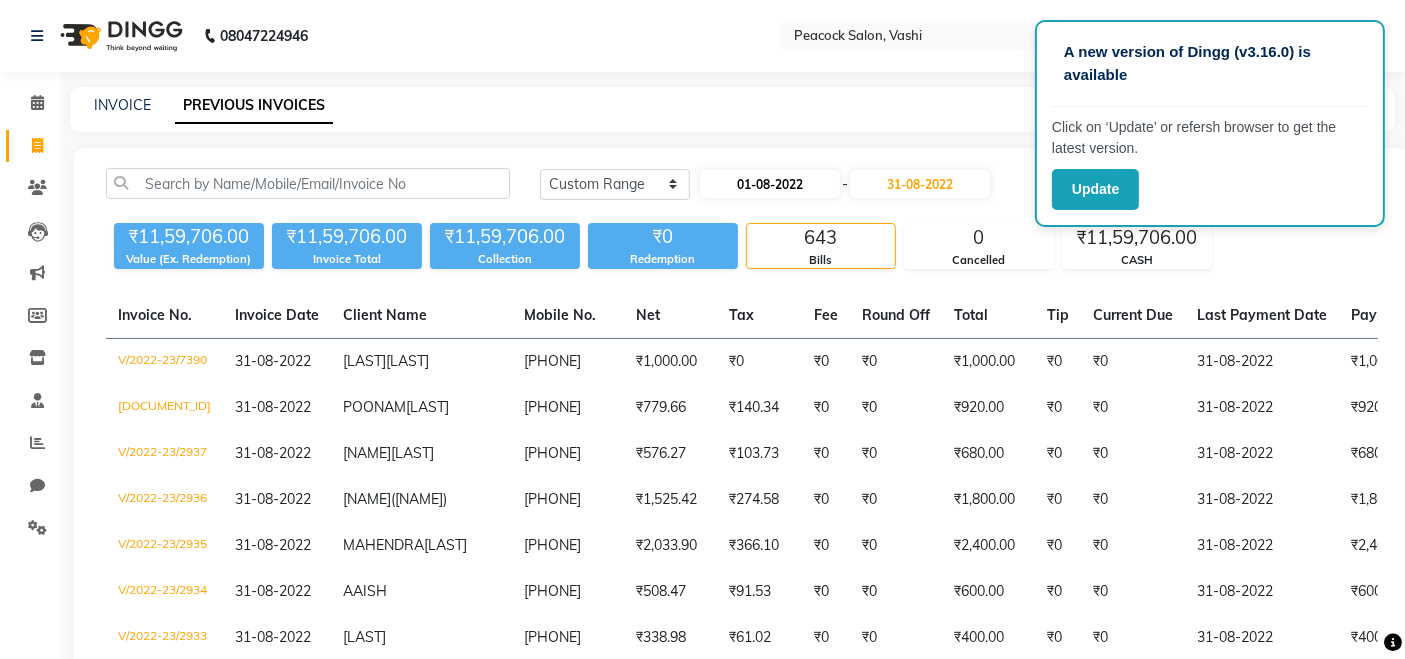 select on "8" 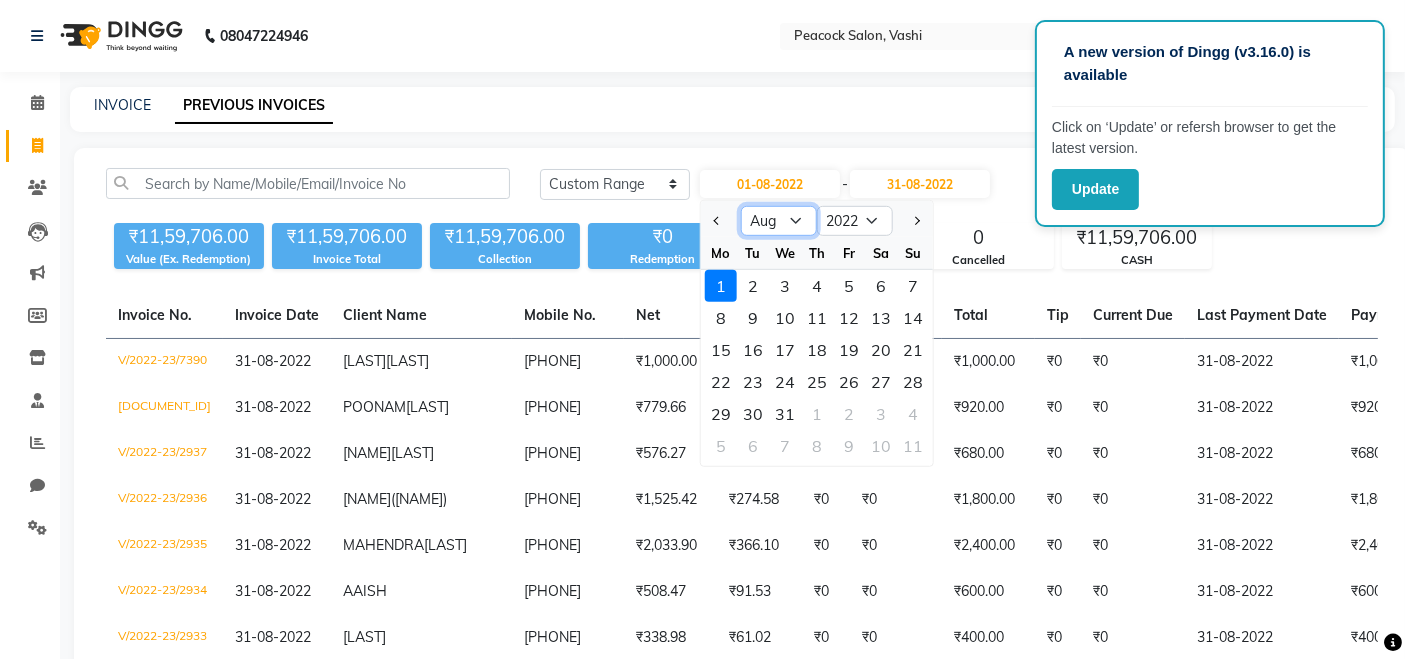 click on "Jan Feb Mar Apr May Jun Jul Aug Sep Oct Nov Dec" 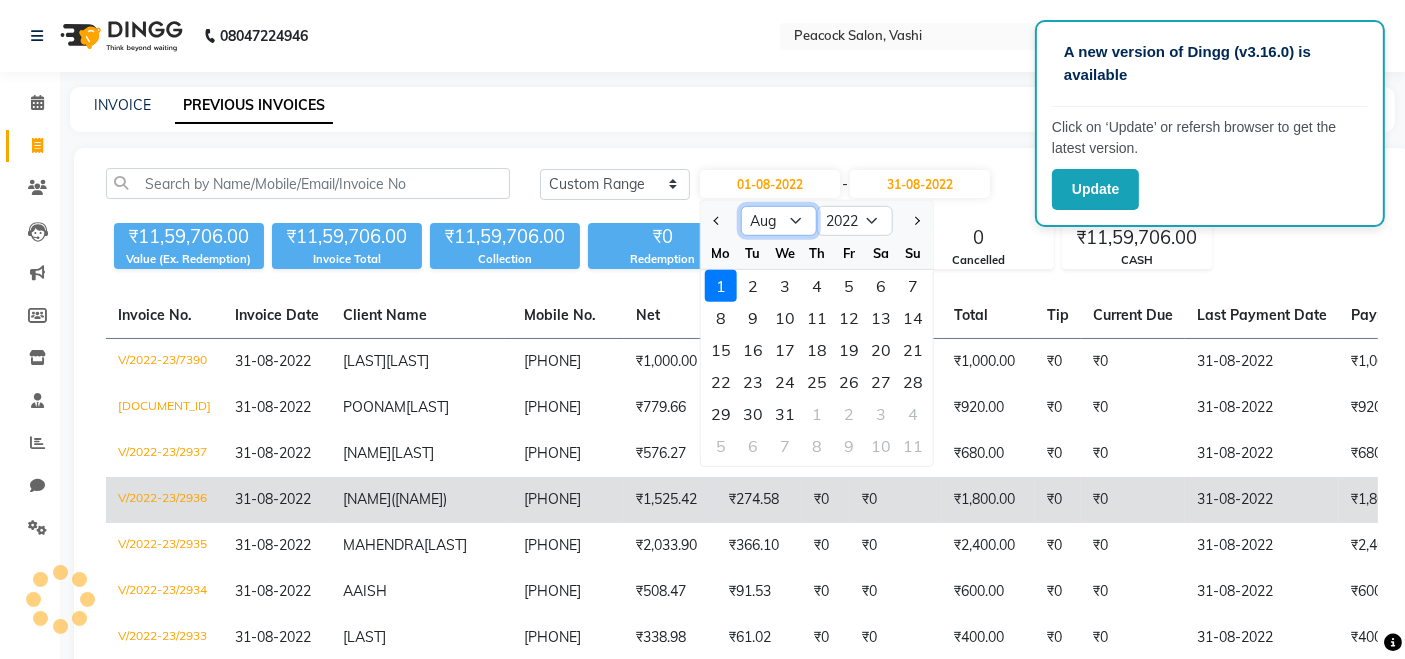 select on "9" 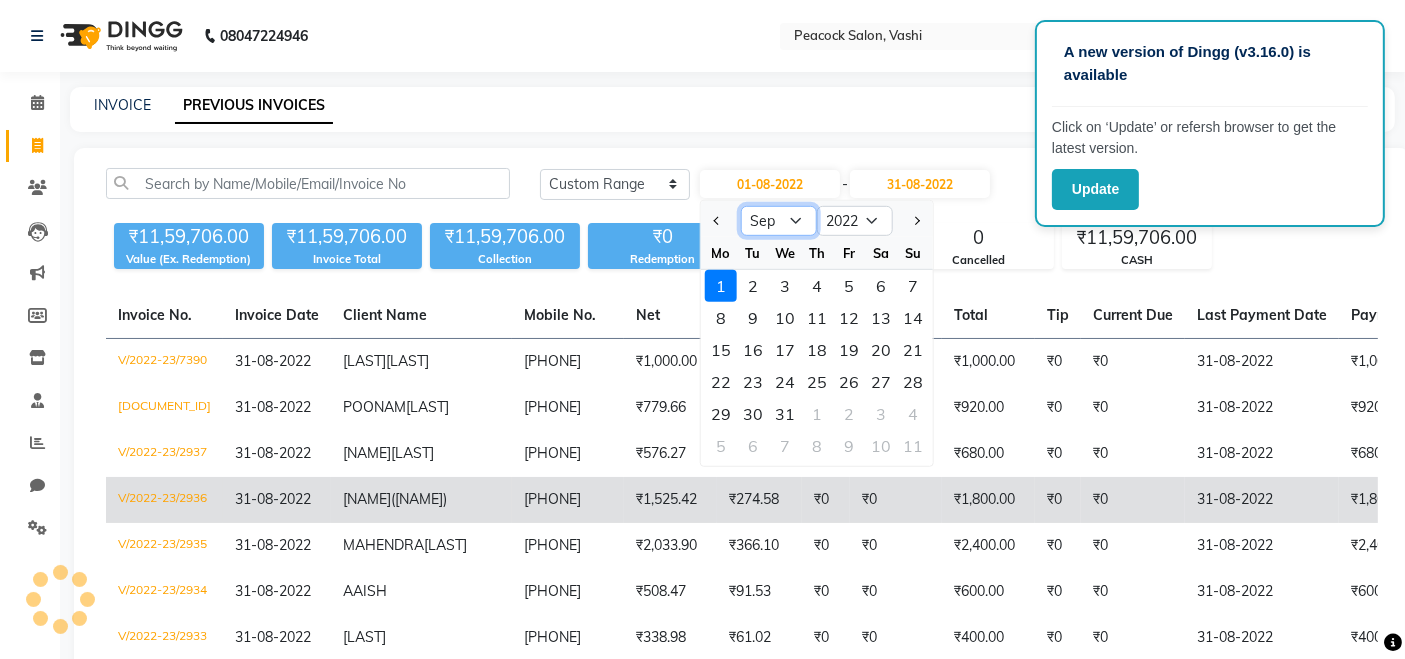 click on "Jan Feb Mar Apr May Jun Jul Aug Sep Oct Nov Dec" 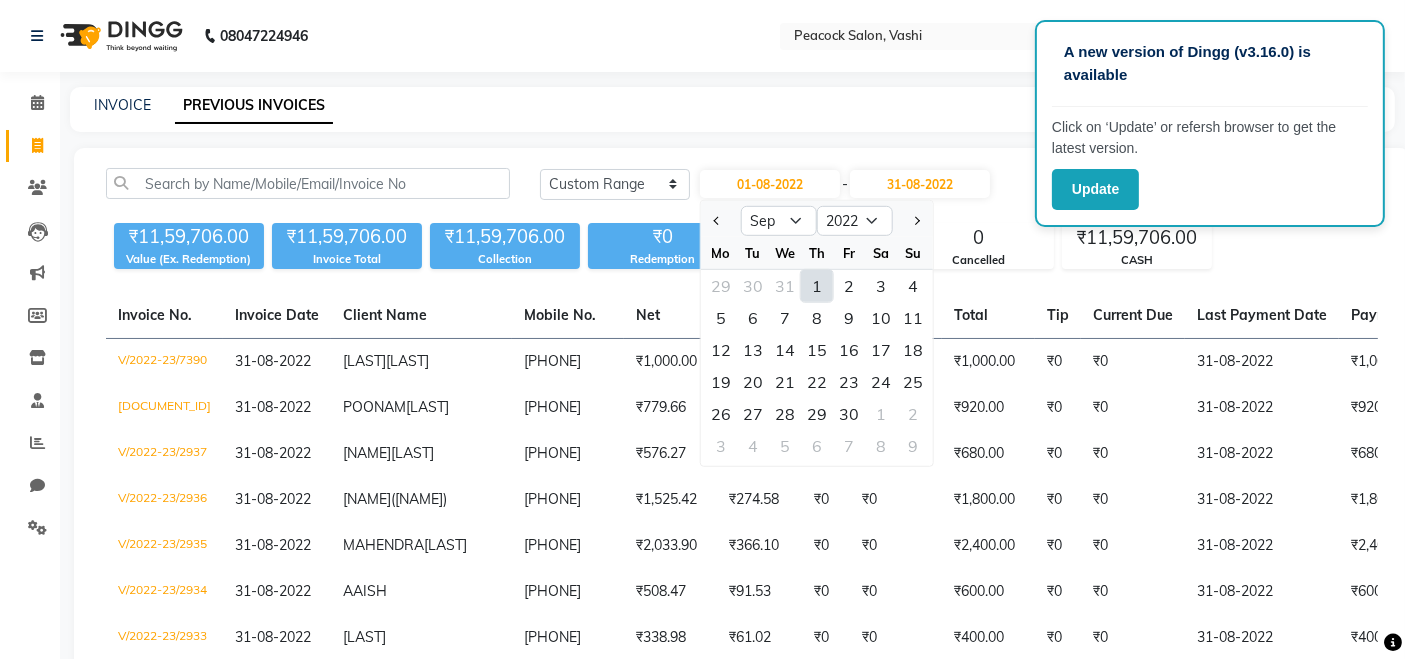 click on "1" 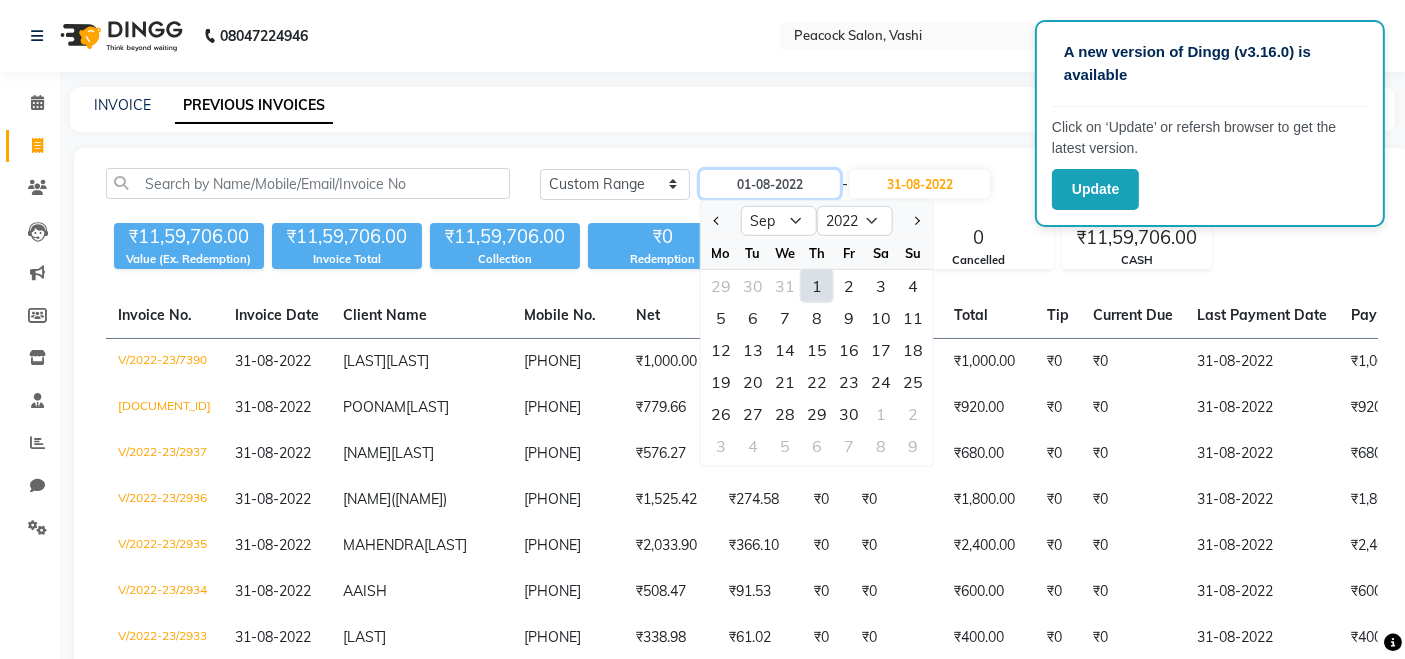 type on "[DATE]" 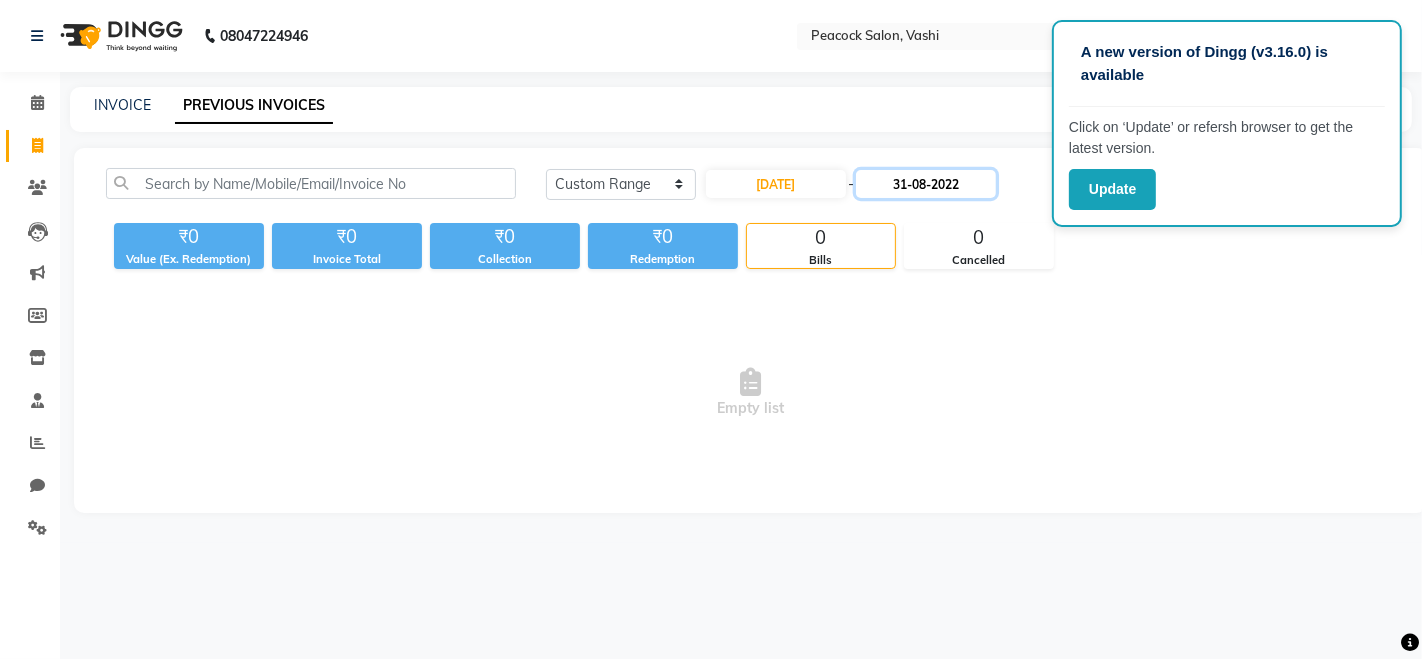 click on "31-08-2022" 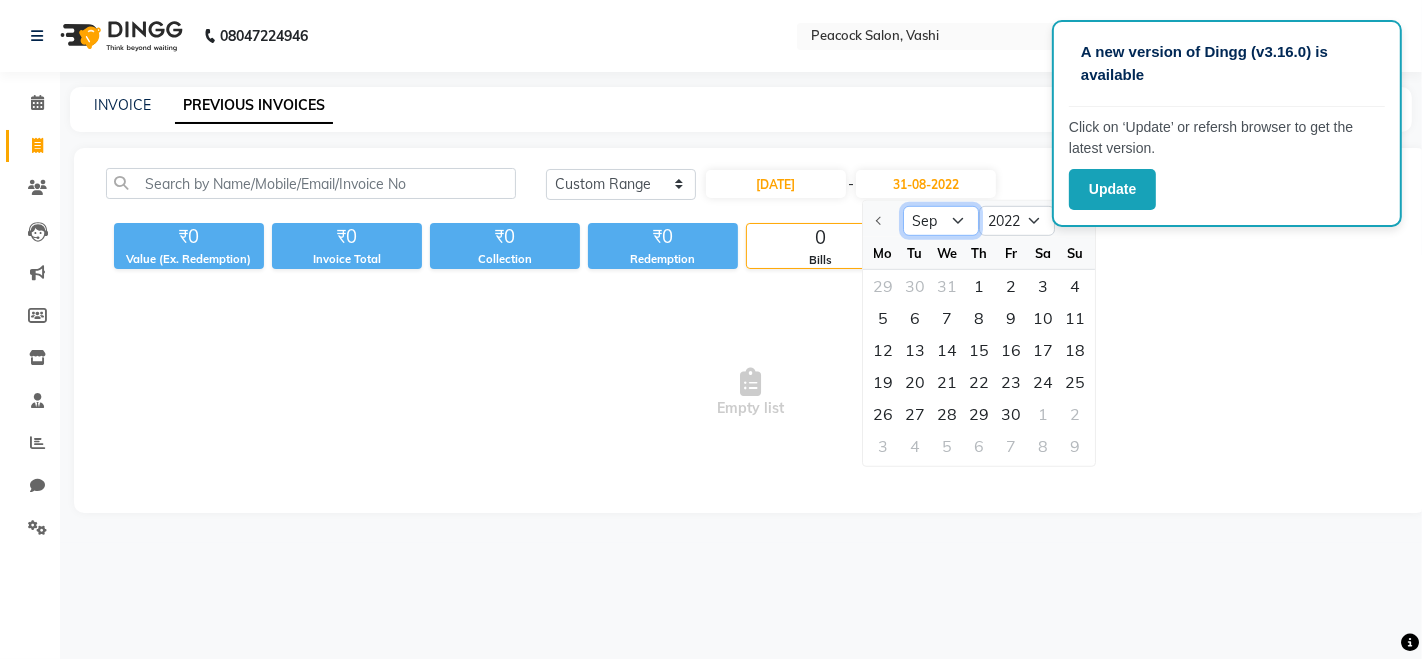 click on "Sep Oct Nov Dec" 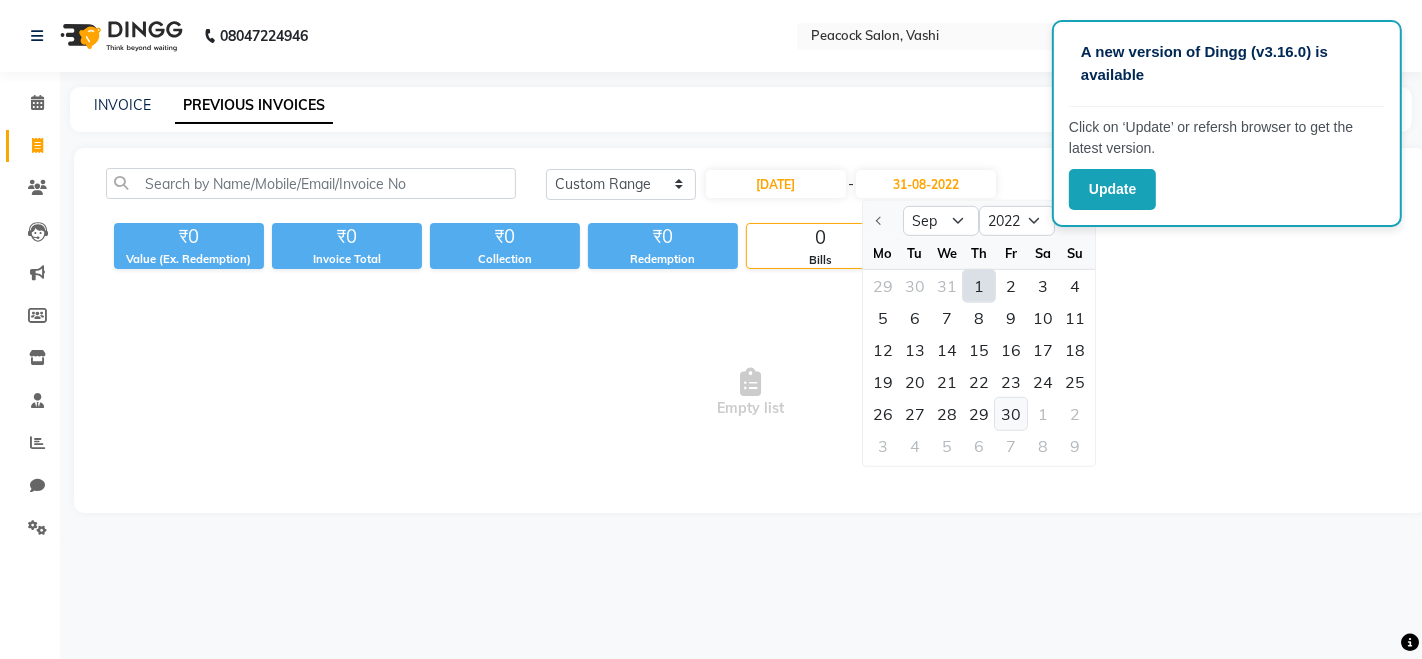 click on "30" 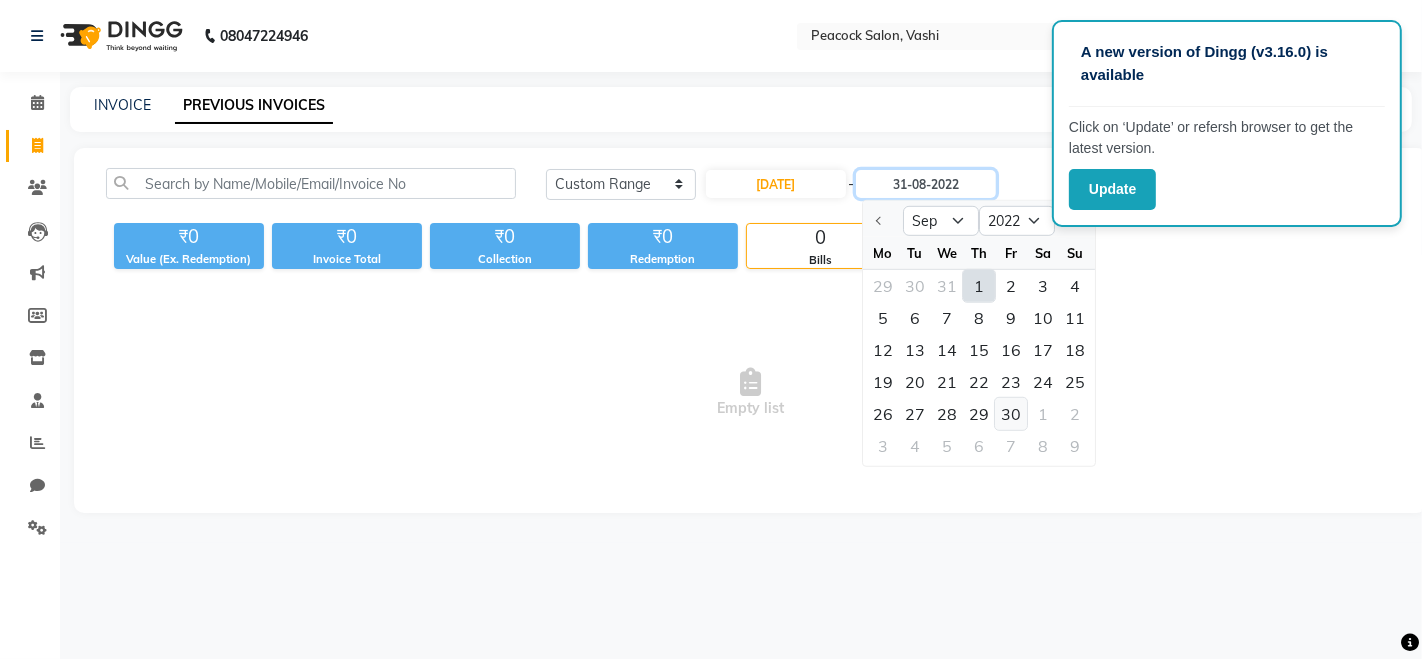 type on "30-09-2022" 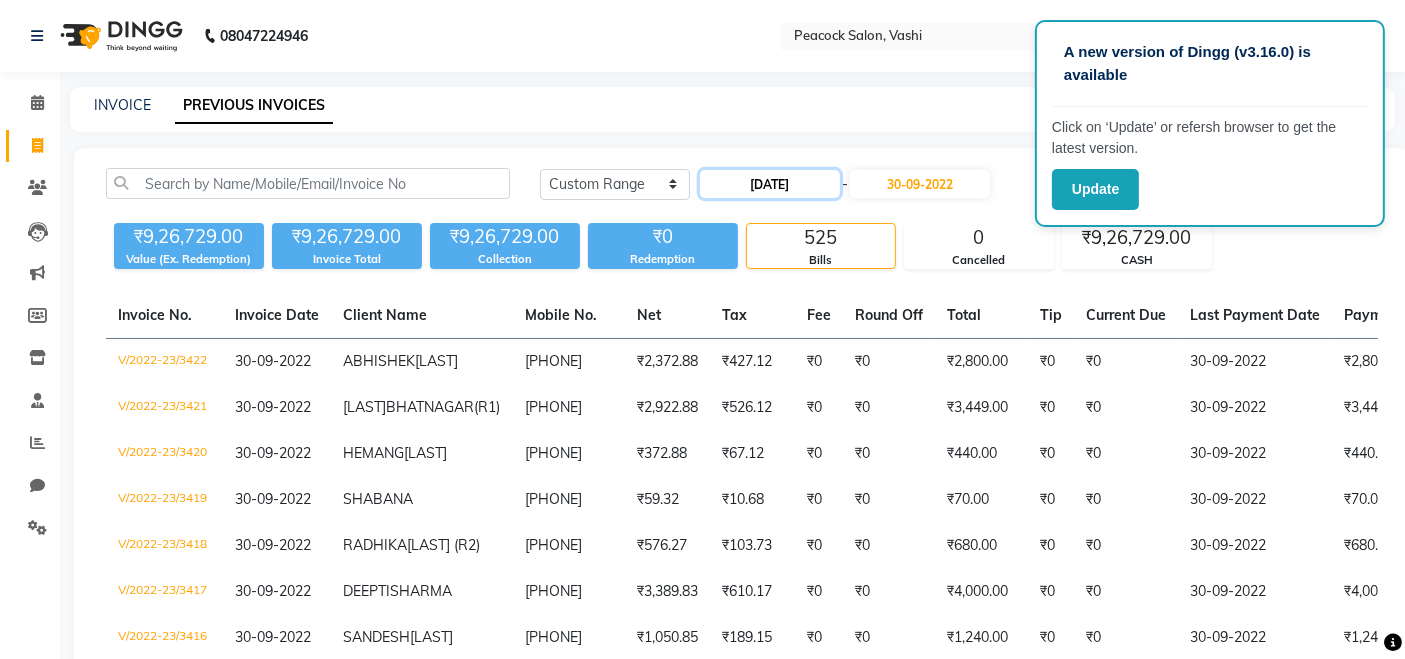 click on "[DATE]" 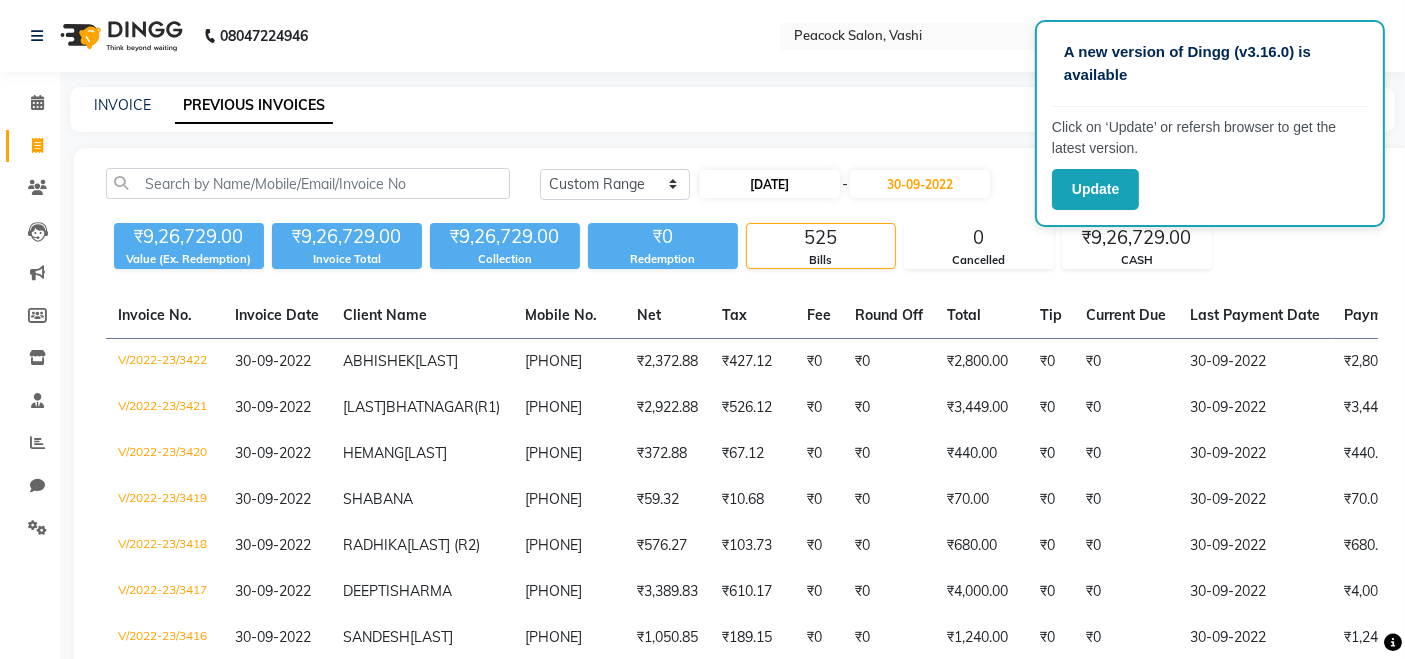 select on "9" 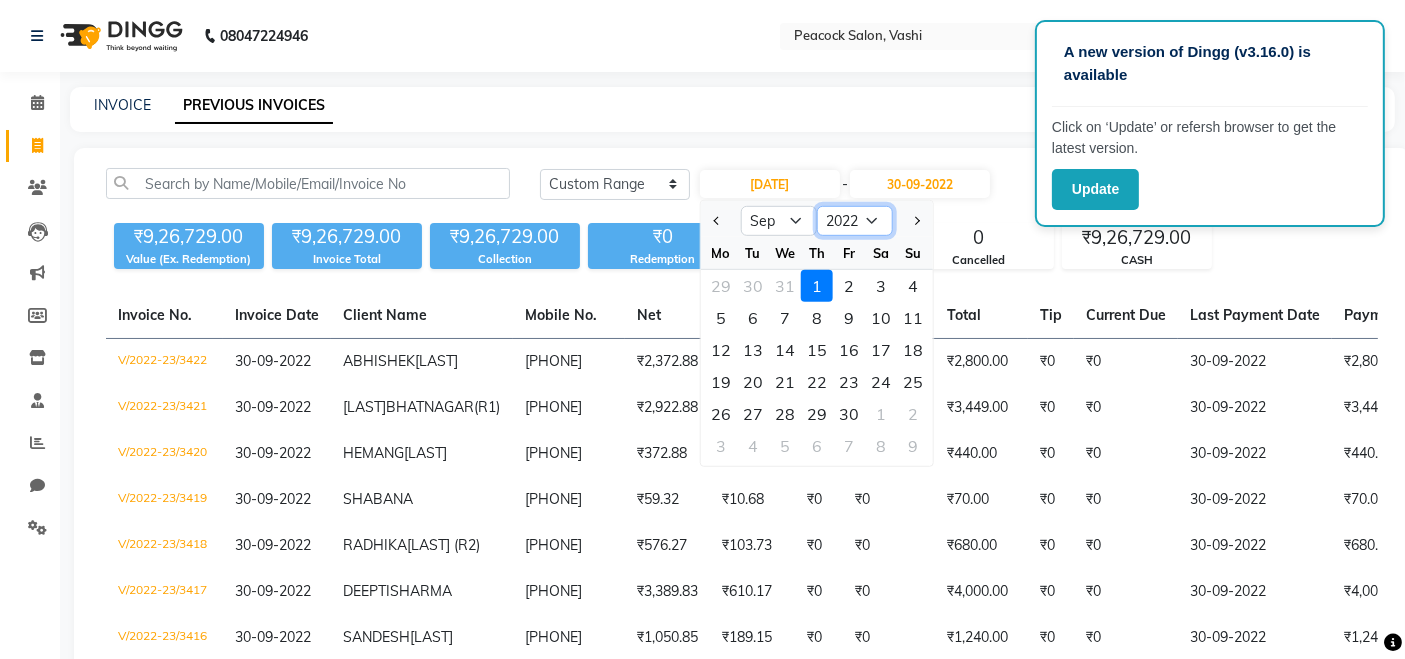 click on "2012 2013 2014 2015 2016 2017 2018 2019 2020 2021 2022 2023 2024 2025 2026 2027 2028 2029 2030 2031 2032" 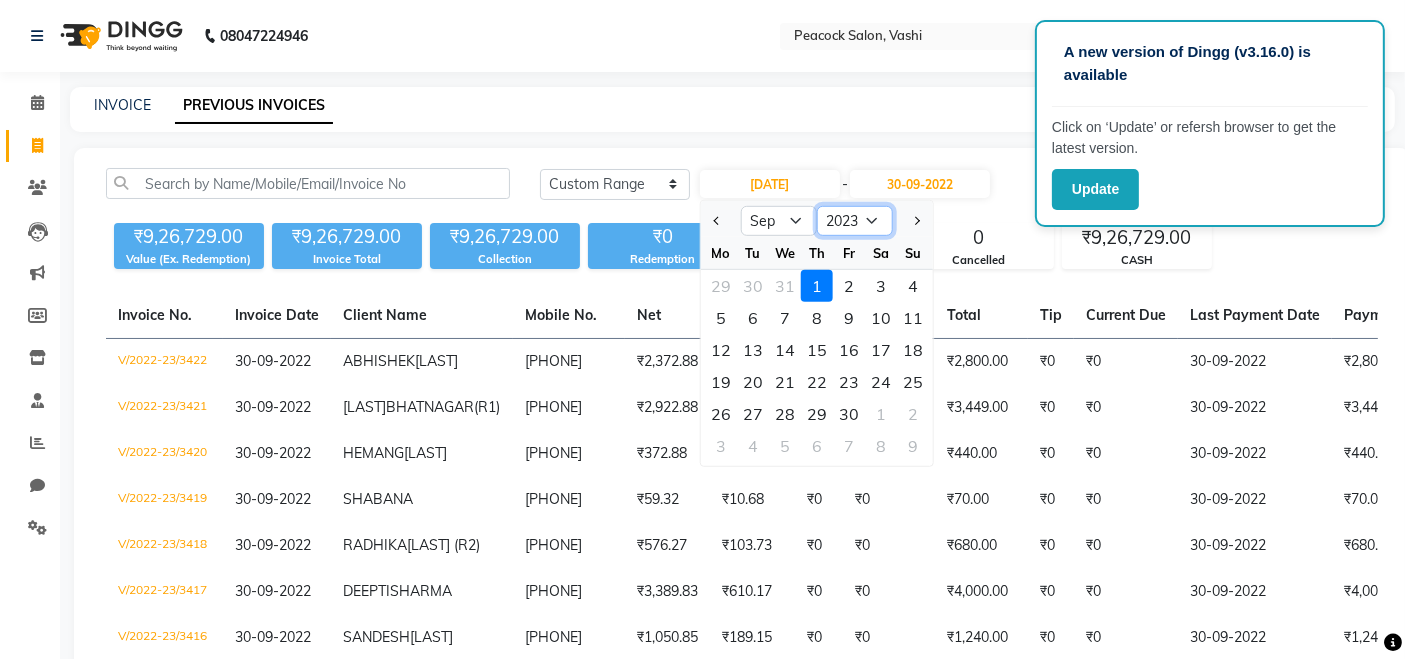 click on "2012 2013 2014 2015 2016 2017 2018 2019 2020 2021 2022 2023 2024 2025 2026 2027 2028 2029 2030 2031 2032" 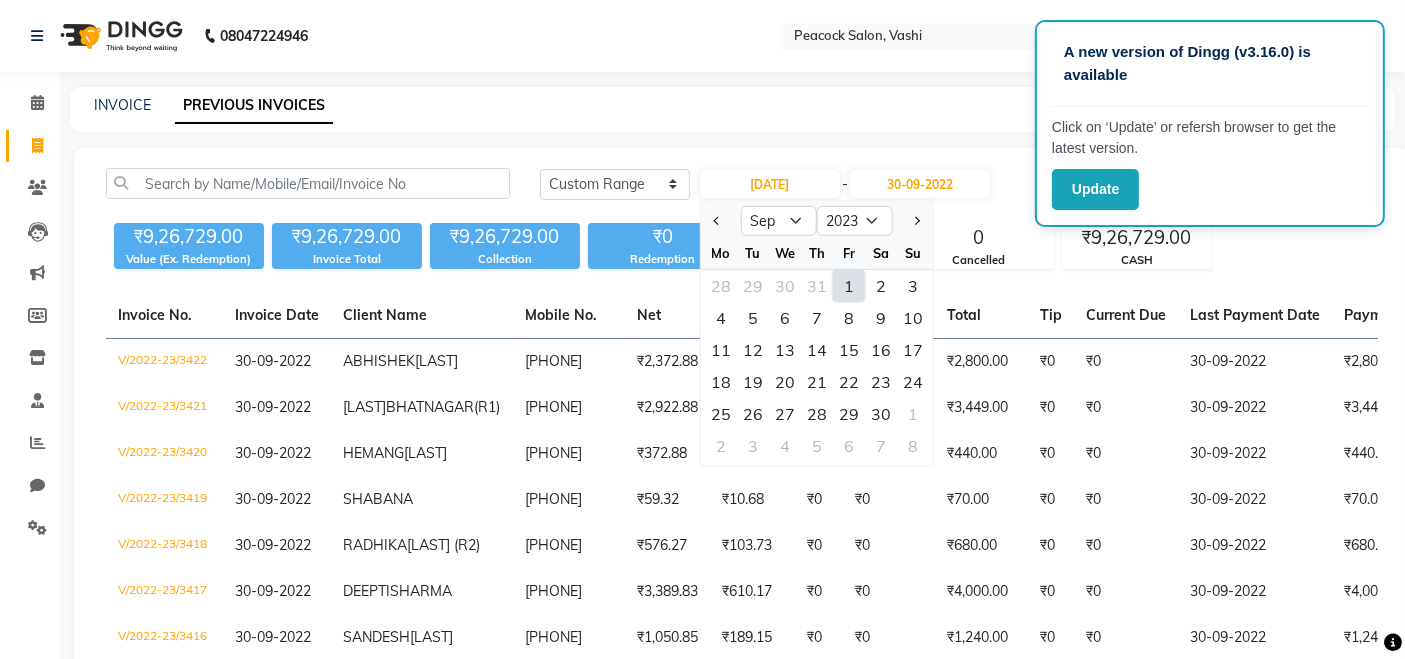 click on "1" 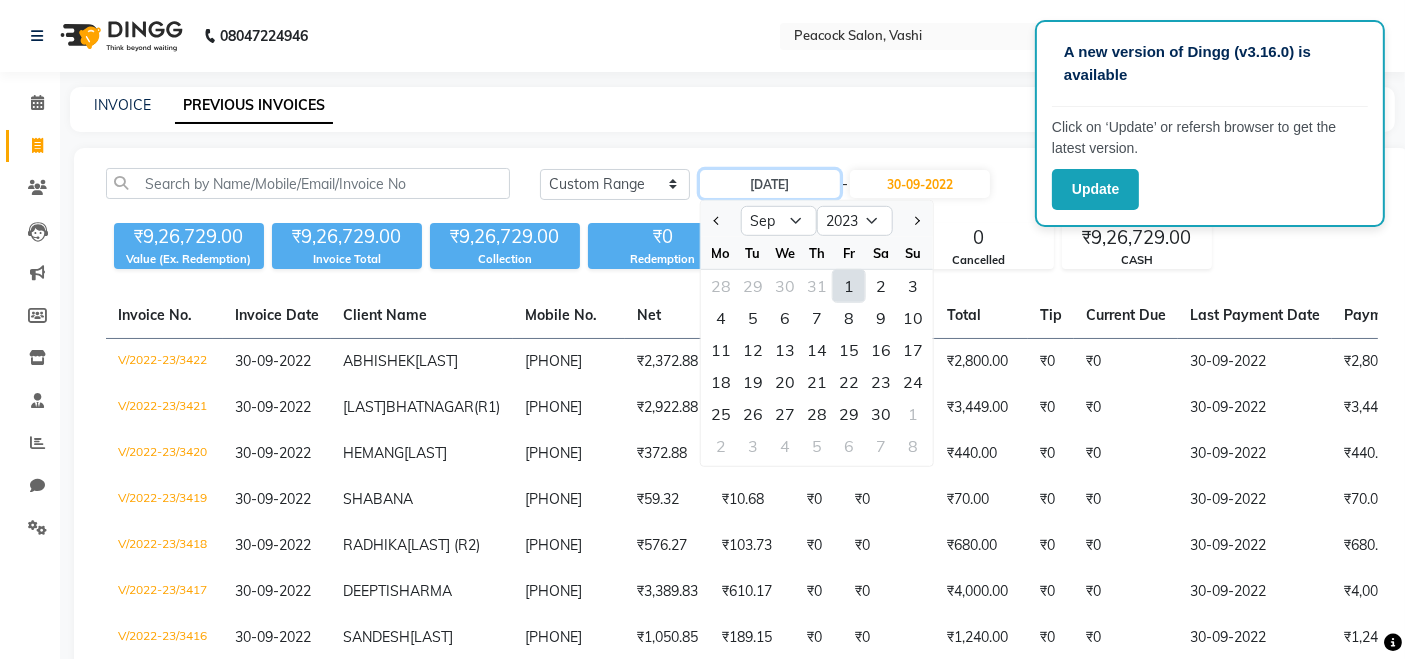 type on "01-09-2023" 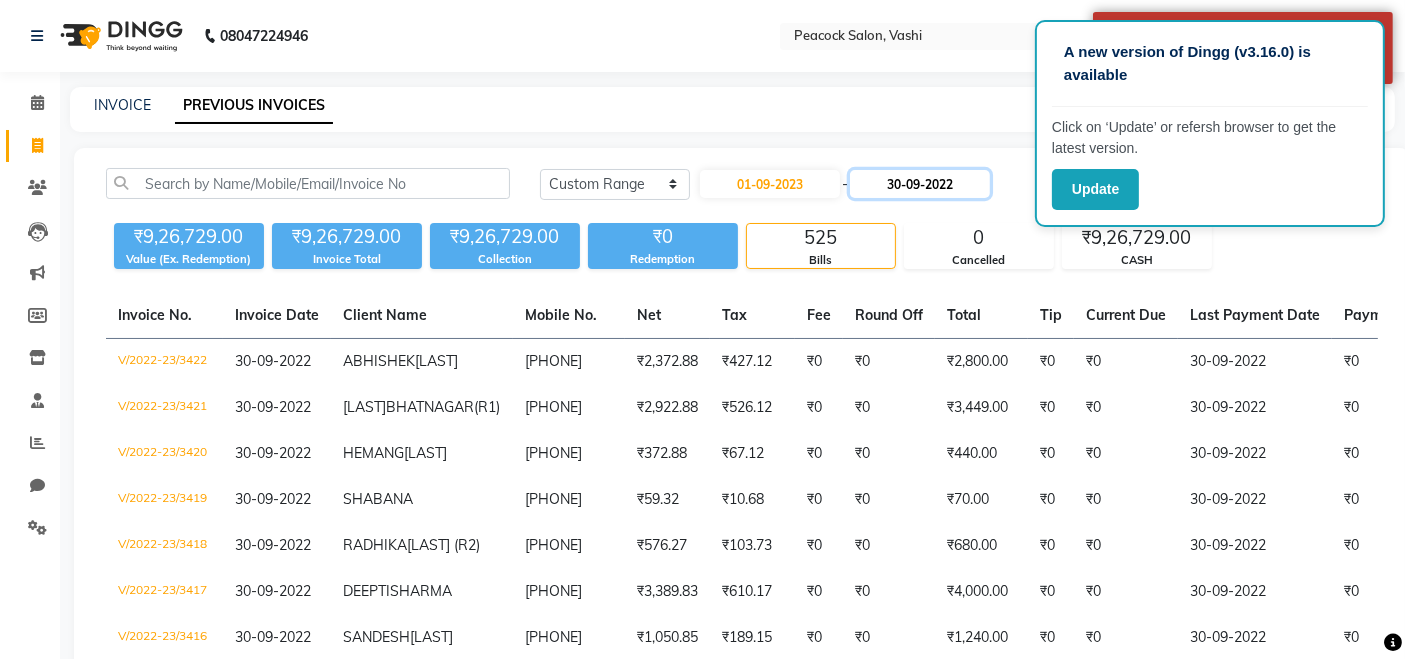 click on "30-09-2022" 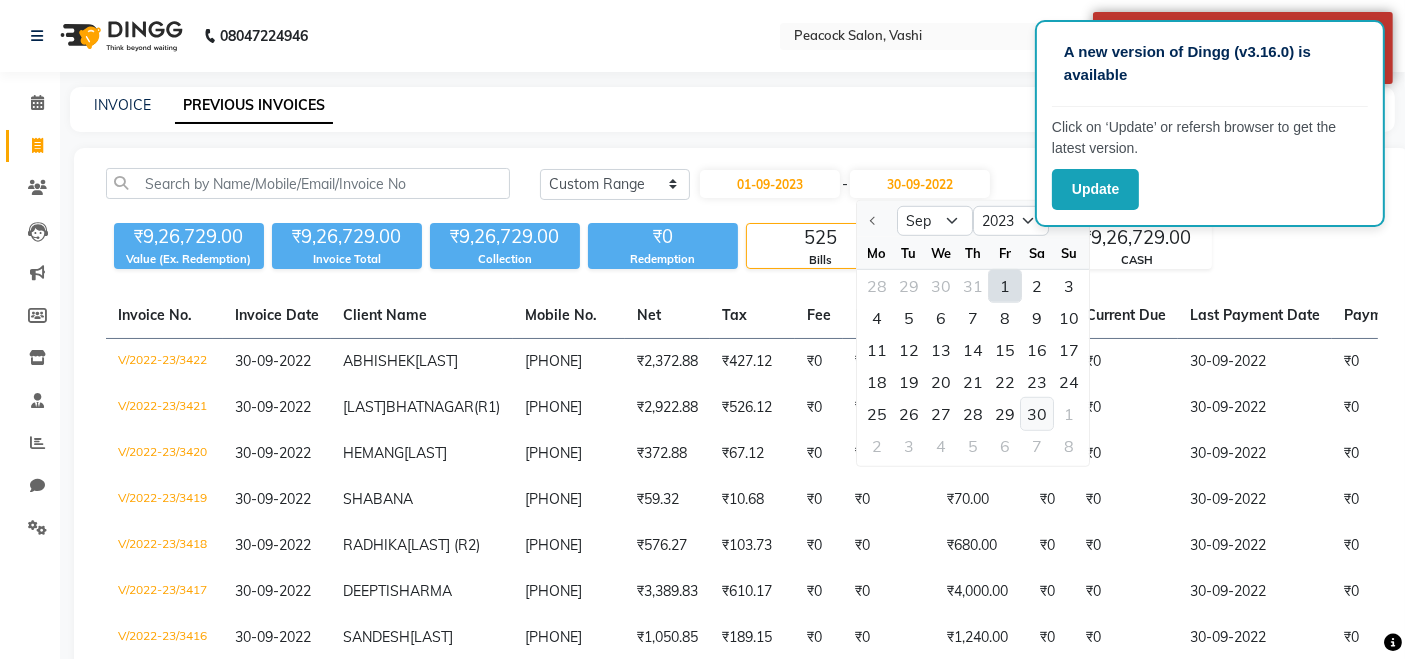 click on "30" 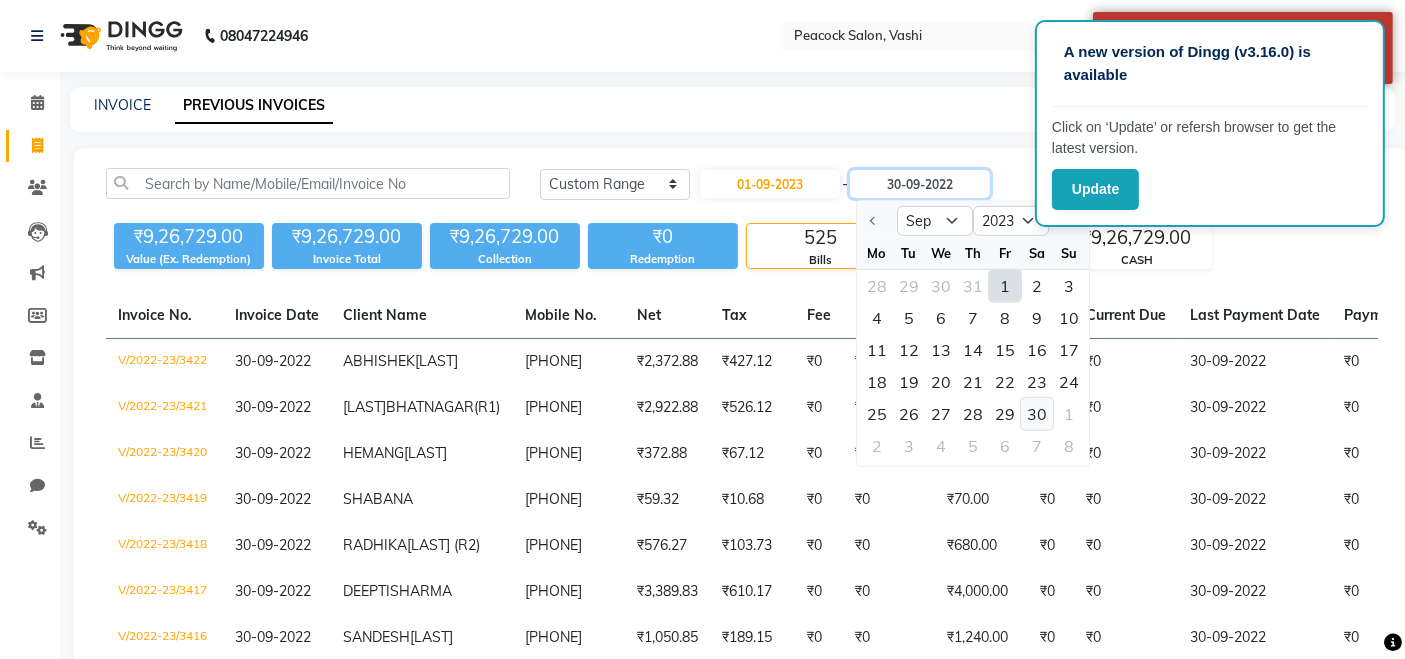 type on "30-09-2023" 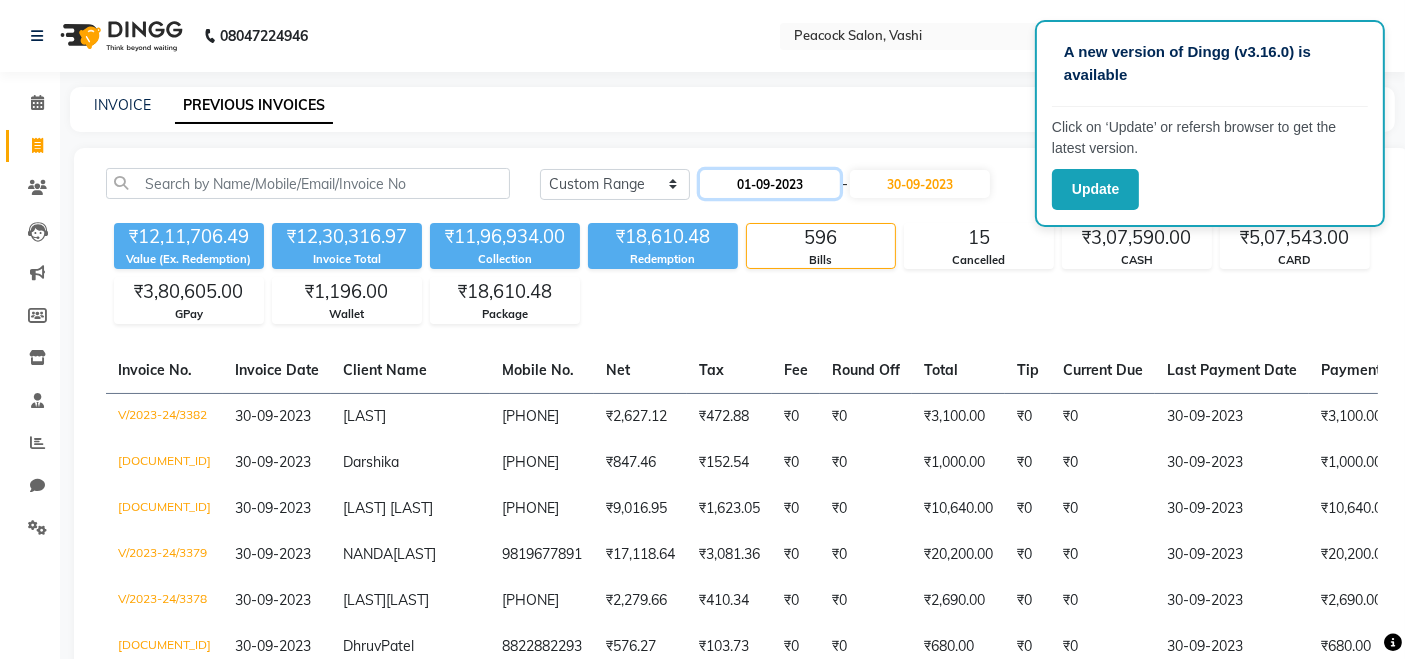 click on "01-09-2023" 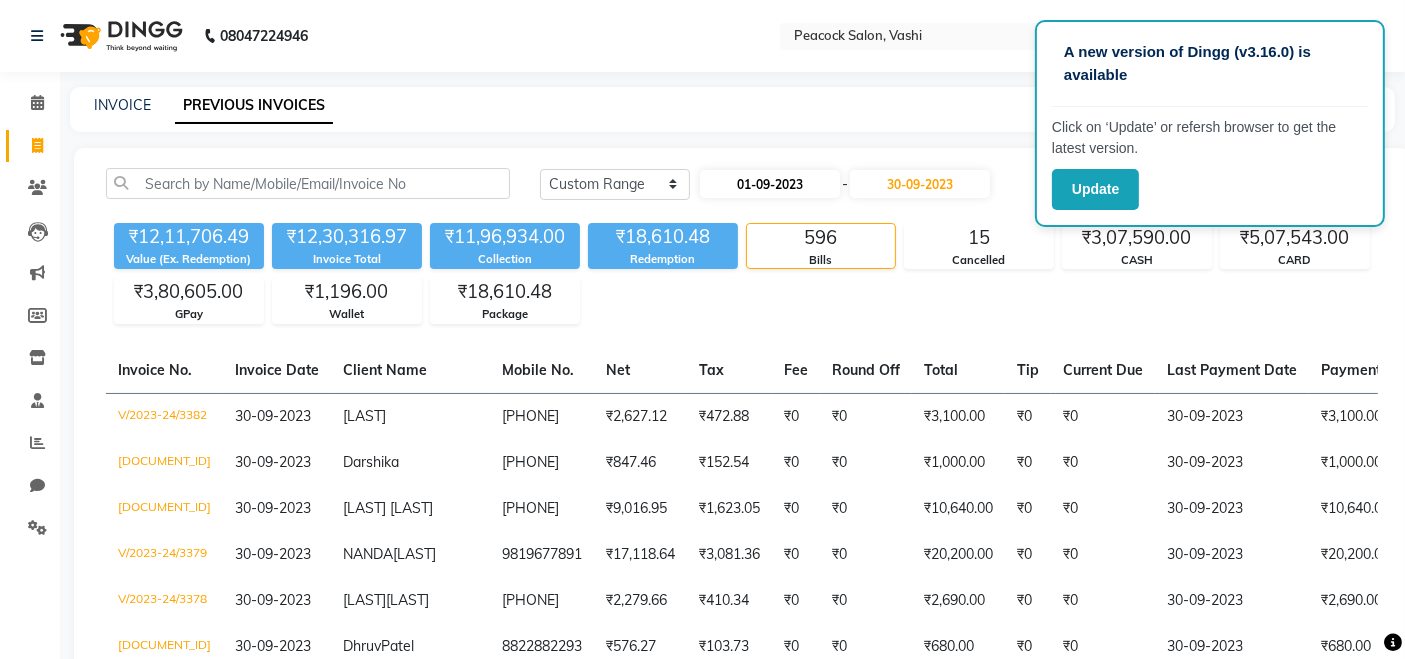 select on "9" 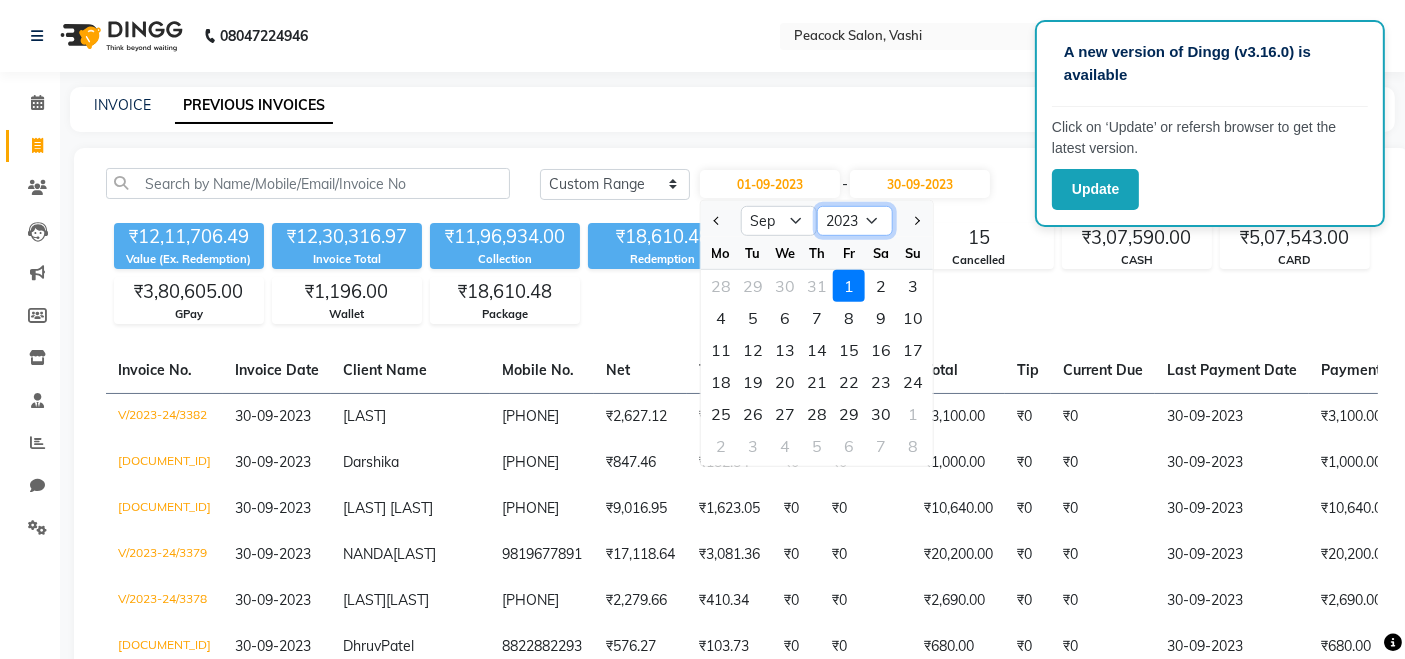 click on "2013 2014 2015 2016 2017 2018 2019 2020 2021 2022 2023 2024 2025 2026 2027 2028 2029 2030 2031 2032 2033" 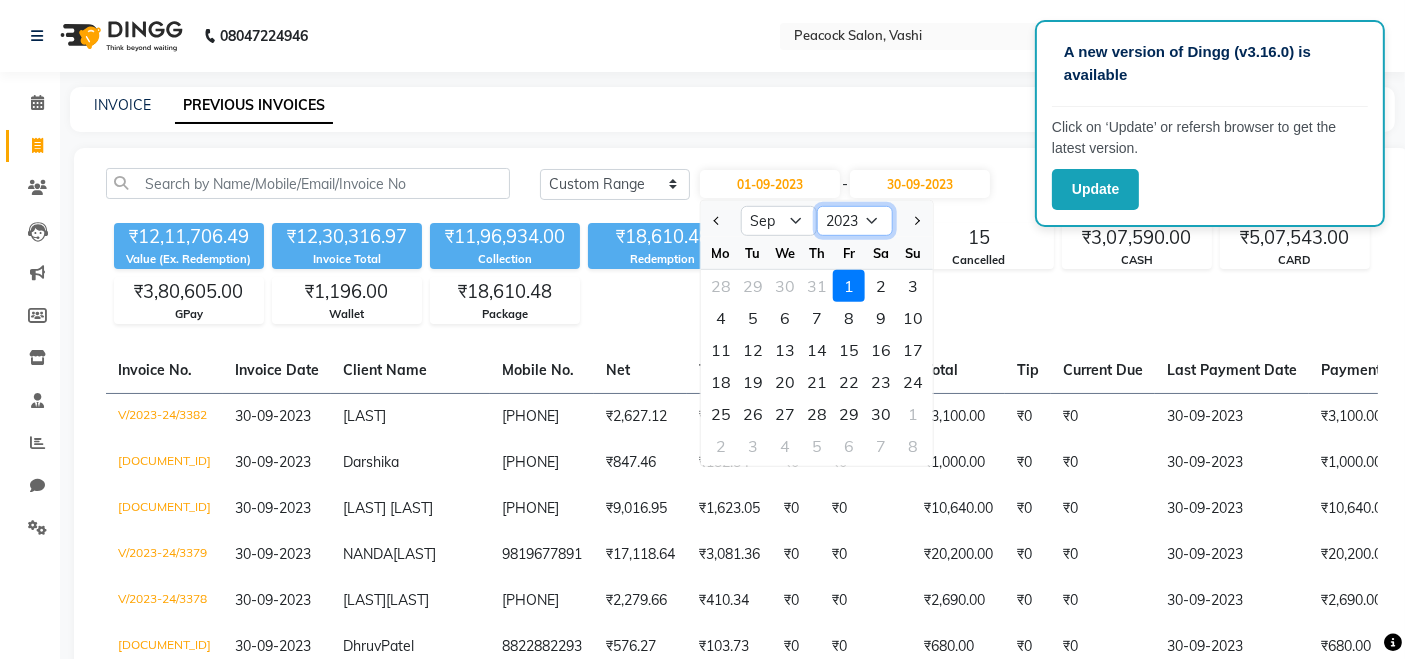 select on "2024" 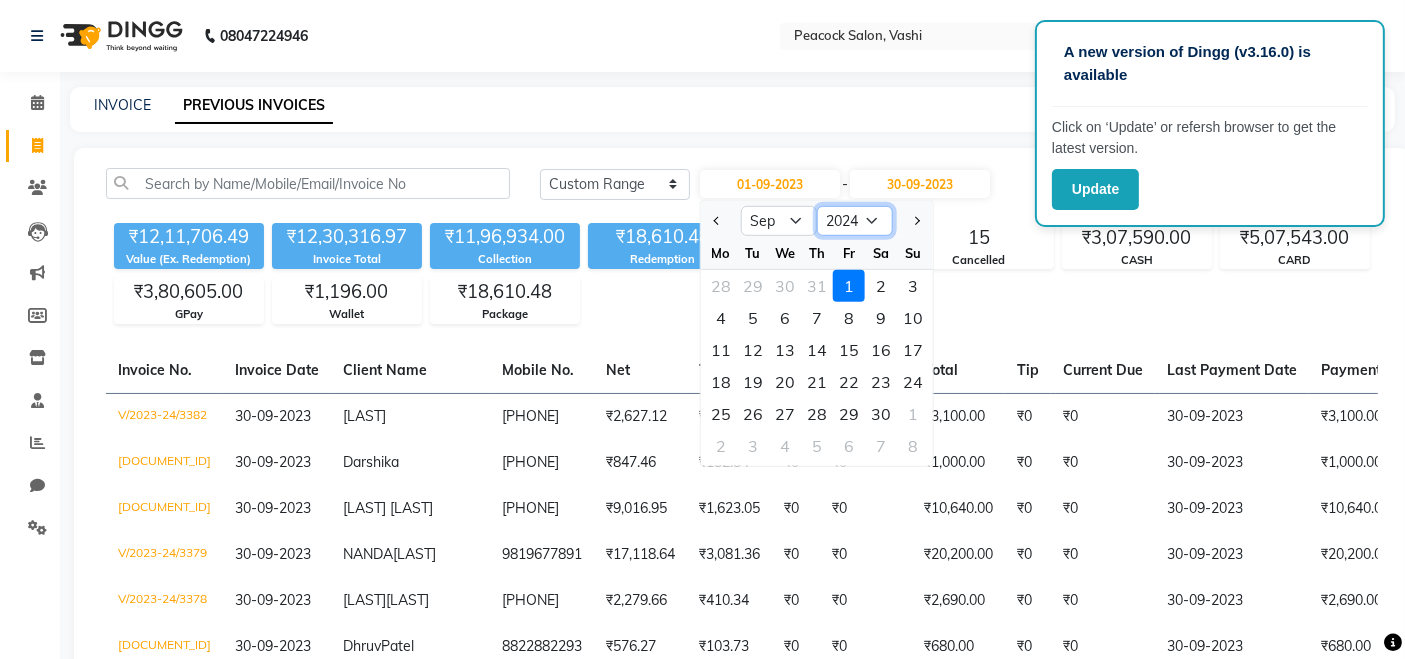 click on "2013 2014 2015 2016 2017 2018 2019 2020 2021 2022 2023 2024 2025 2026 2027 2028 2029 2030 2031 2032 2033" 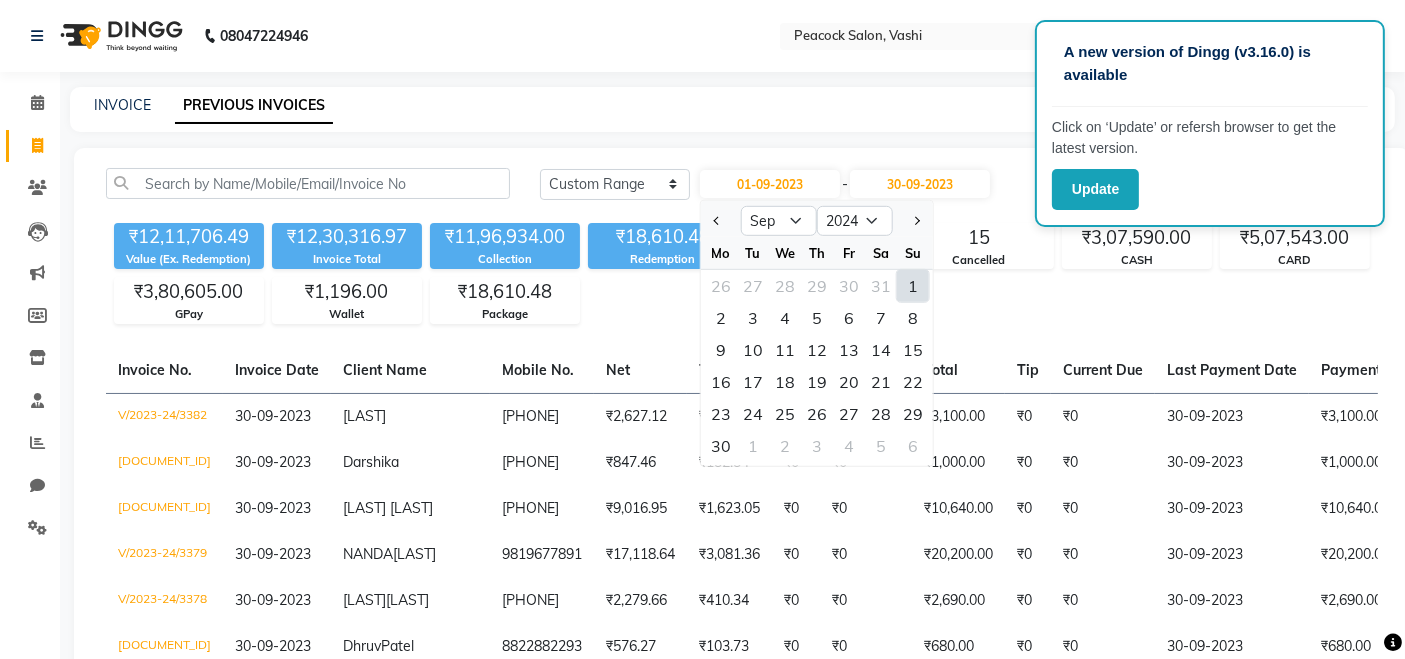 click on "1" 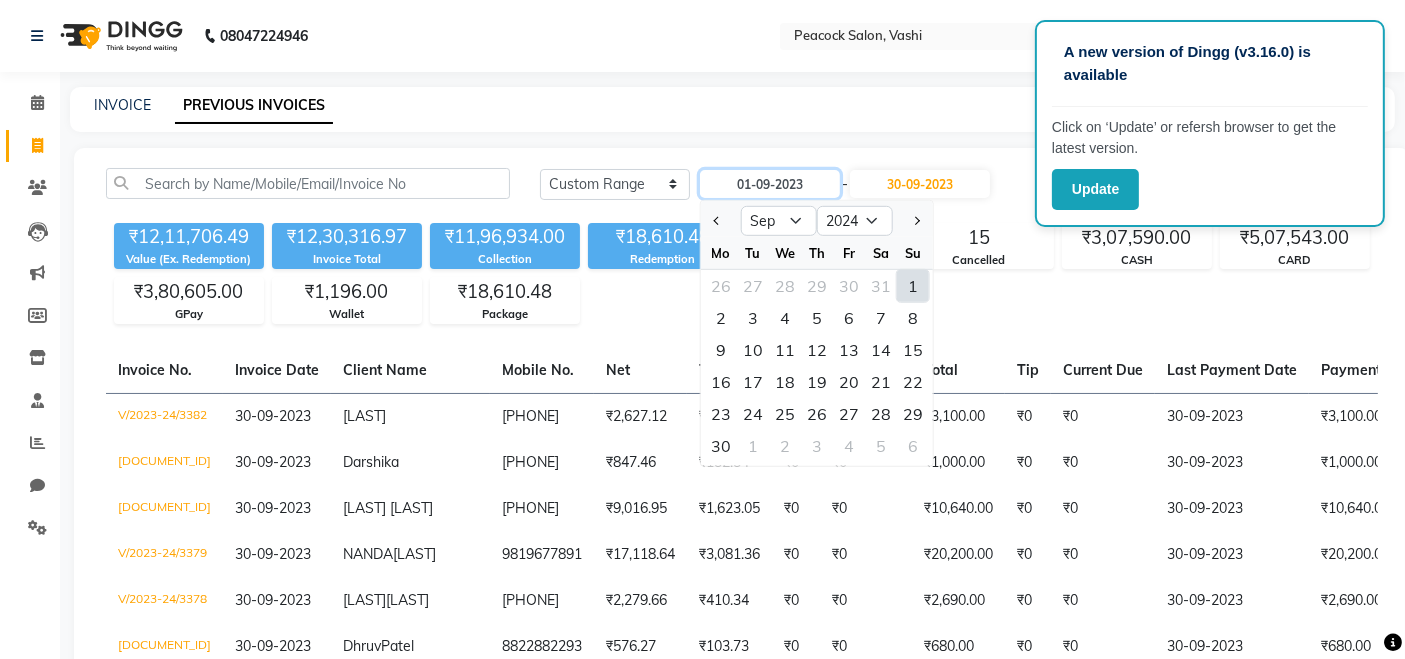 type on "01-09-2024" 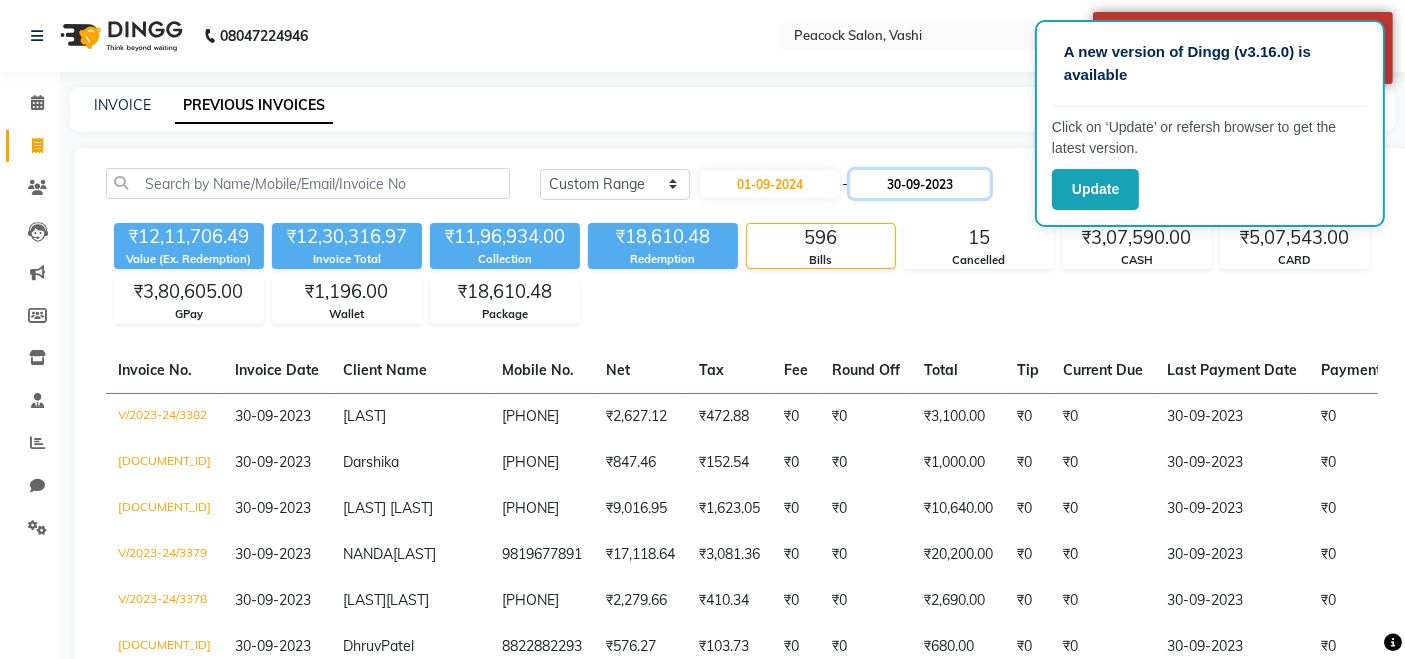 click on "30-09-2023" 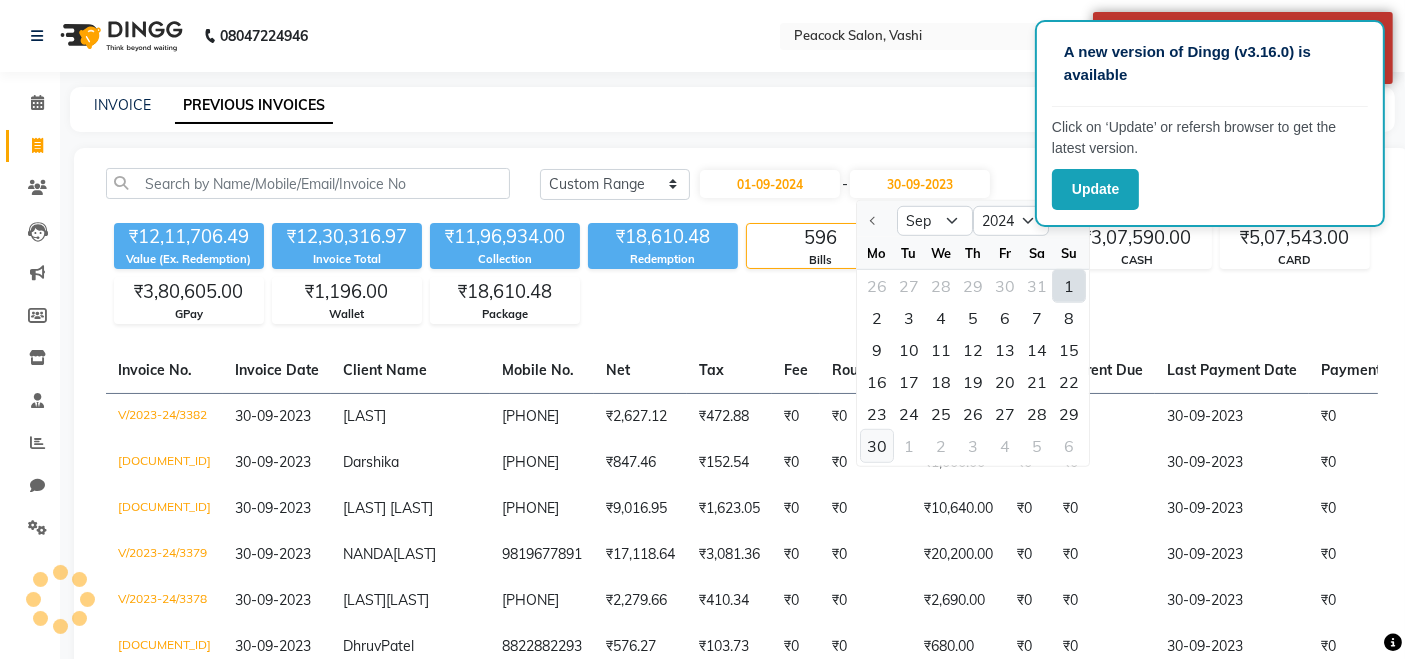 click on "30" 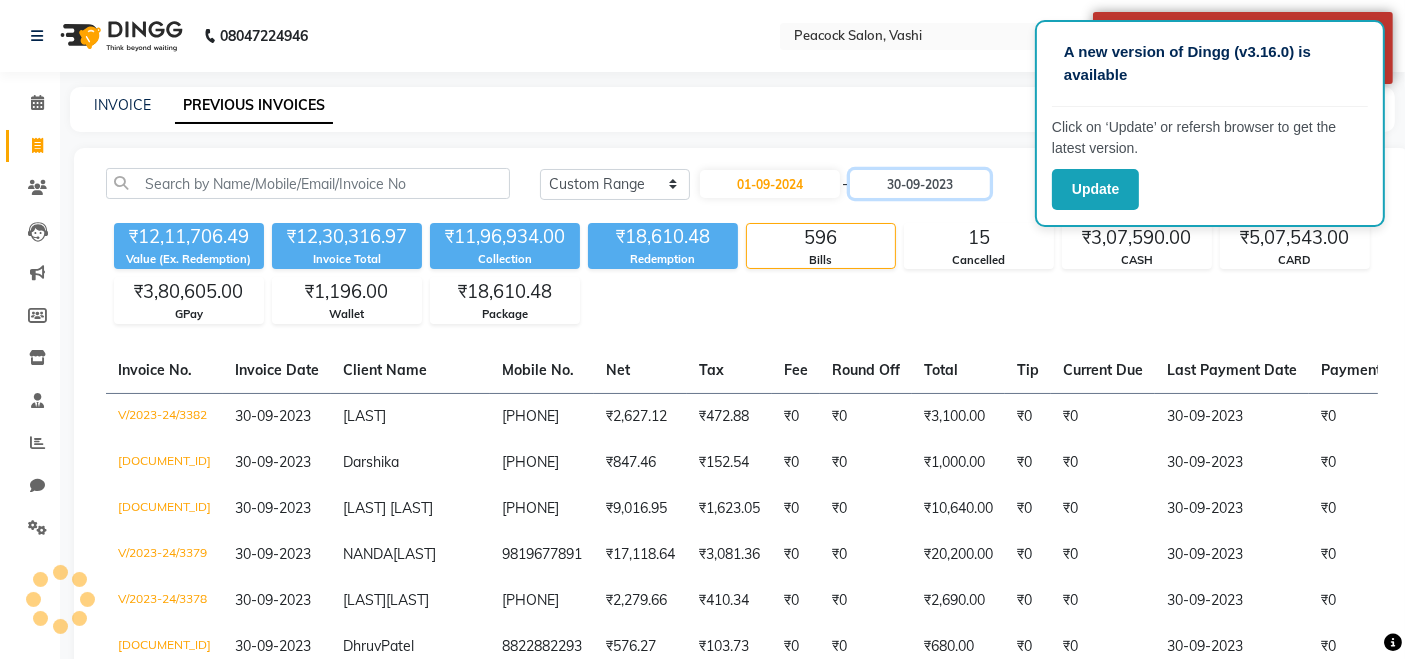 type on "30-09-2024" 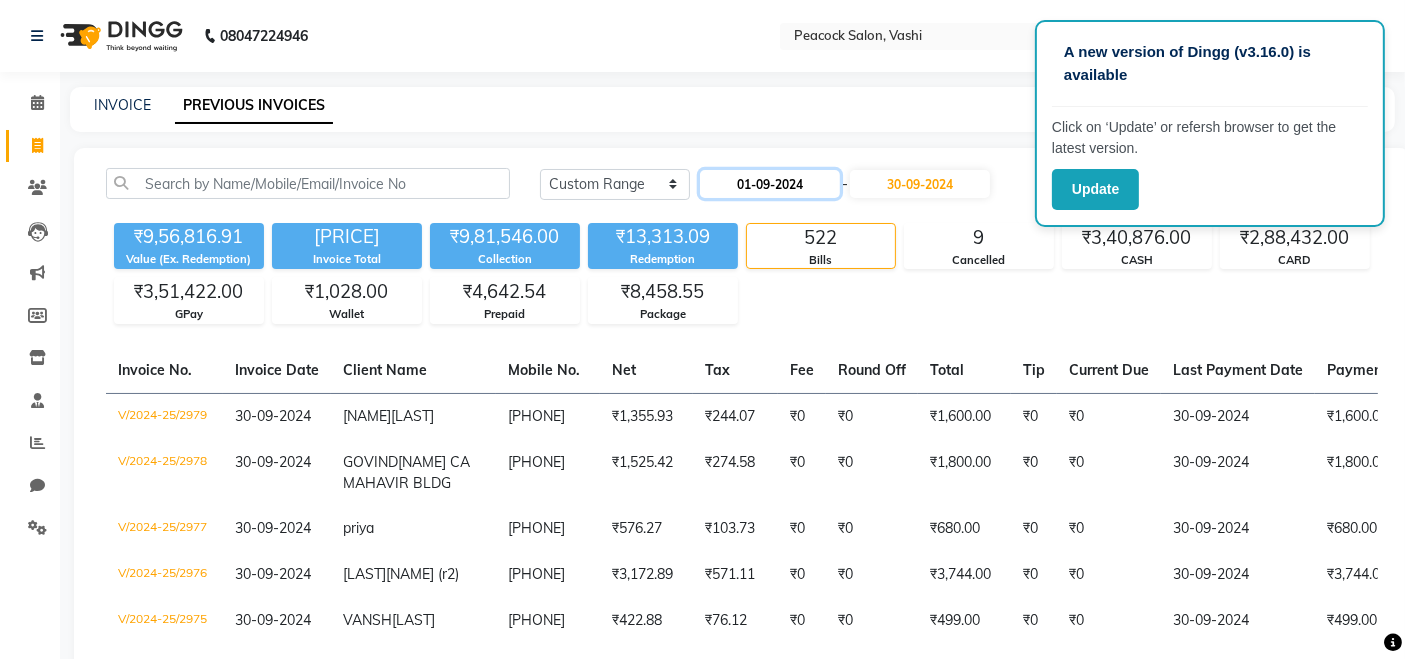 click on "01-09-2024" 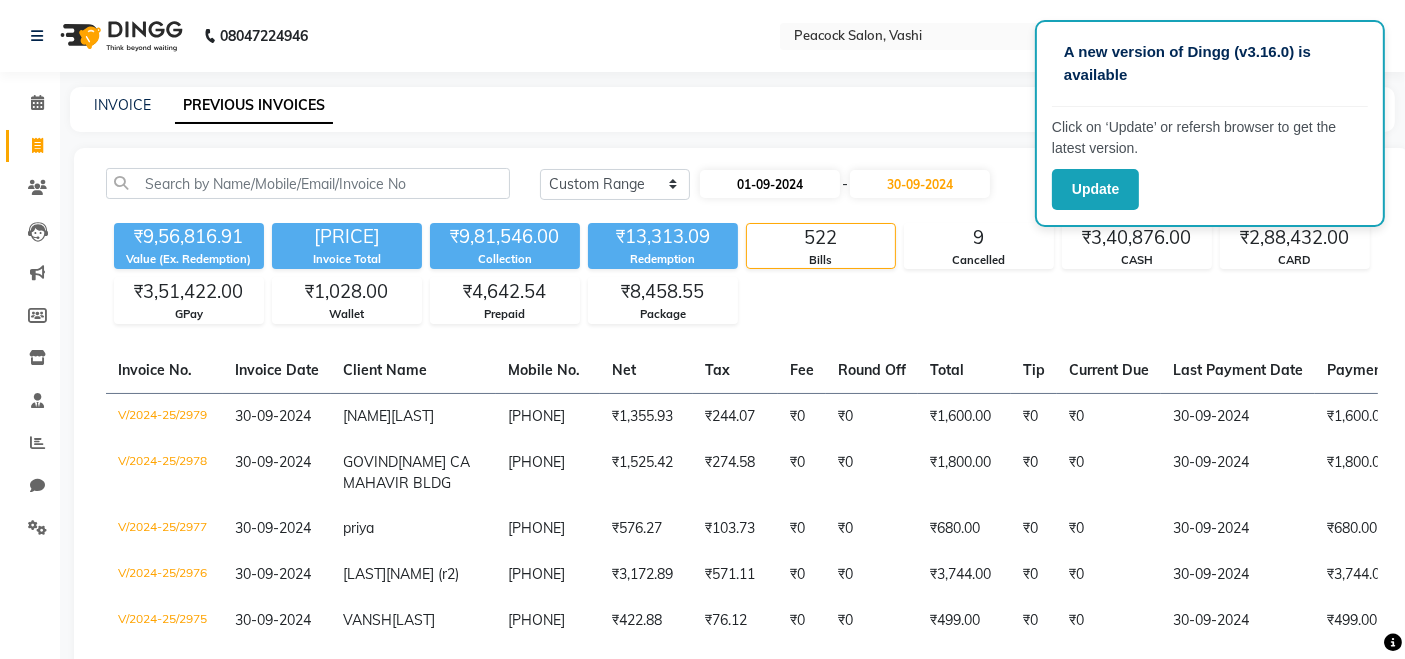 select on "9" 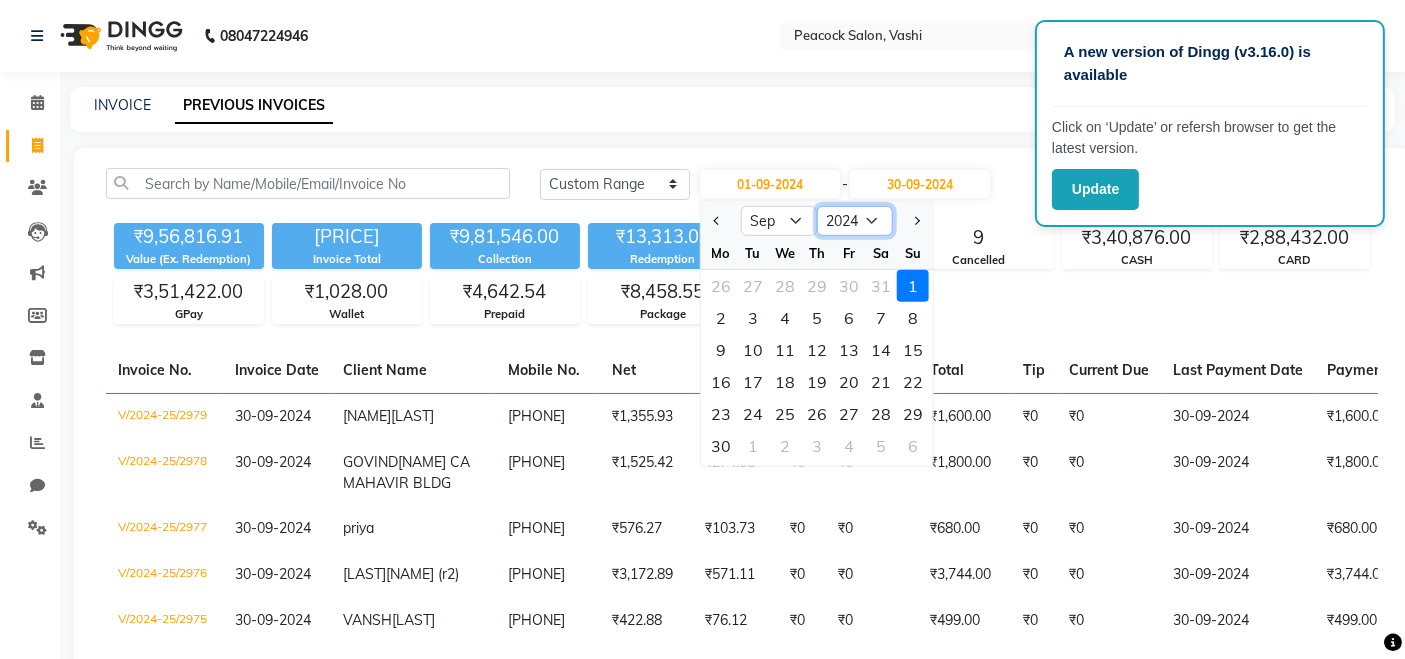 click on "2014 2015 2016 2017 2018 2019 2020 2021 2022 2023 2024 2025 2026 2027 2028 2029 2030 2031 2032 2033 2034" 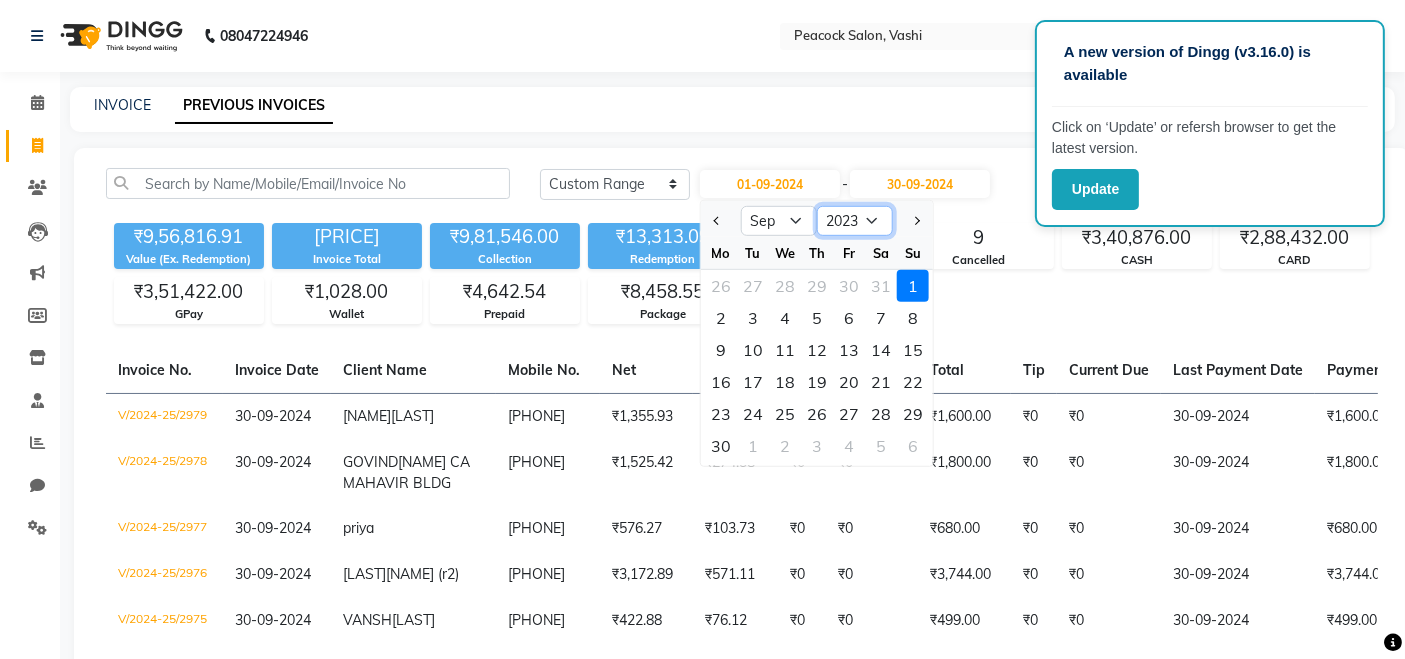 click on "2014 2015 2016 2017 2018 2019 2020 2021 2022 2023 2024 2025 2026 2027 2028 2029 2030 2031 2032 2033 2034" 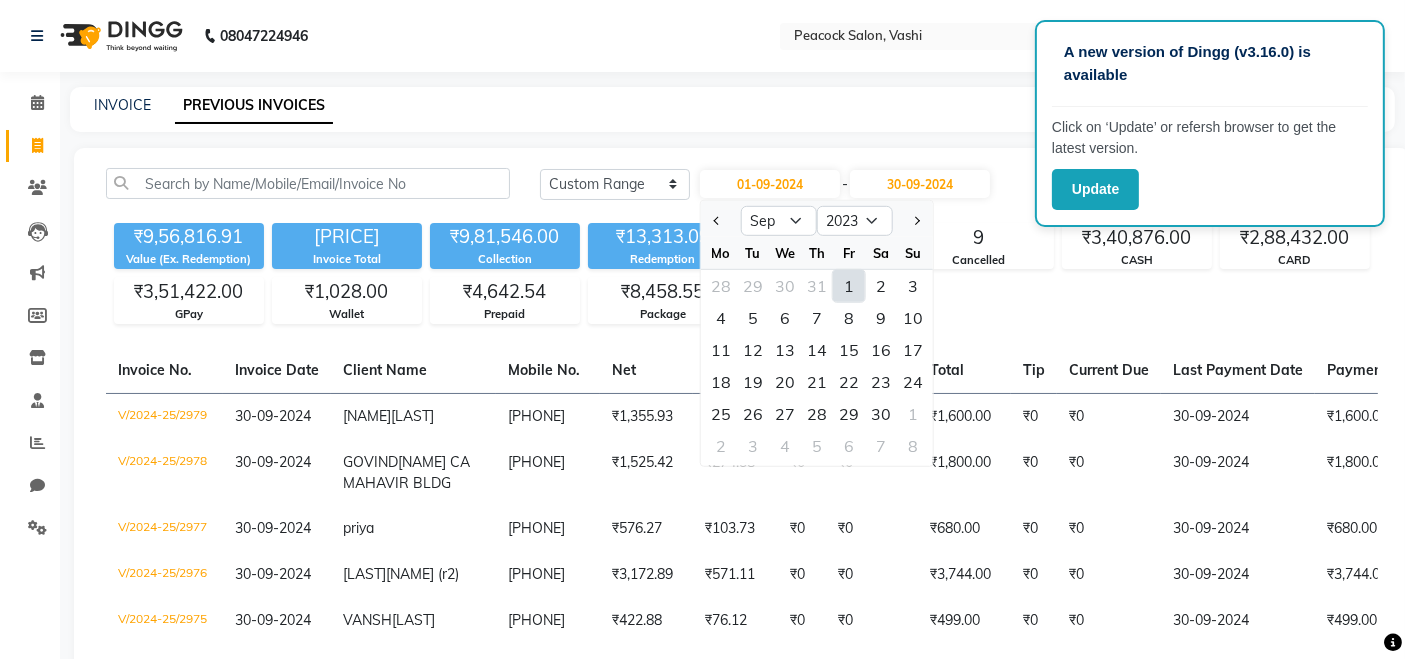 click on "1" 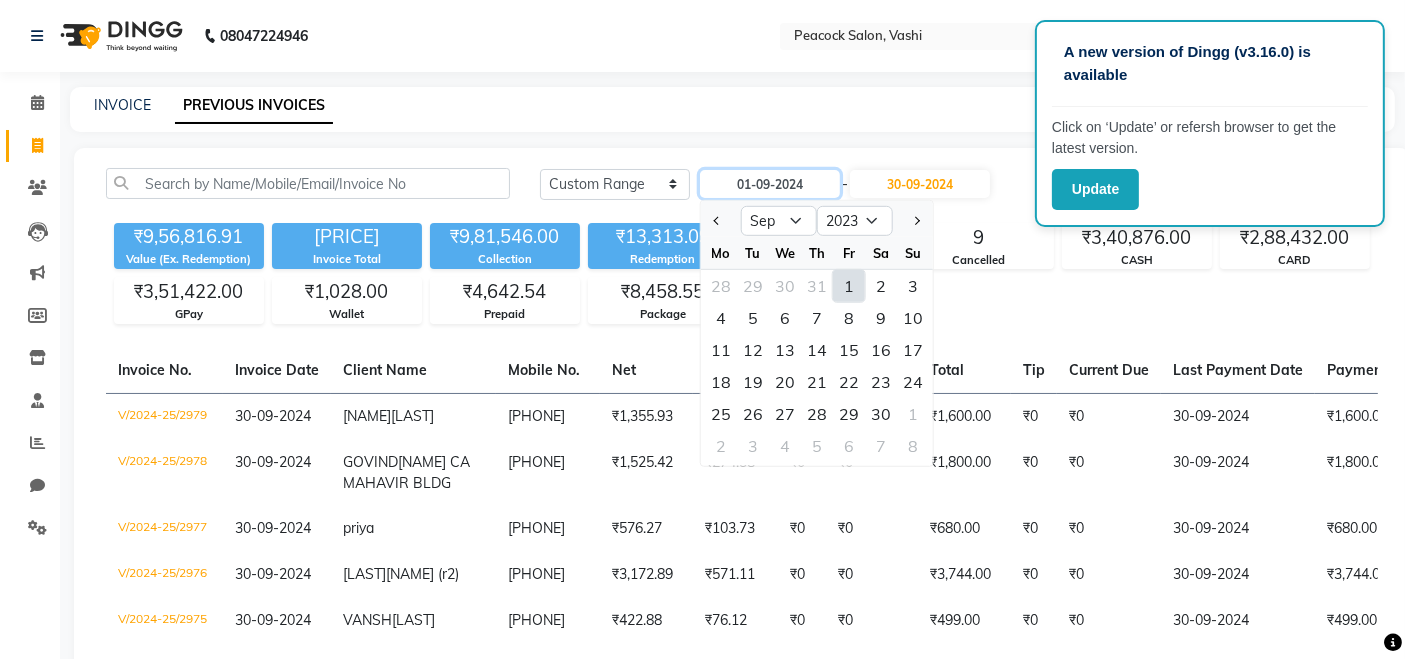 type on "01-09-2023" 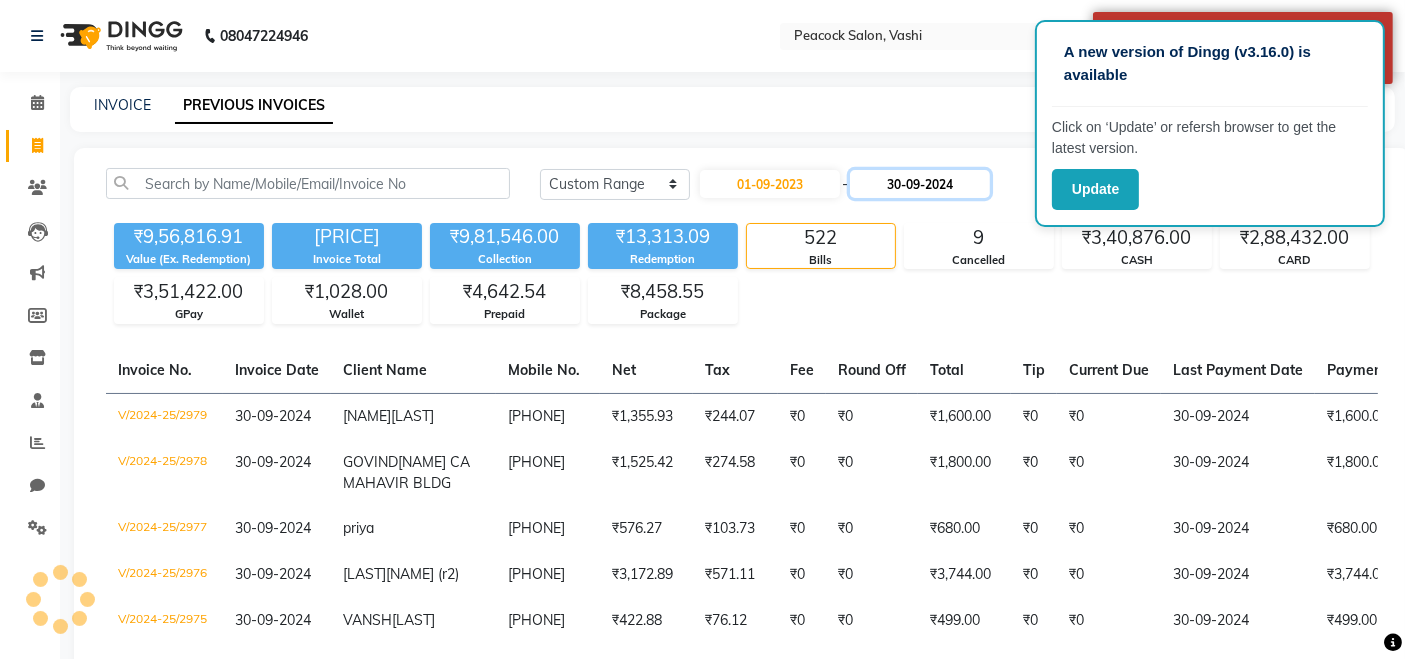 click on "30-09-2024" 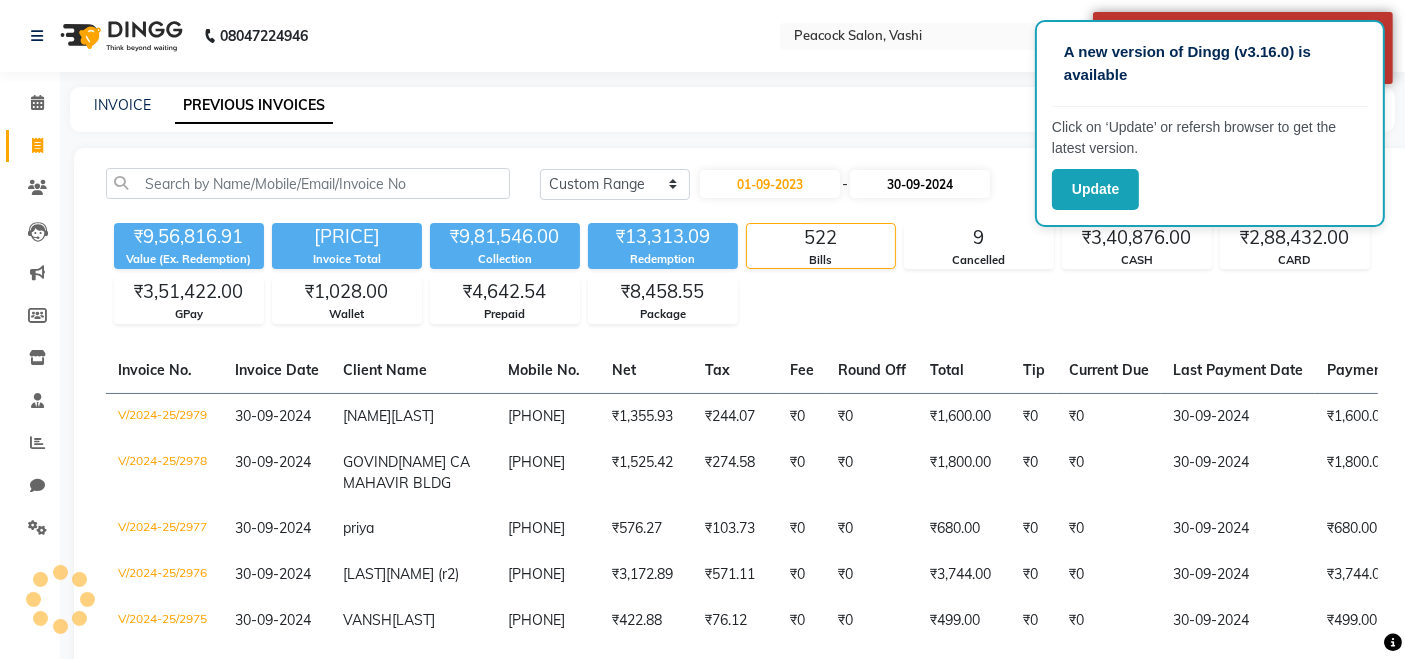 select on "9" 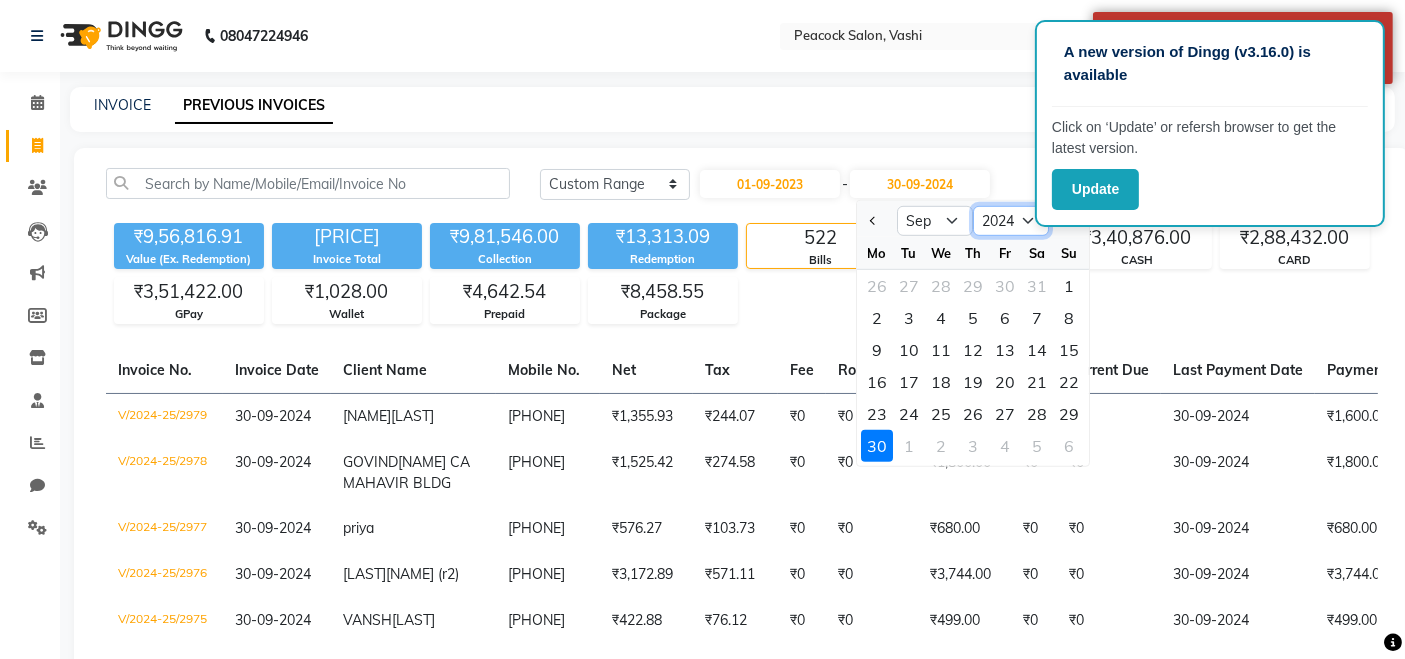 click on "2023 2024 2025 2026 2027 2028 2029 2030 2031 2032 2033 2034" 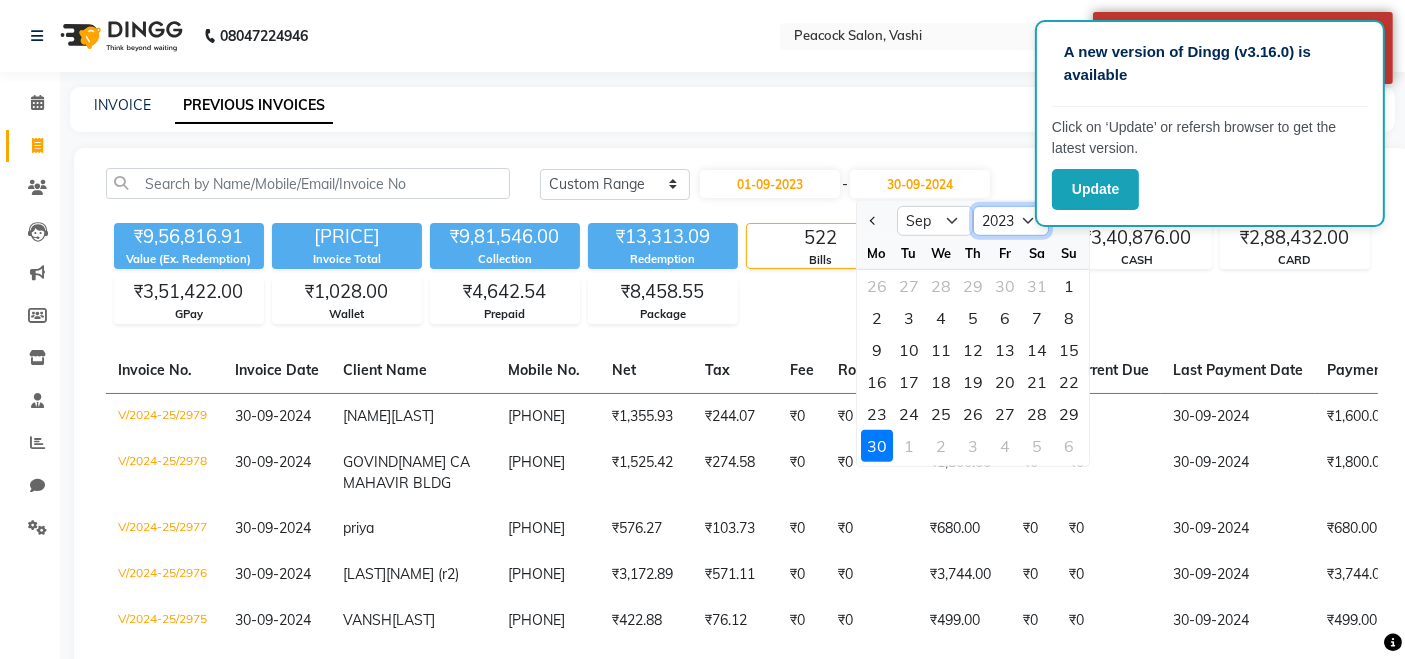click on "2023 2024 2025 2026 2027 2028 2029 2030 2031 2032 2033 2034" 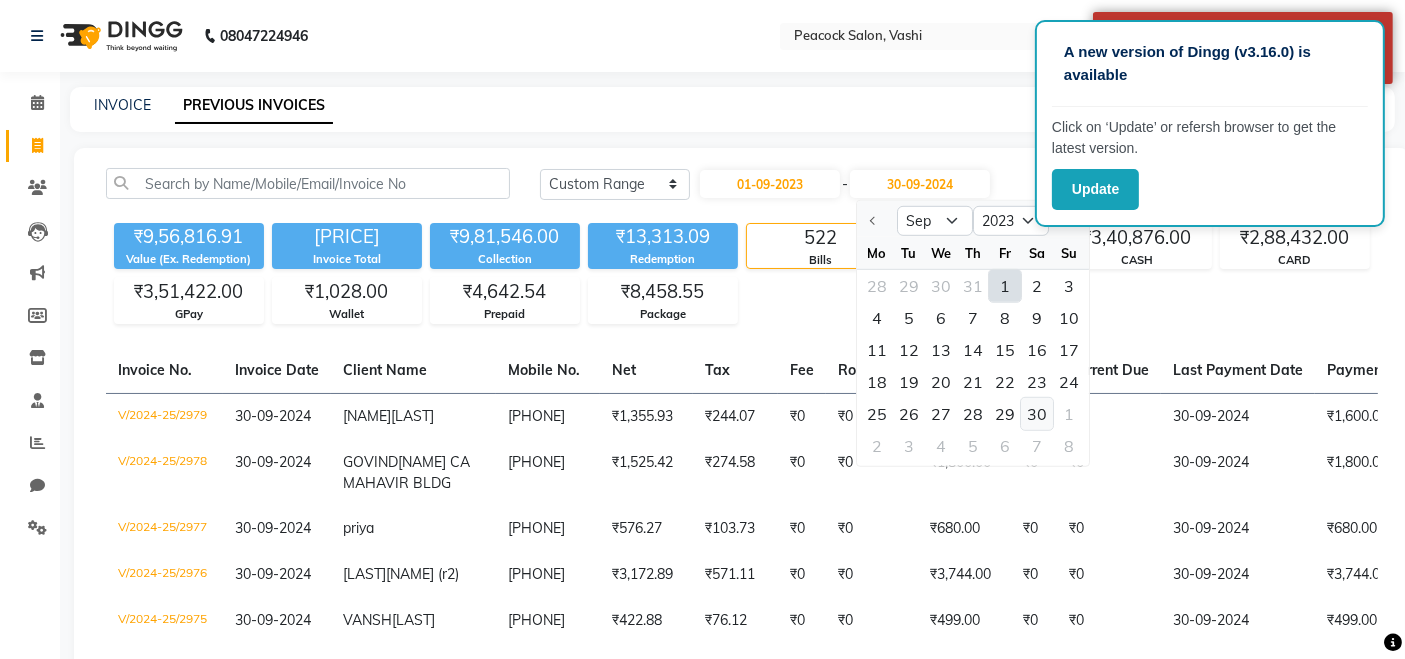 click on "30" 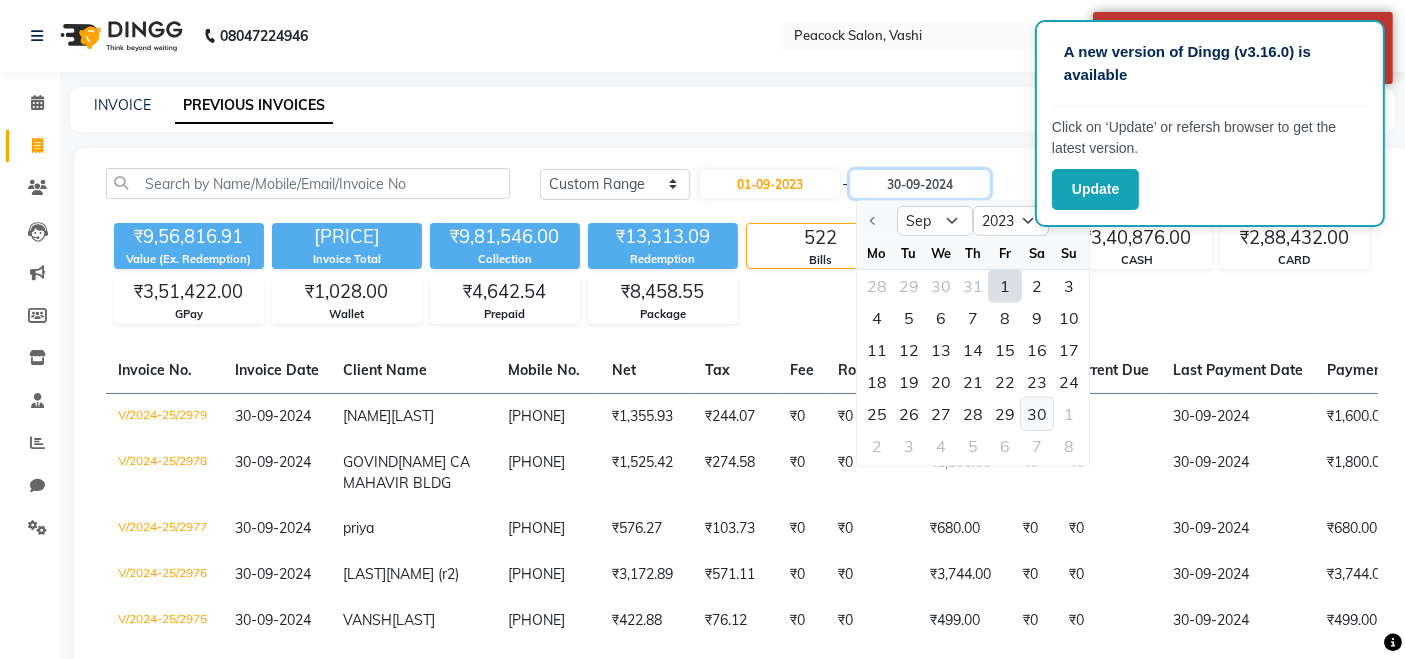 type on "30-09-2023" 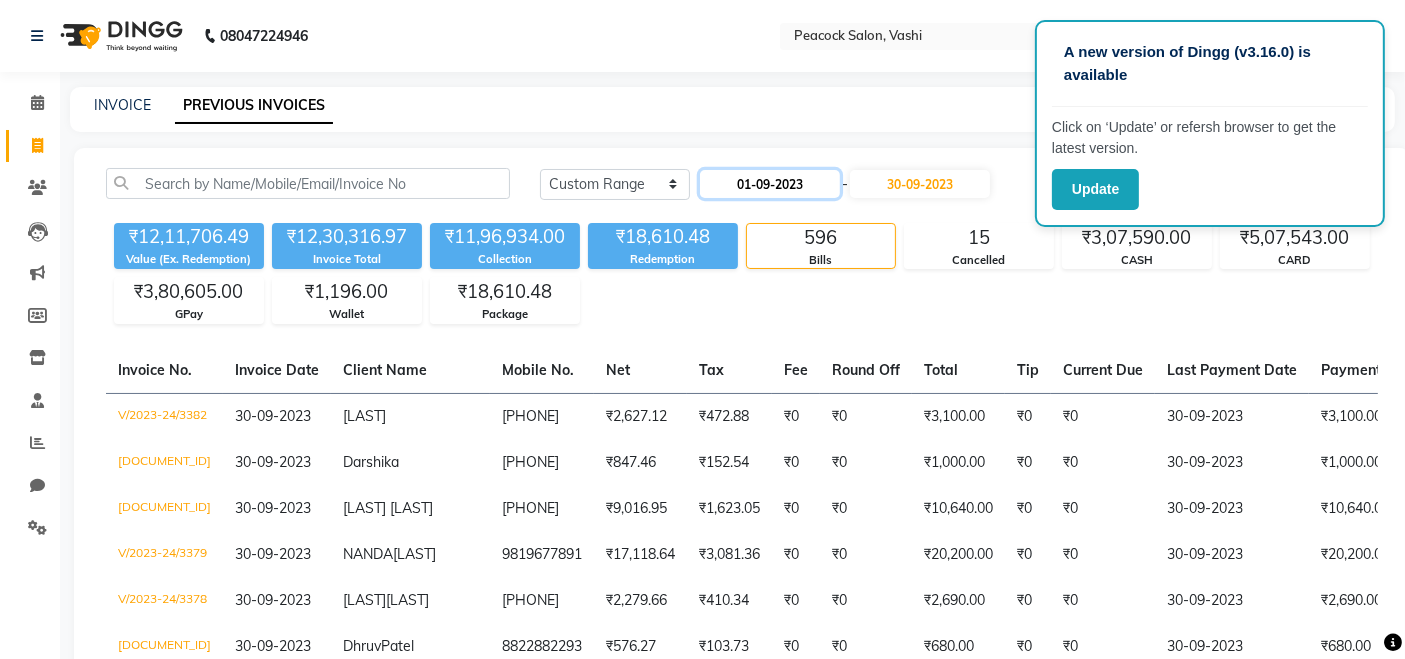 click on "01-09-2023" 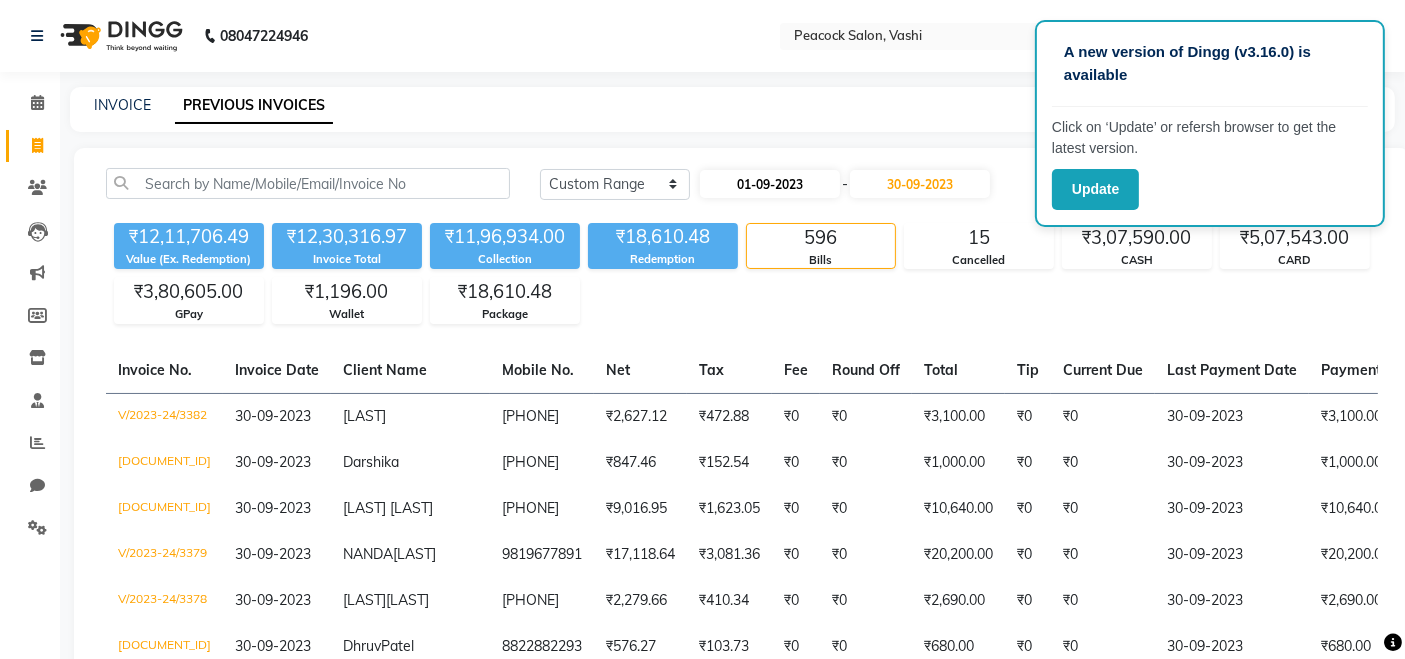 select on "9" 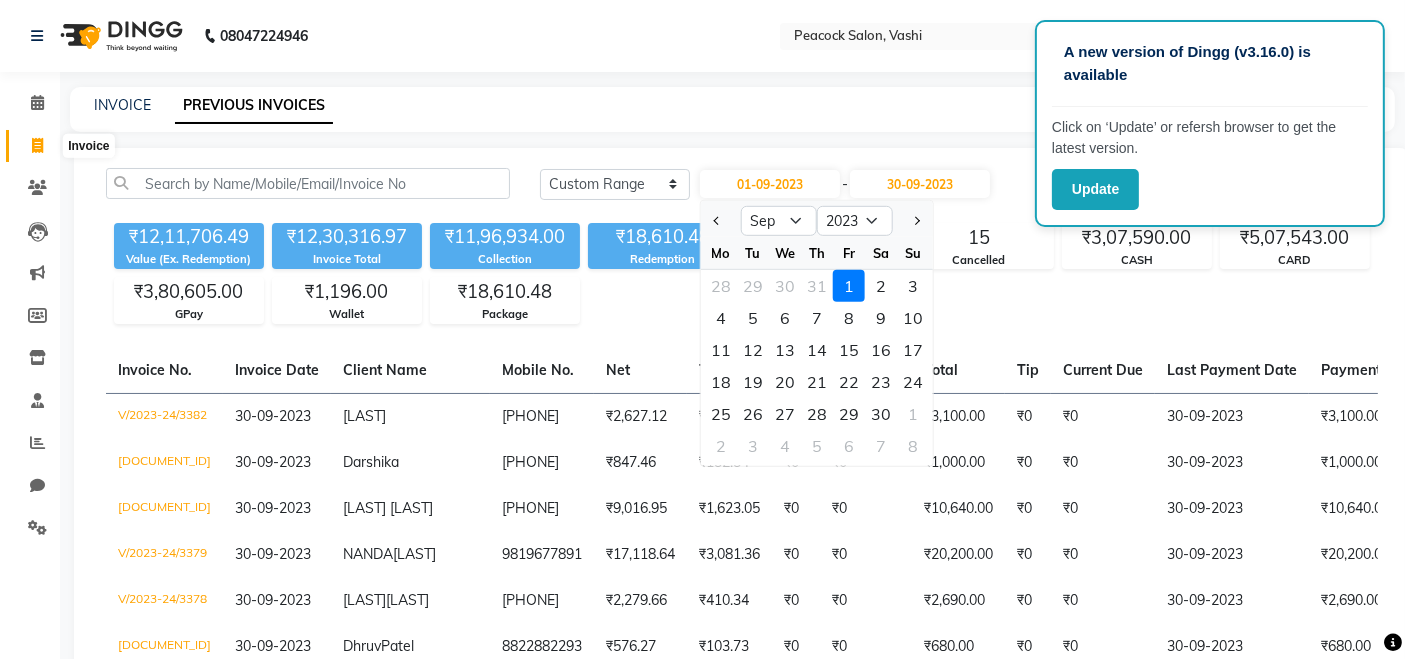 click 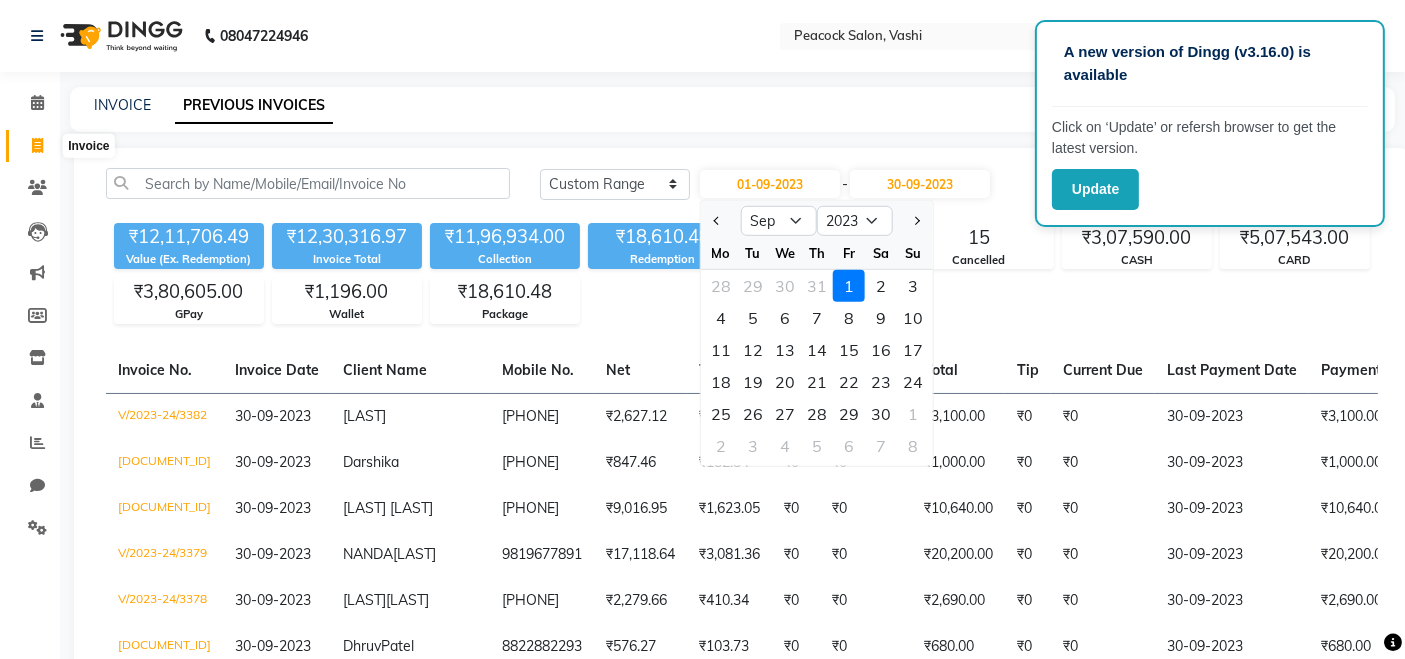select on "service" 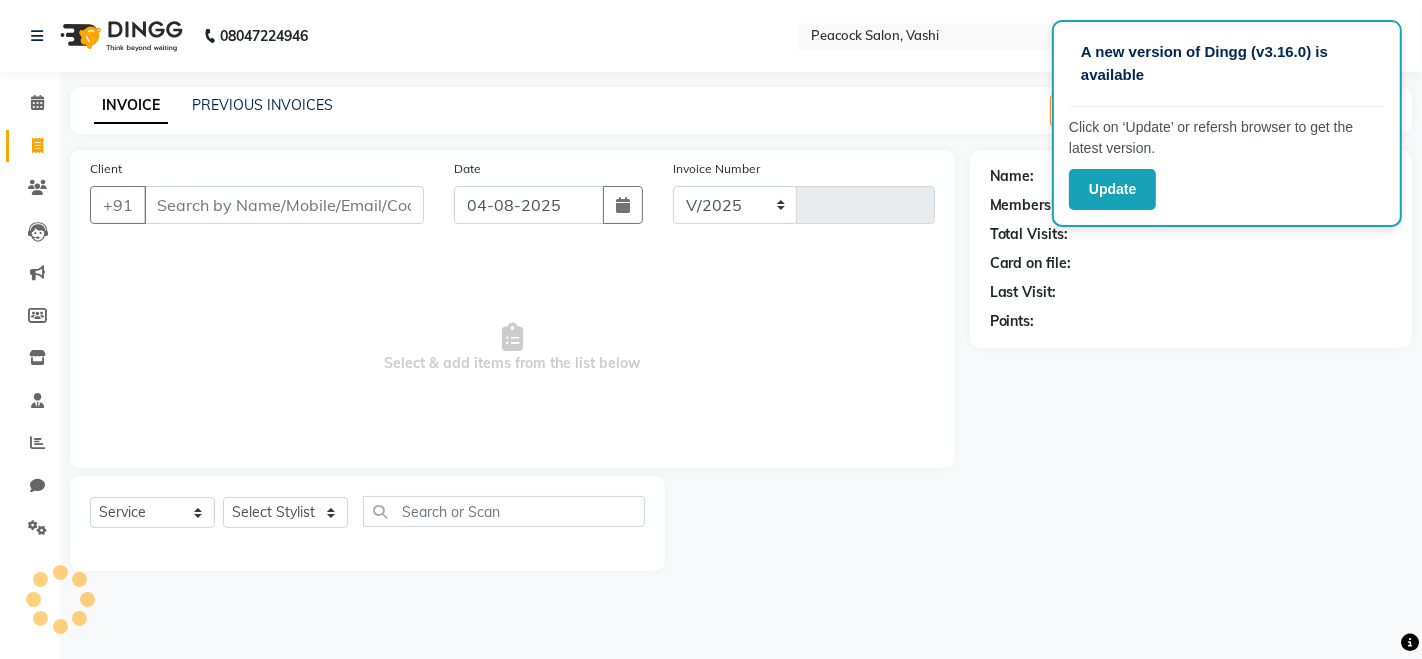 select on "619" 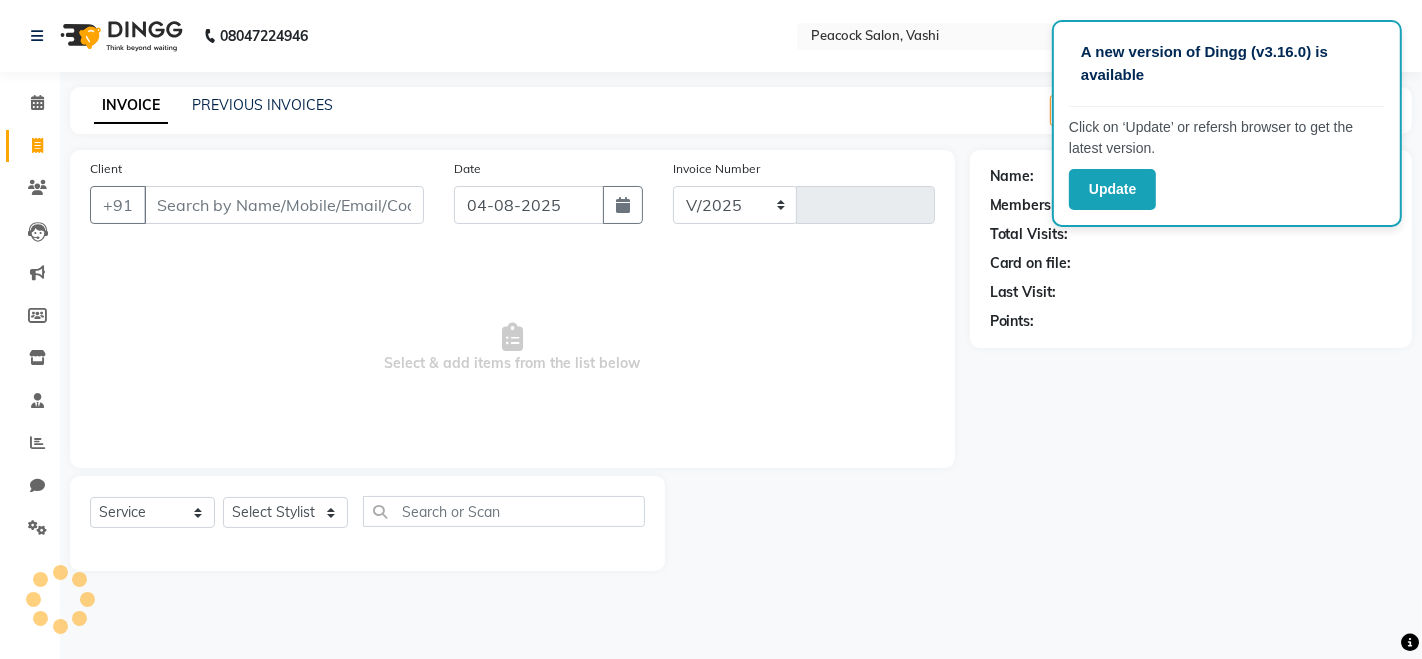 type on "2229" 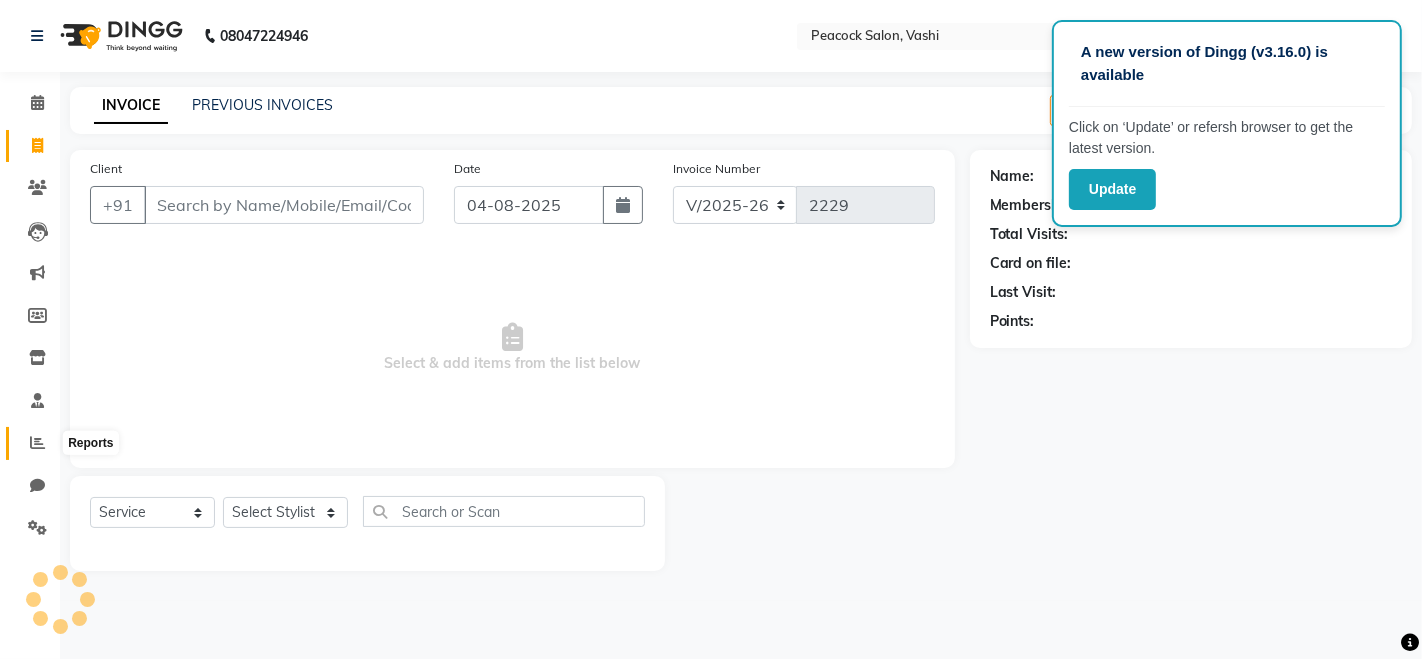 click 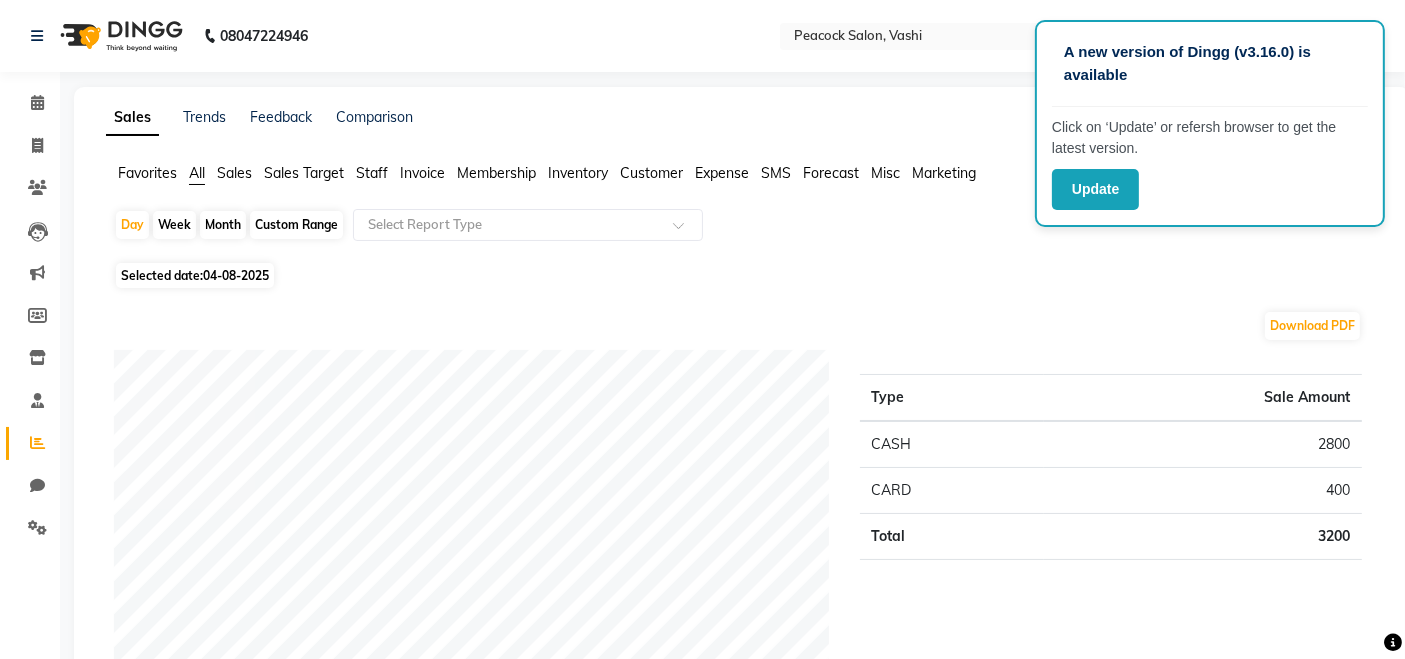 click on "Staff" 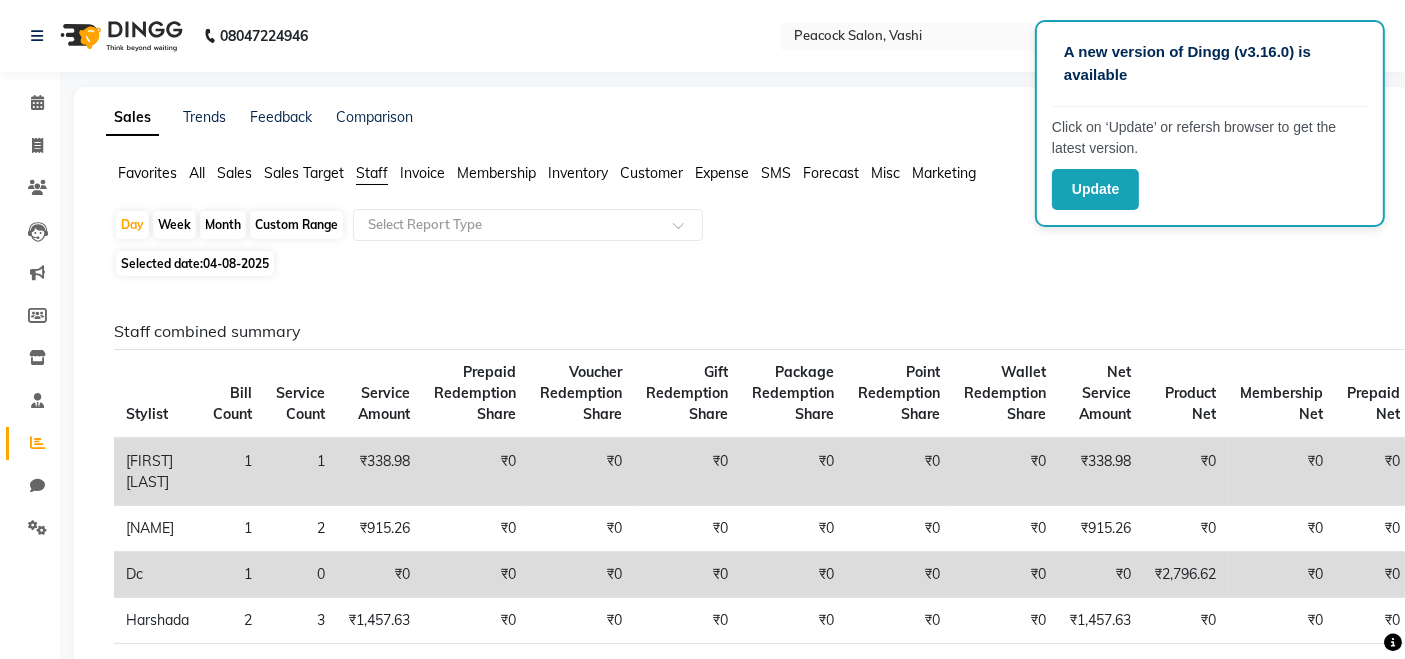 click on "Month" 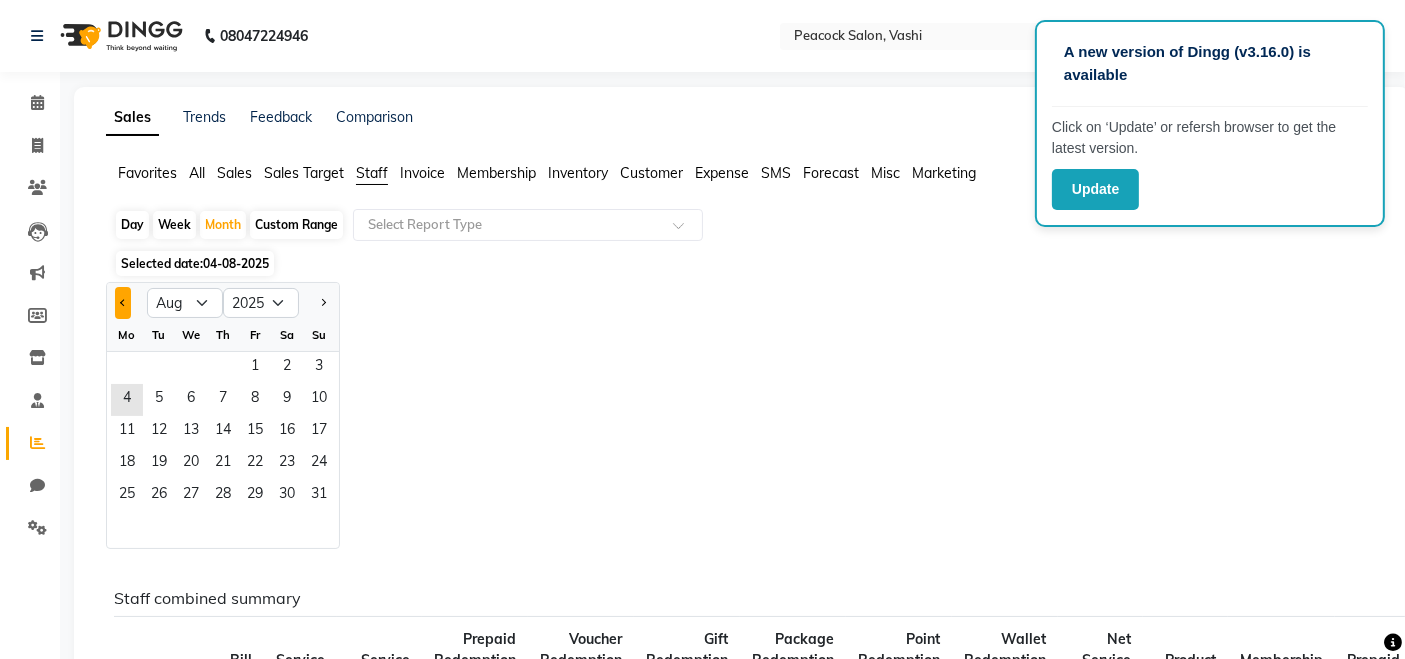 click 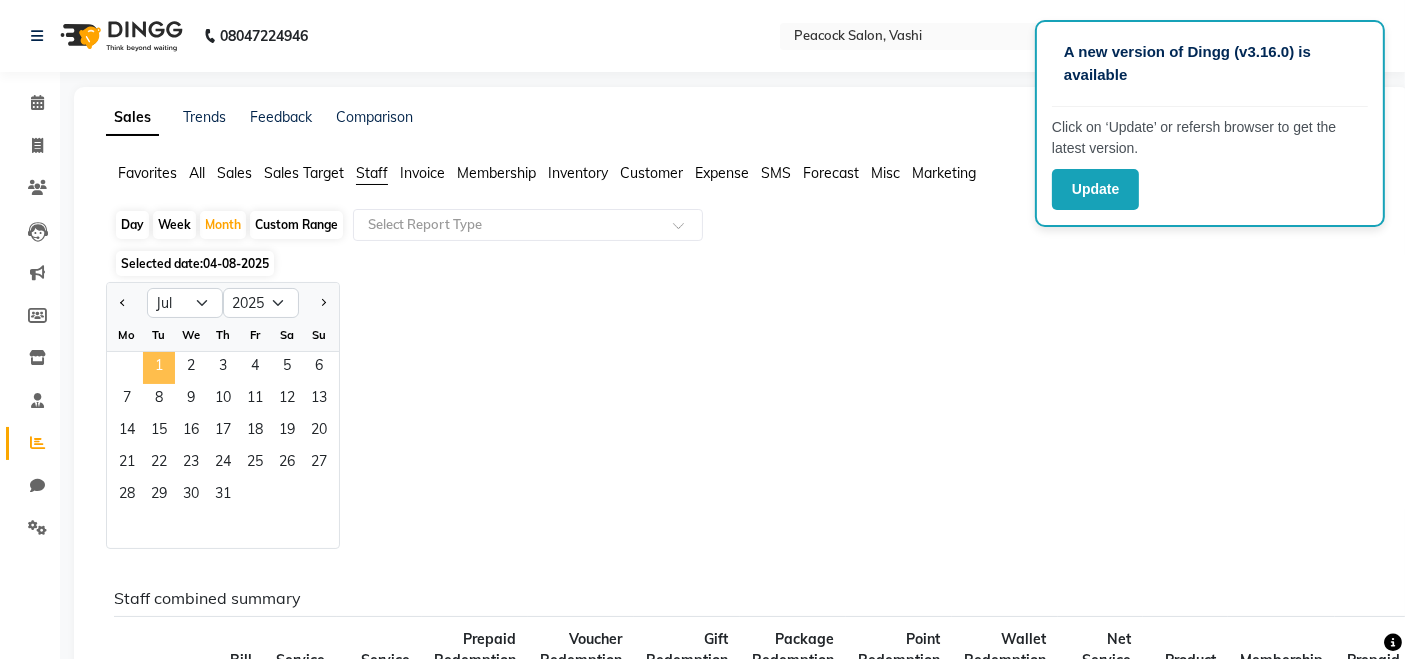 click on "1" 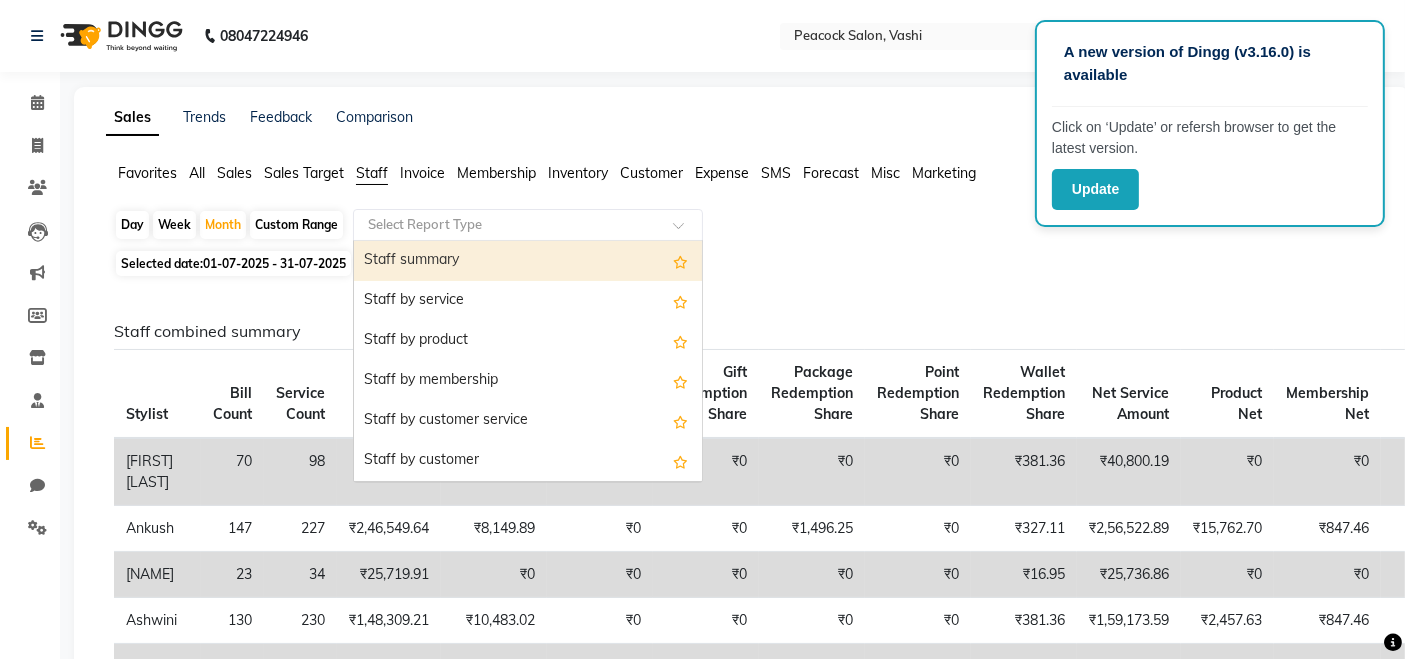 click on "Select Report Type" 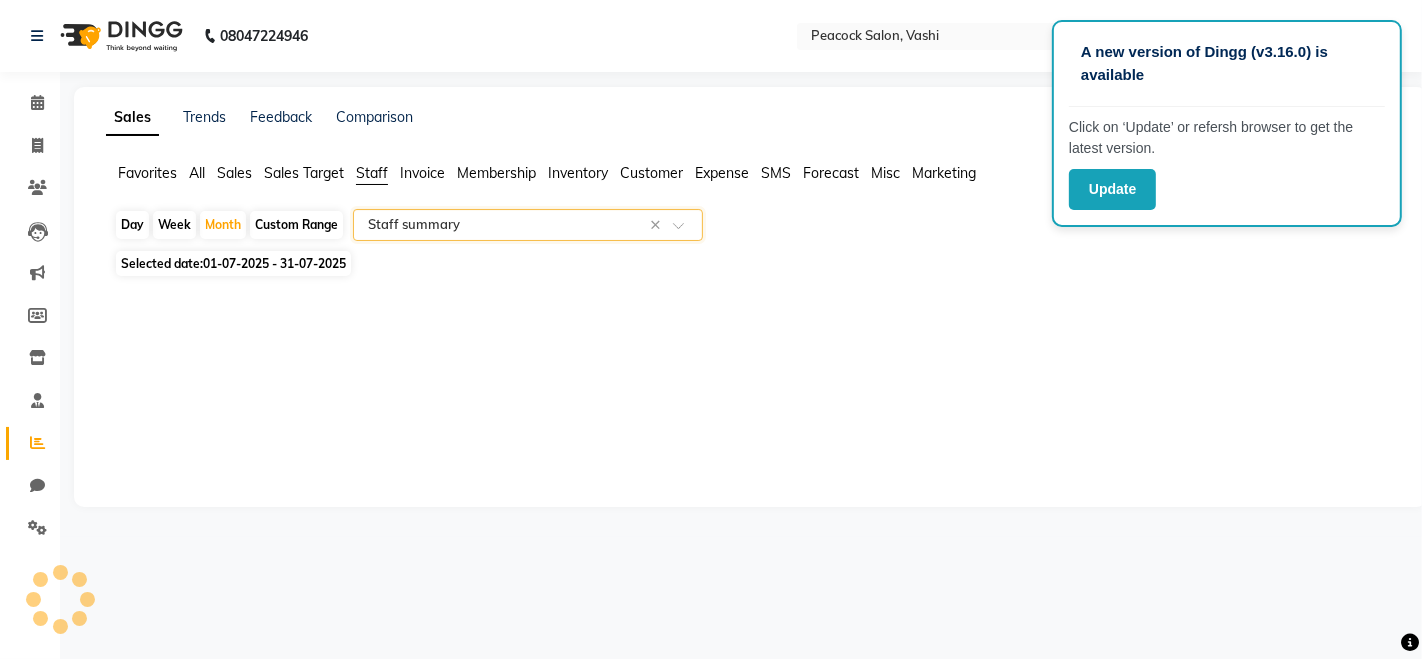 select on "filtered_report" 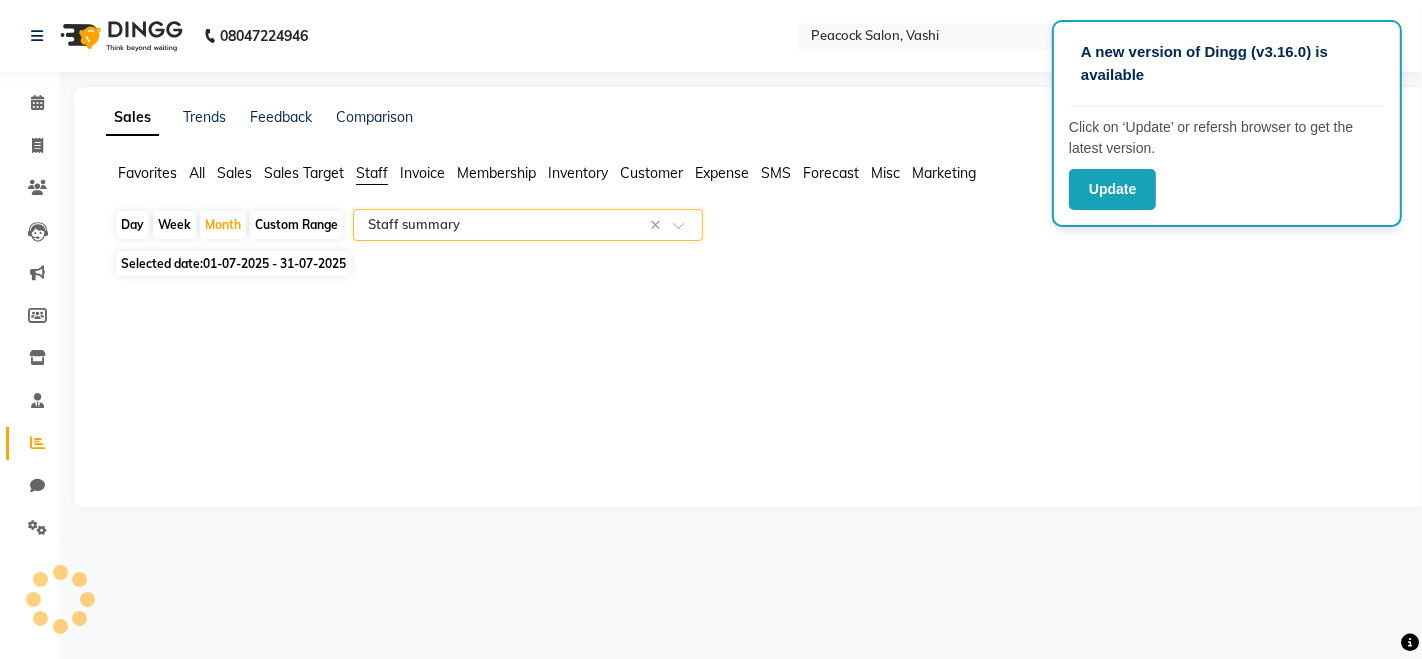 select on "pdf" 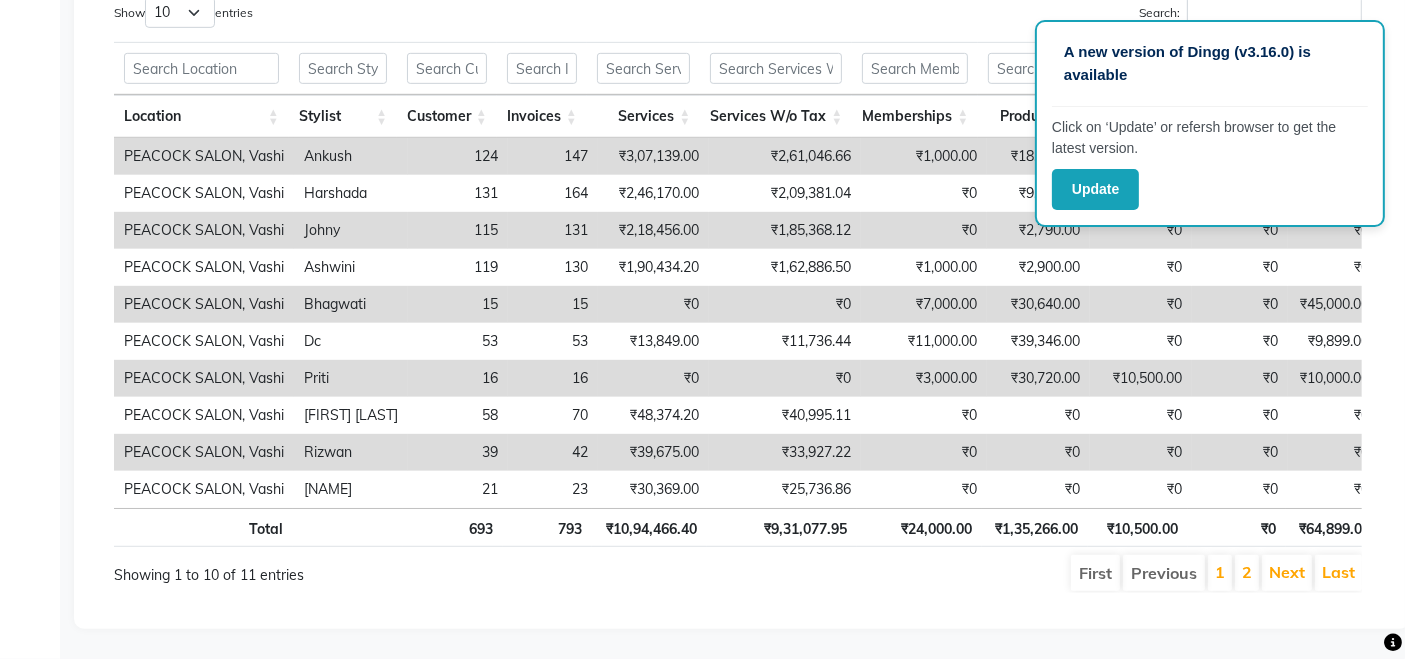scroll, scrollTop: 1088, scrollLeft: 0, axis: vertical 